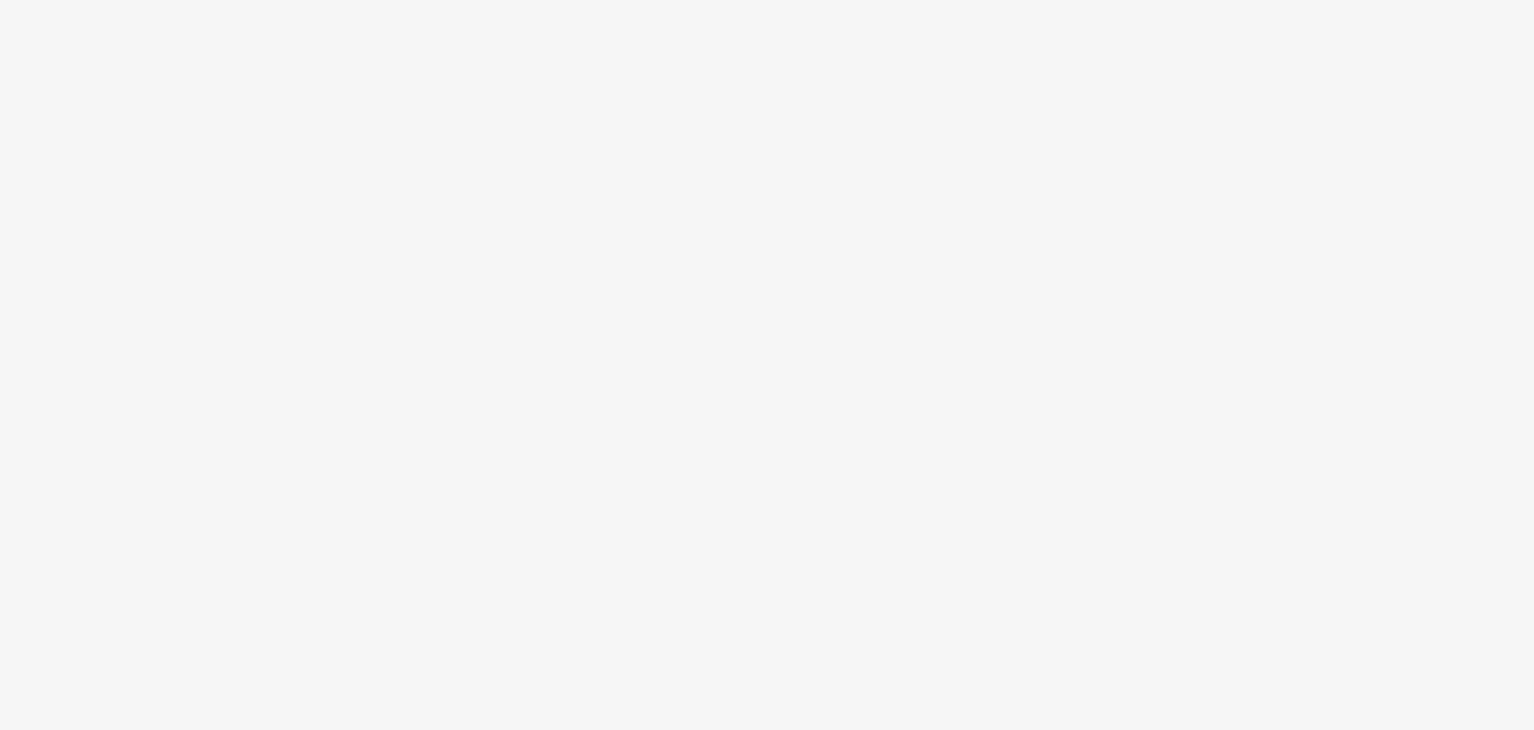 scroll, scrollTop: 0, scrollLeft: 0, axis: both 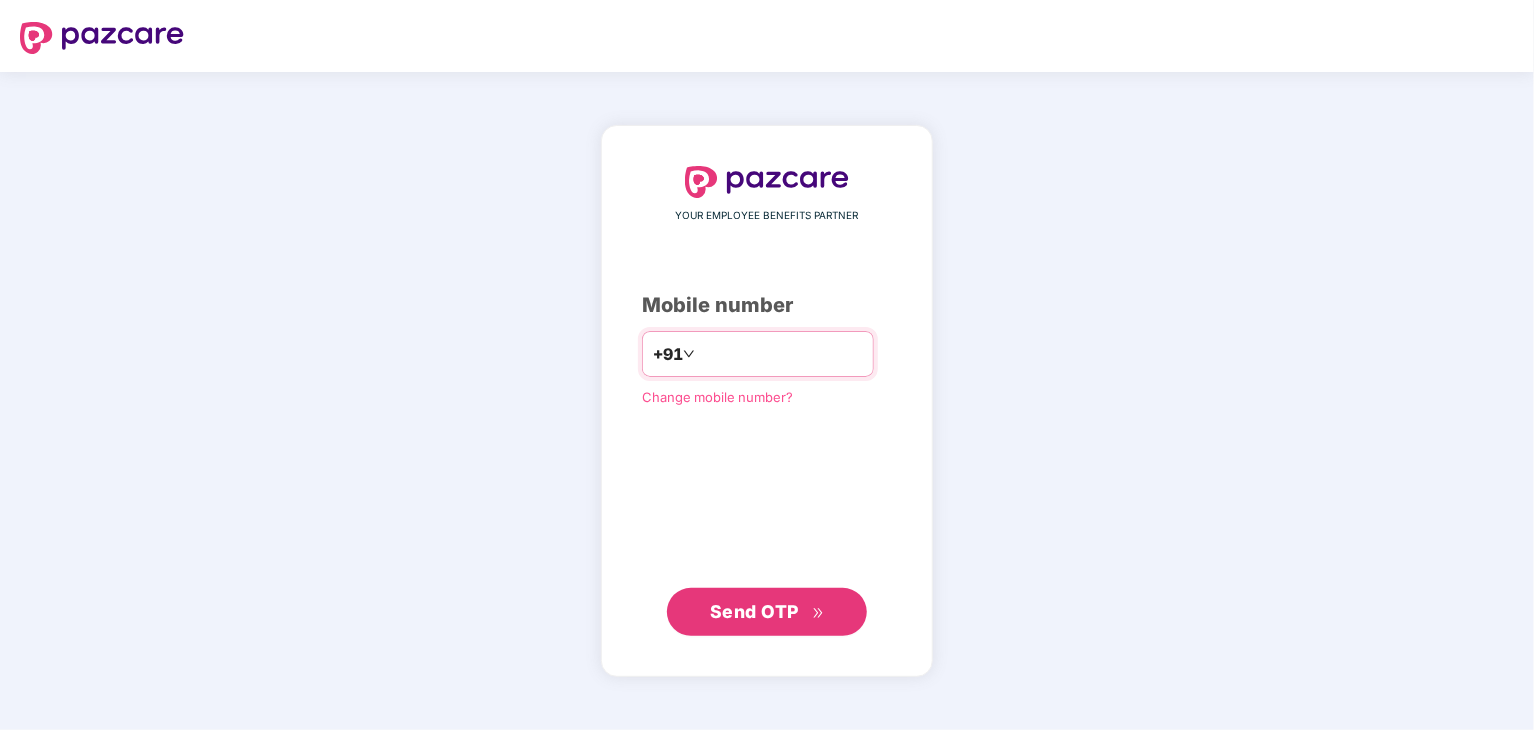 click at bounding box center [781, 354] 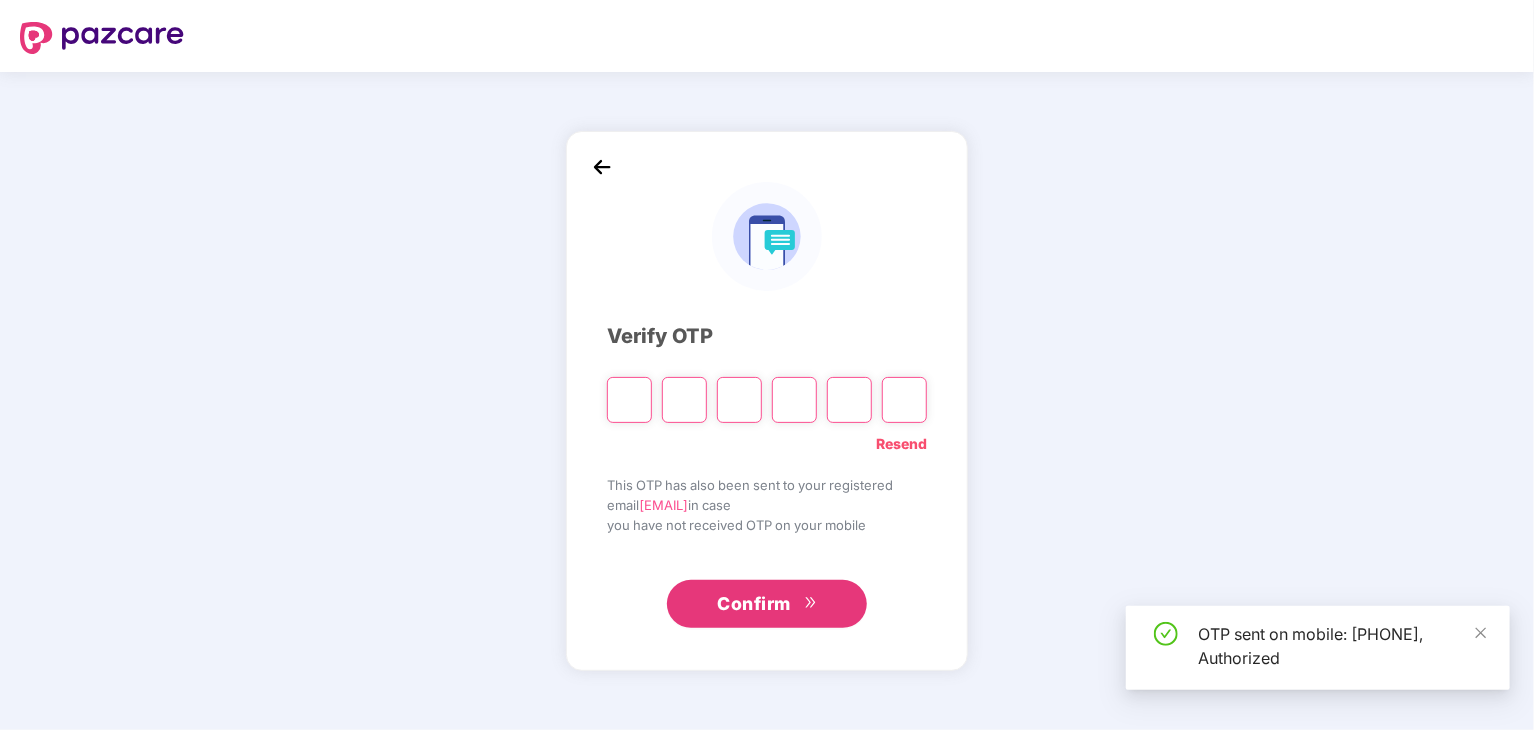 click at bounding box center [629, 400] 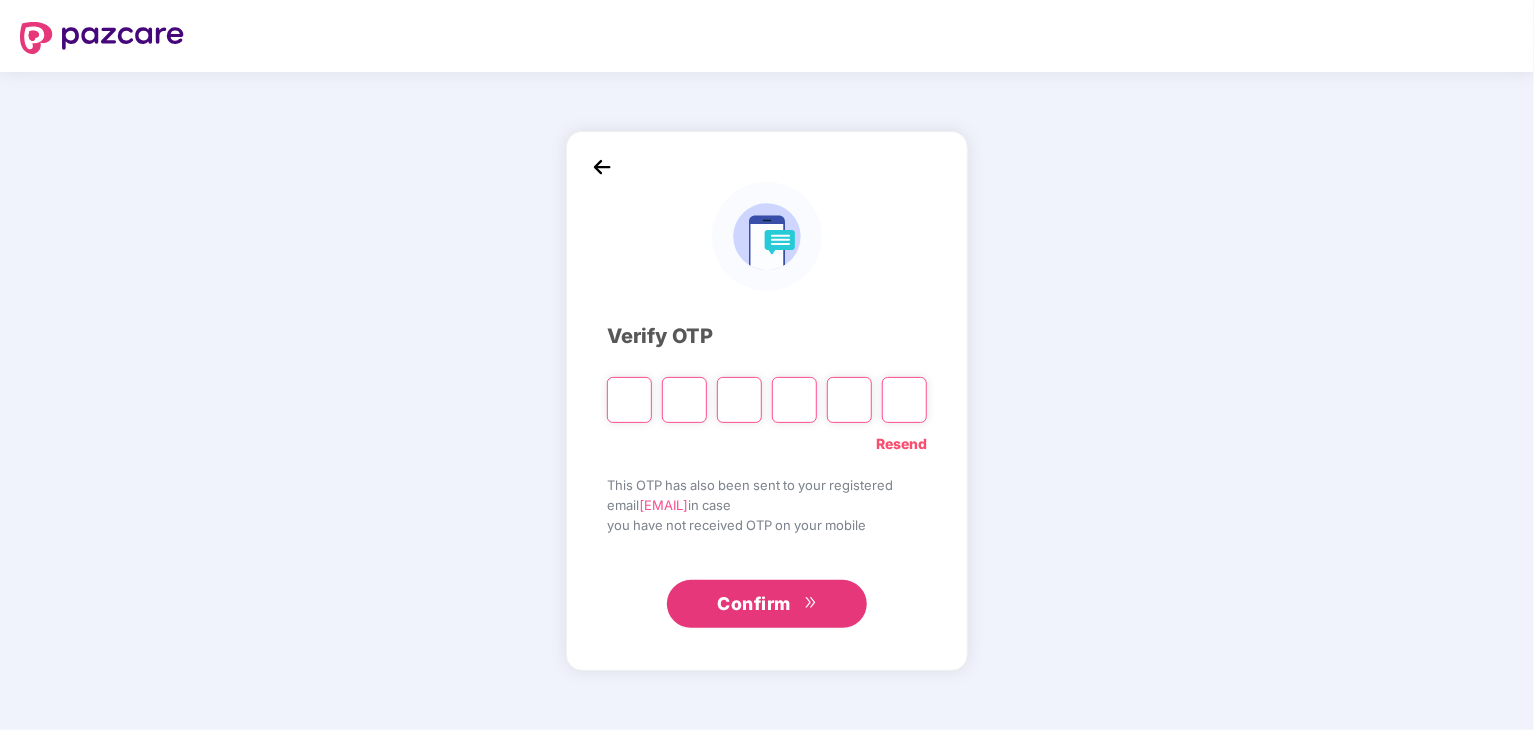 drag, startPoint x: 647, startPoint y: 509, endPoint x: 808, endPoint y: 506, distance: 161.02795 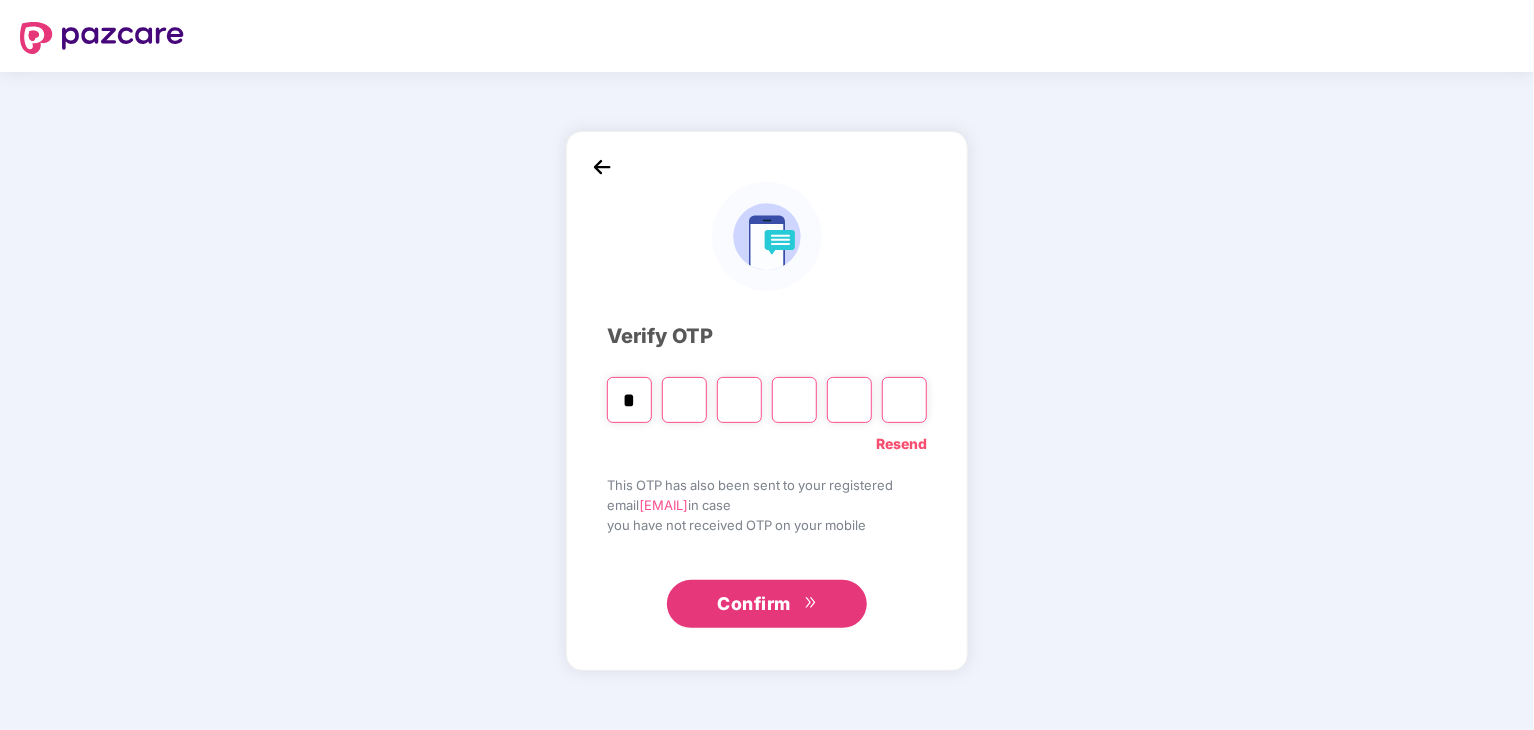 type on "*" 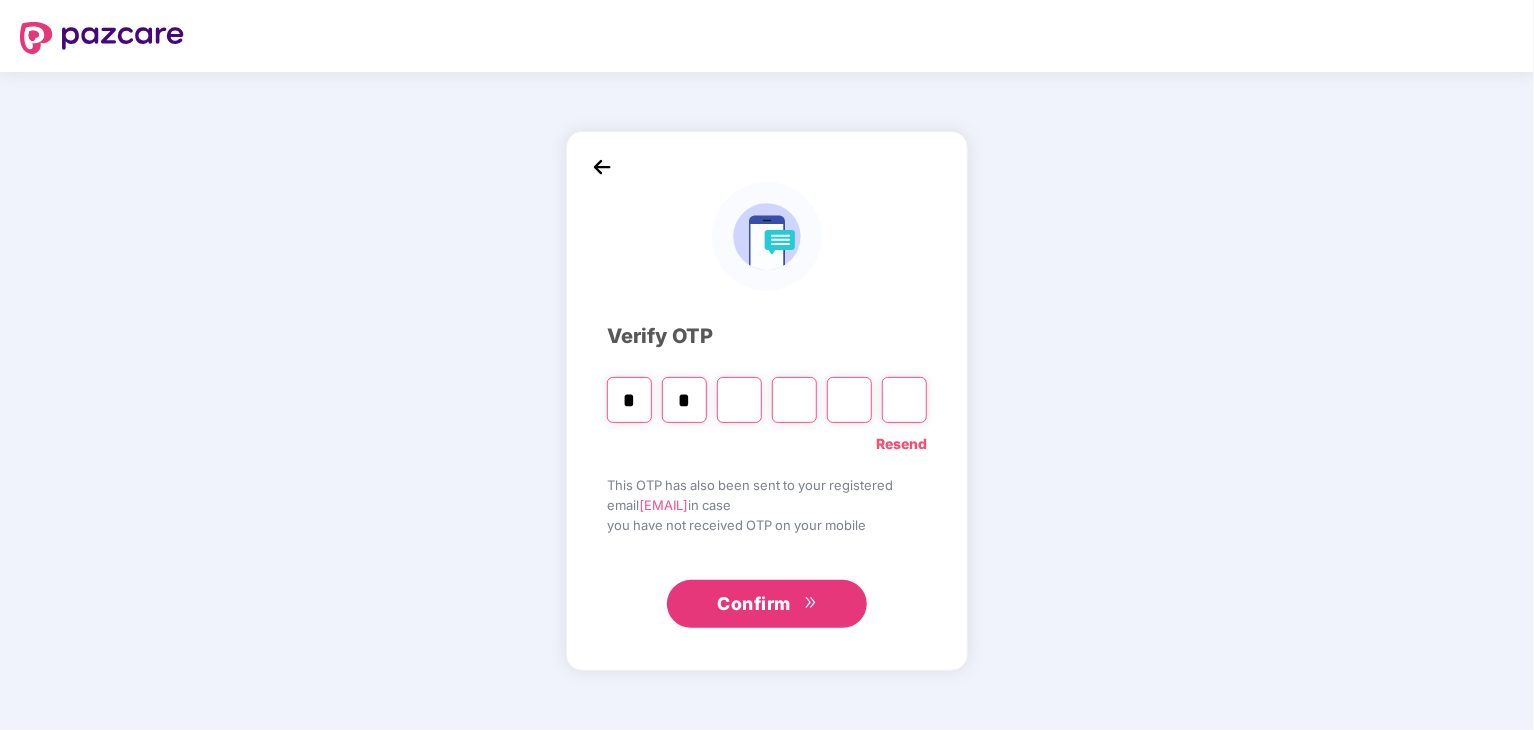 type on "*" 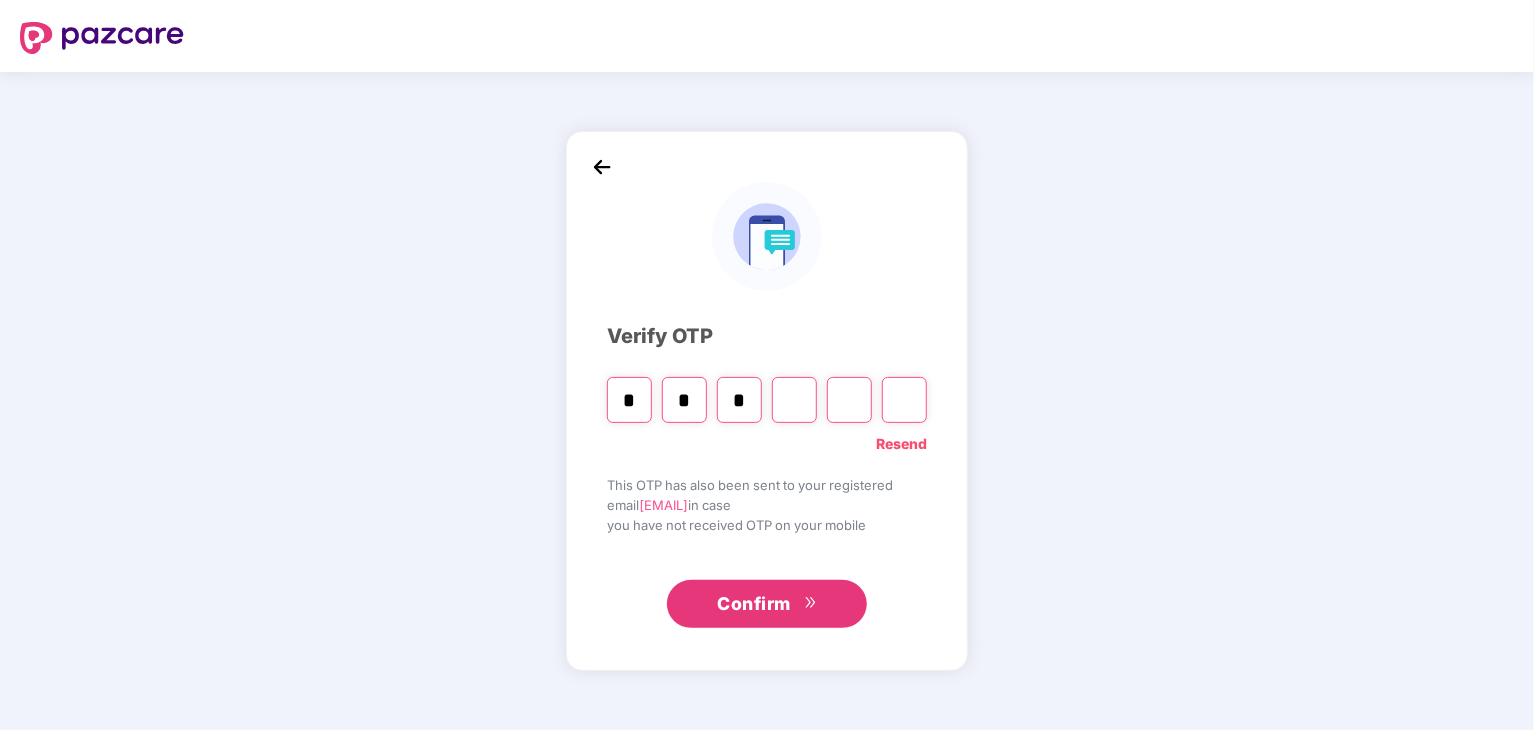 type on "*" 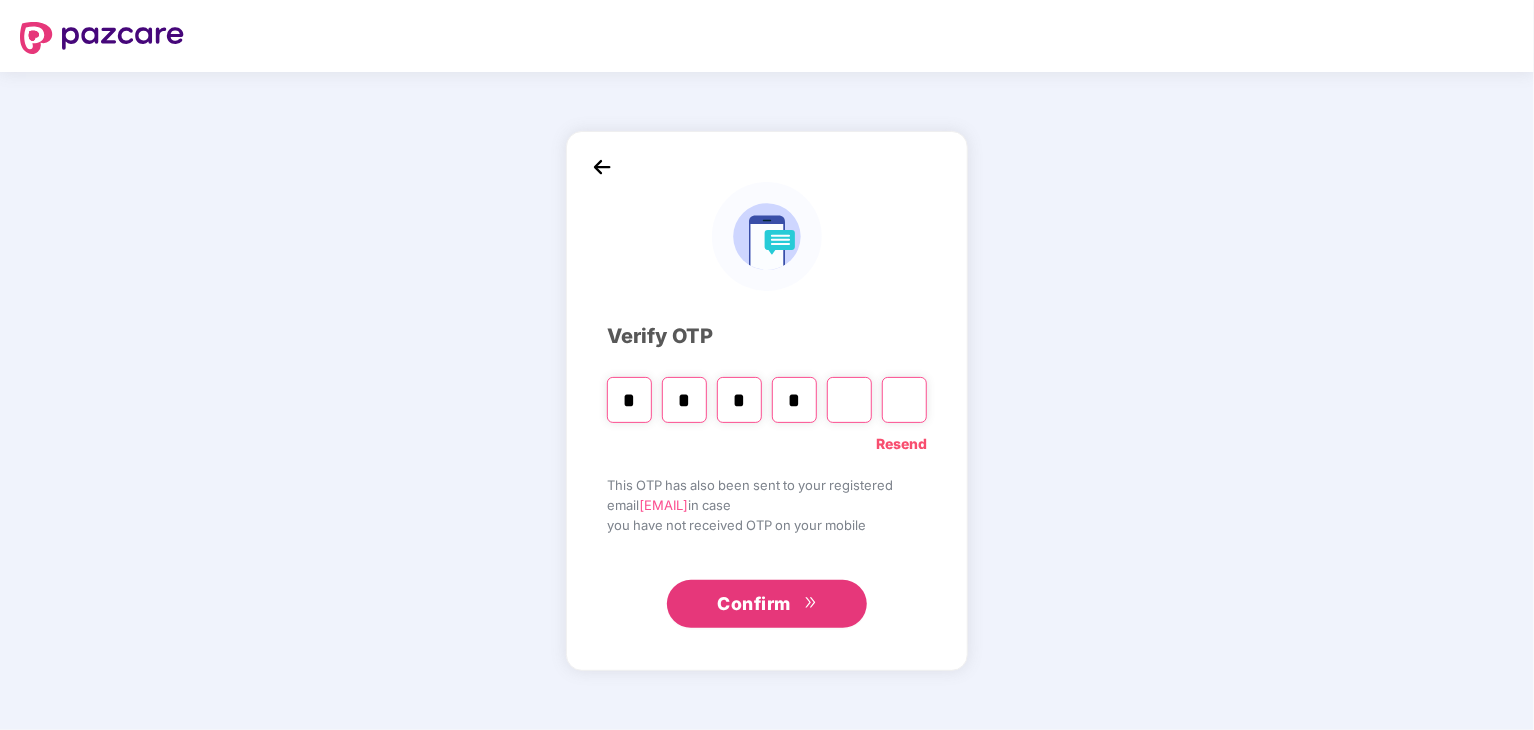 type on "*" 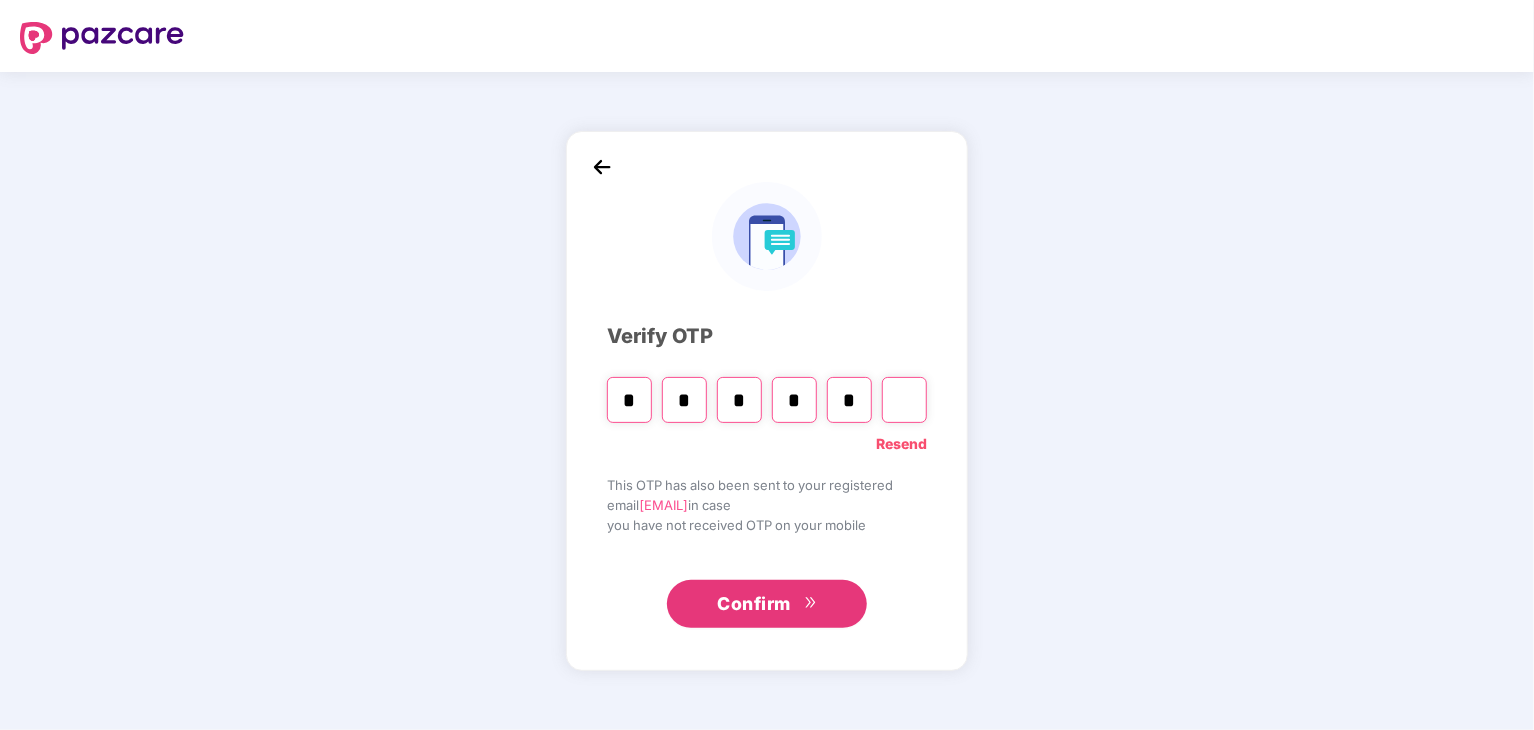 type on "*" 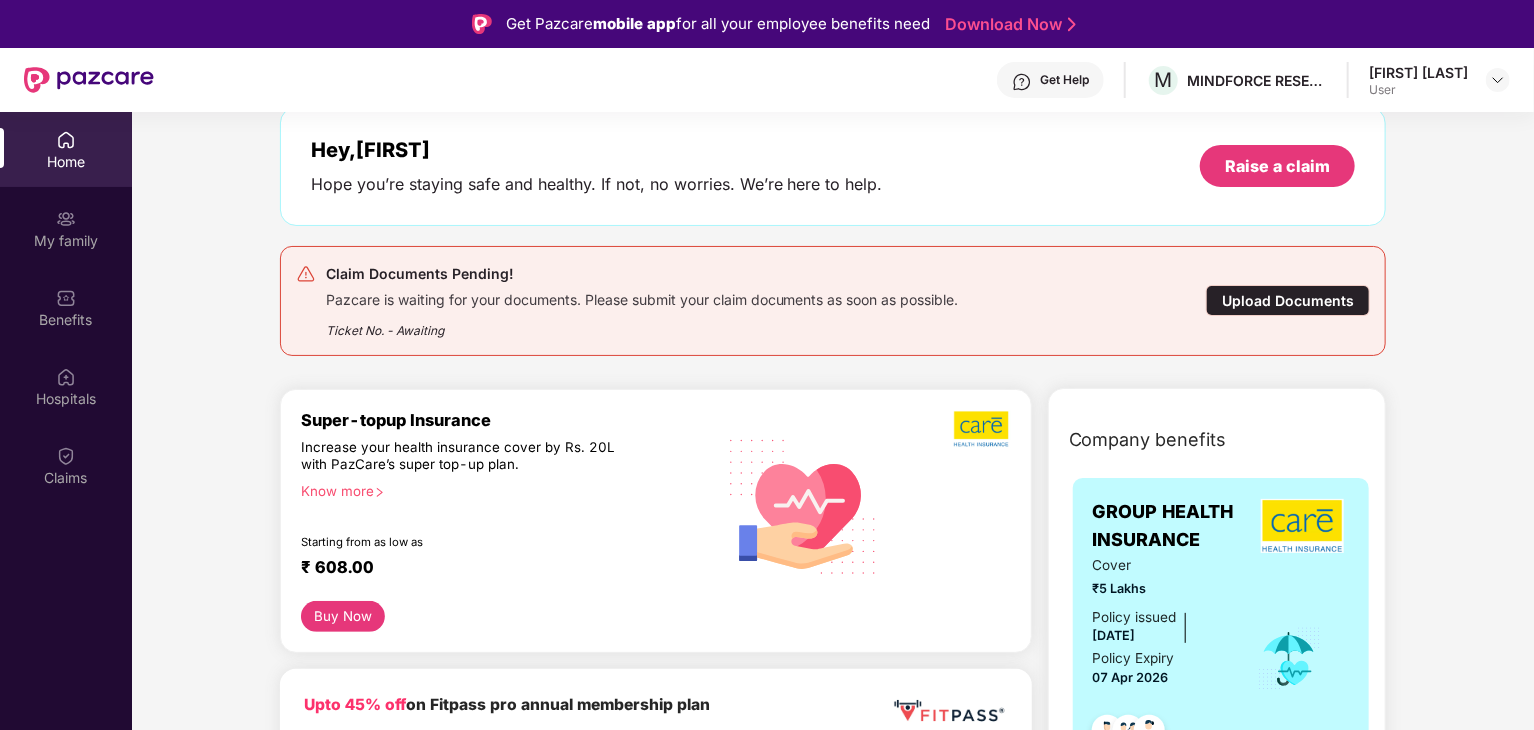 scroll, scrollTop: 0, scrollLeft: 0, axis: both 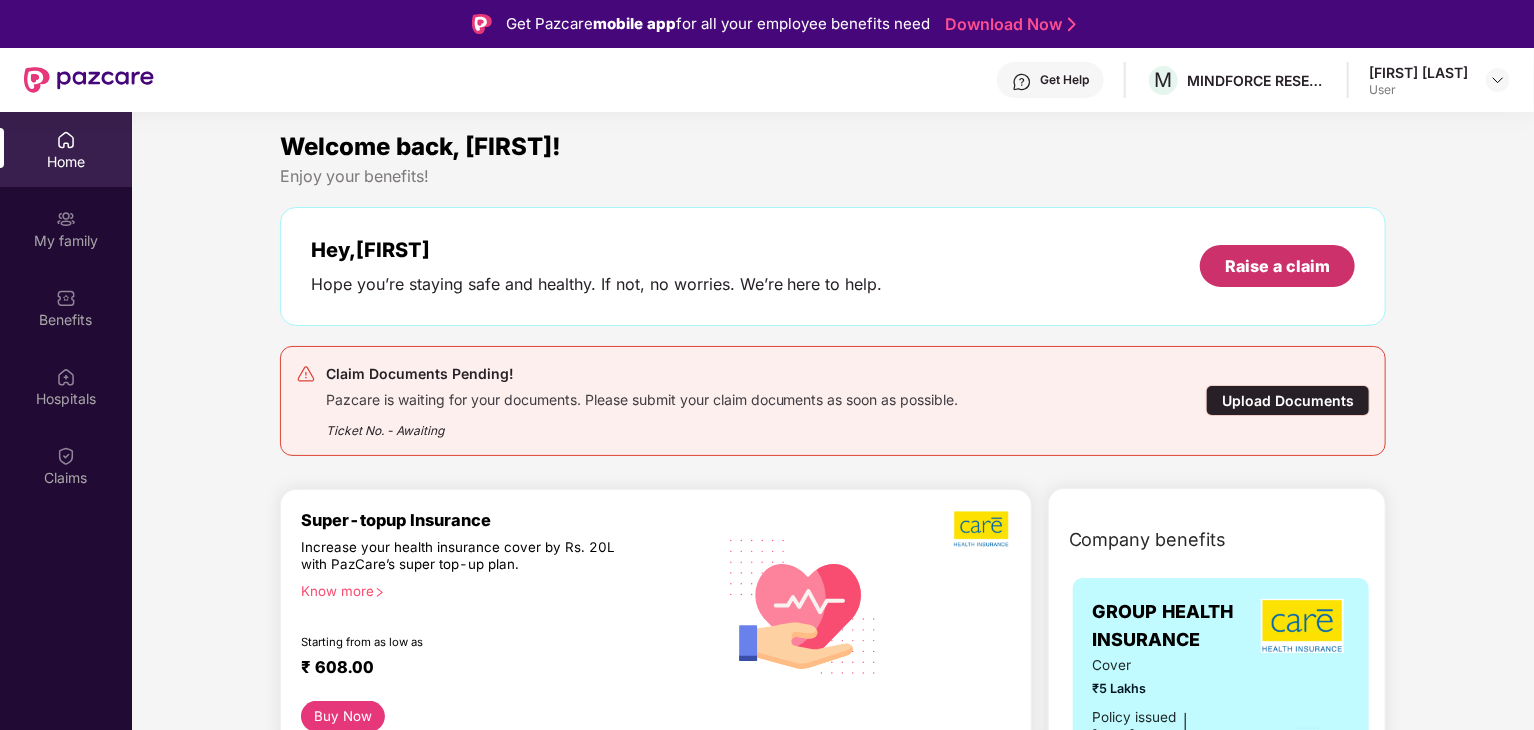click on "Raise a claim" at bounding box center (1277, 266) 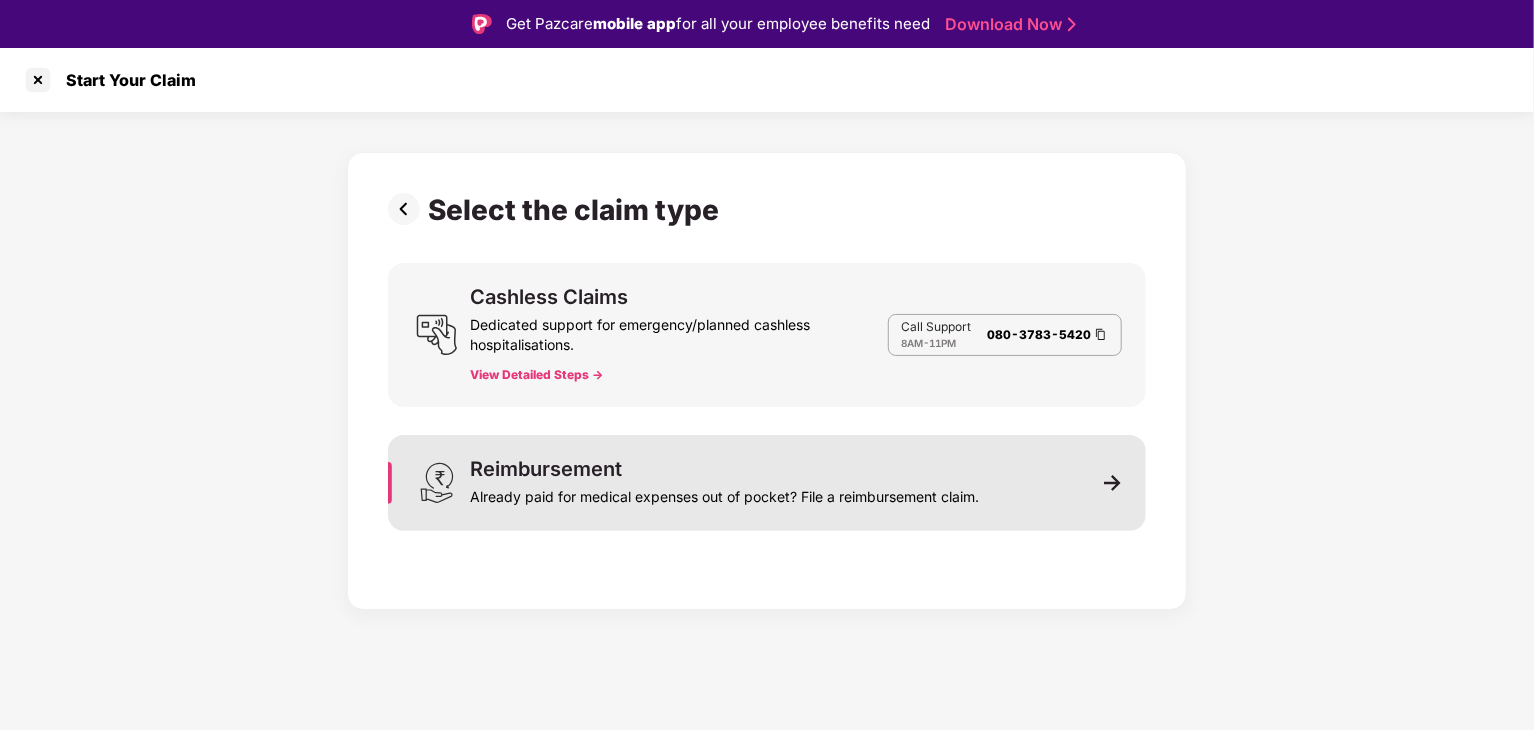 click on "Already paid for medical expenses out of pocket? File a reimbursement claim." at bounding box center [724, 493] 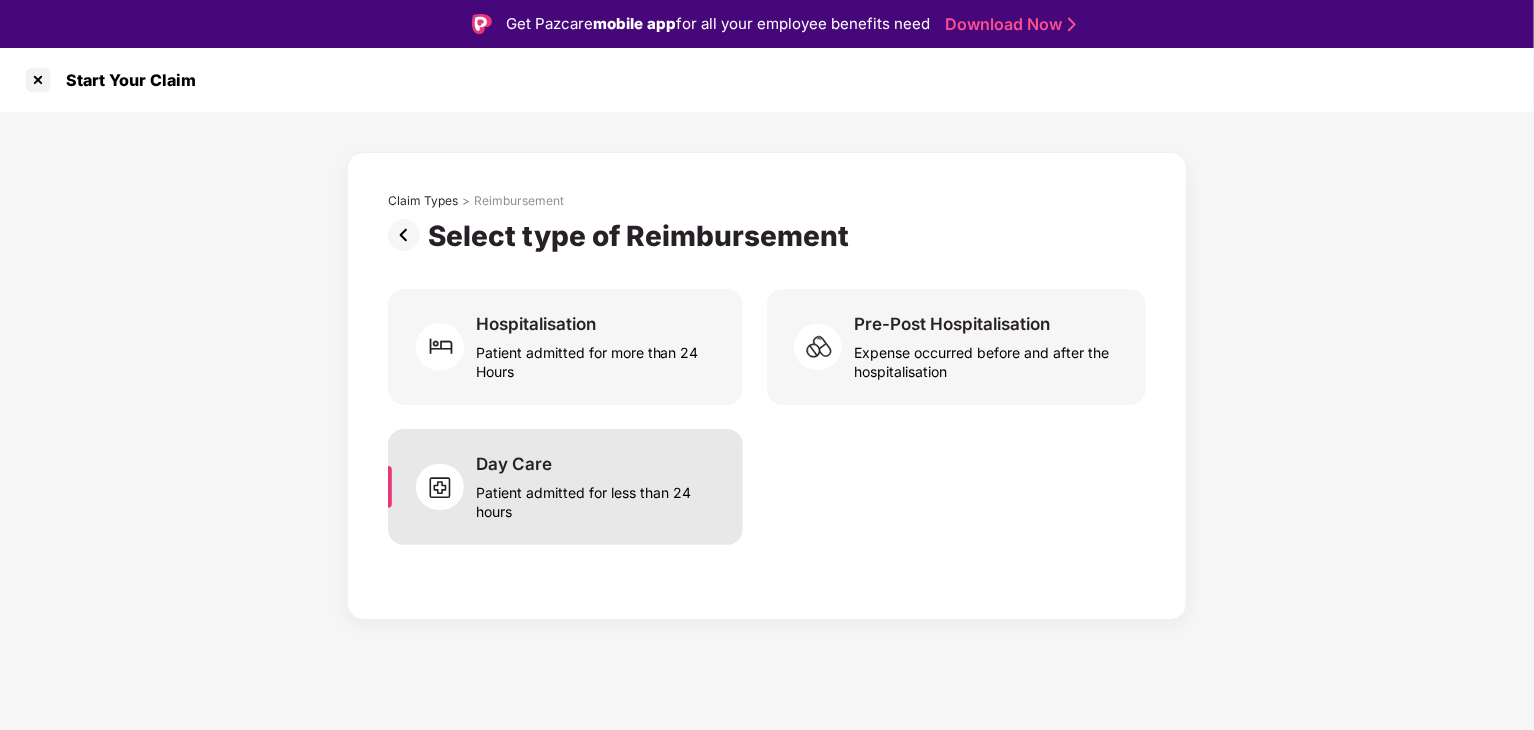click on "Patient admitted for less than 24 hours" at bounding box center (597, 498) 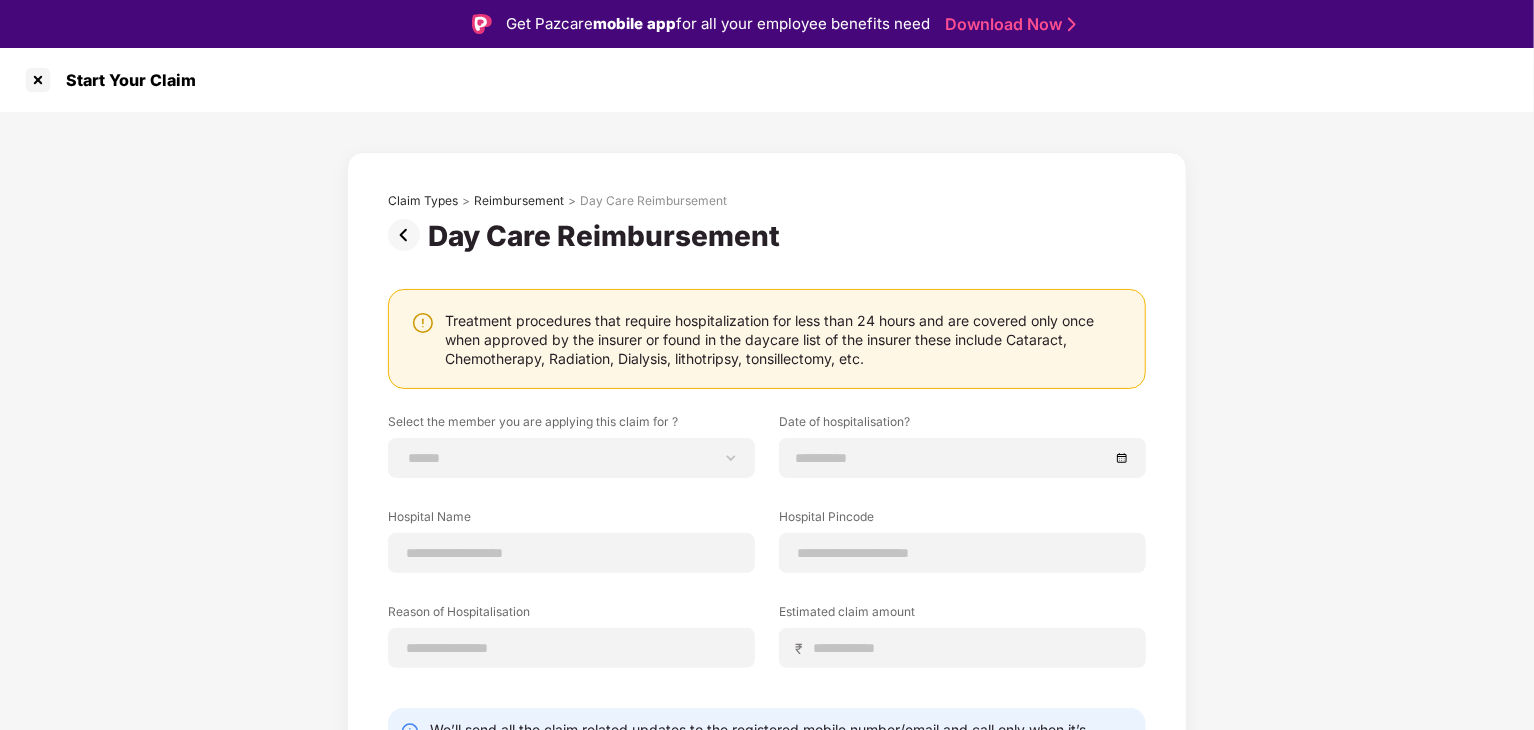scroll, scrollTop: 100, scrollLeft: 0, axis: vertical 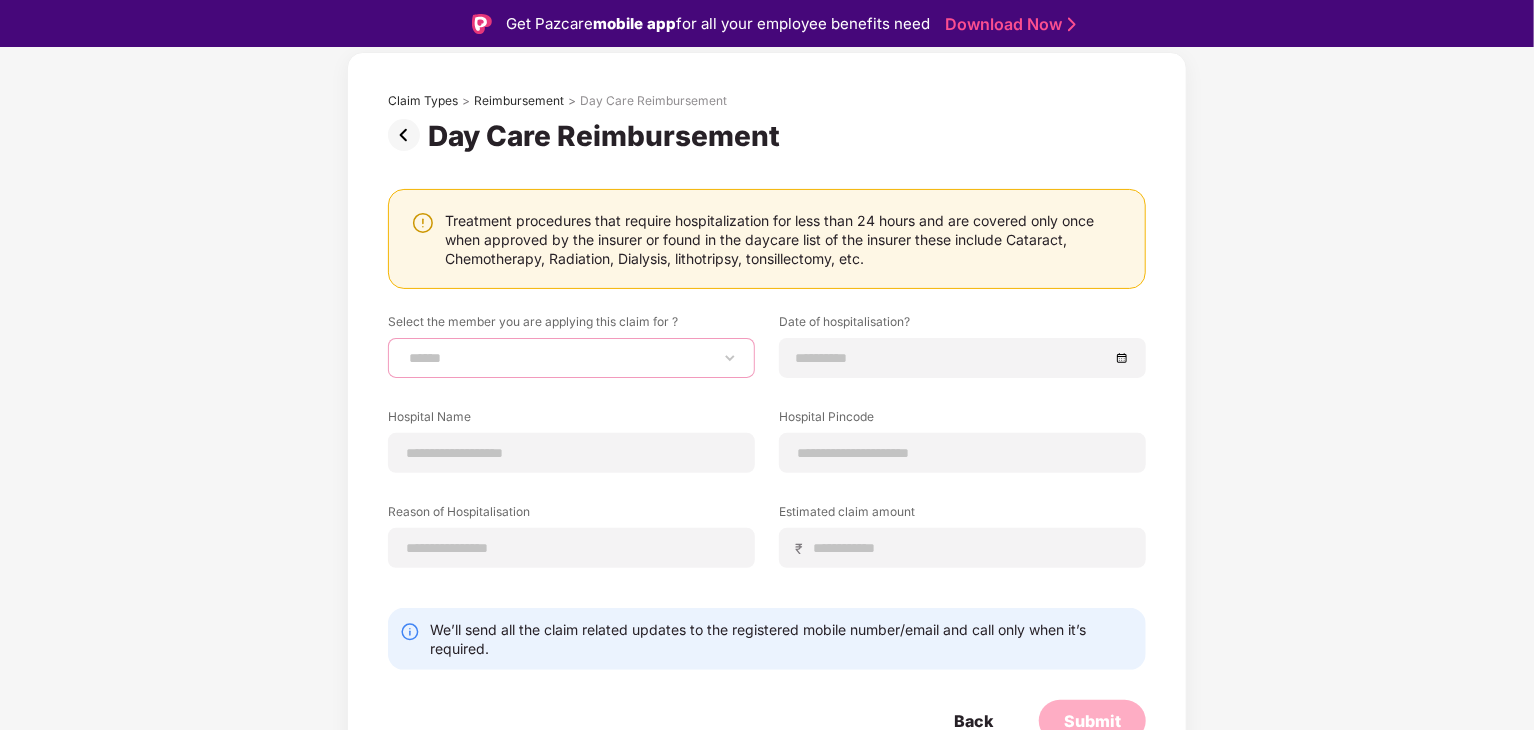 click on "**********" at bounding box center [571, 358] 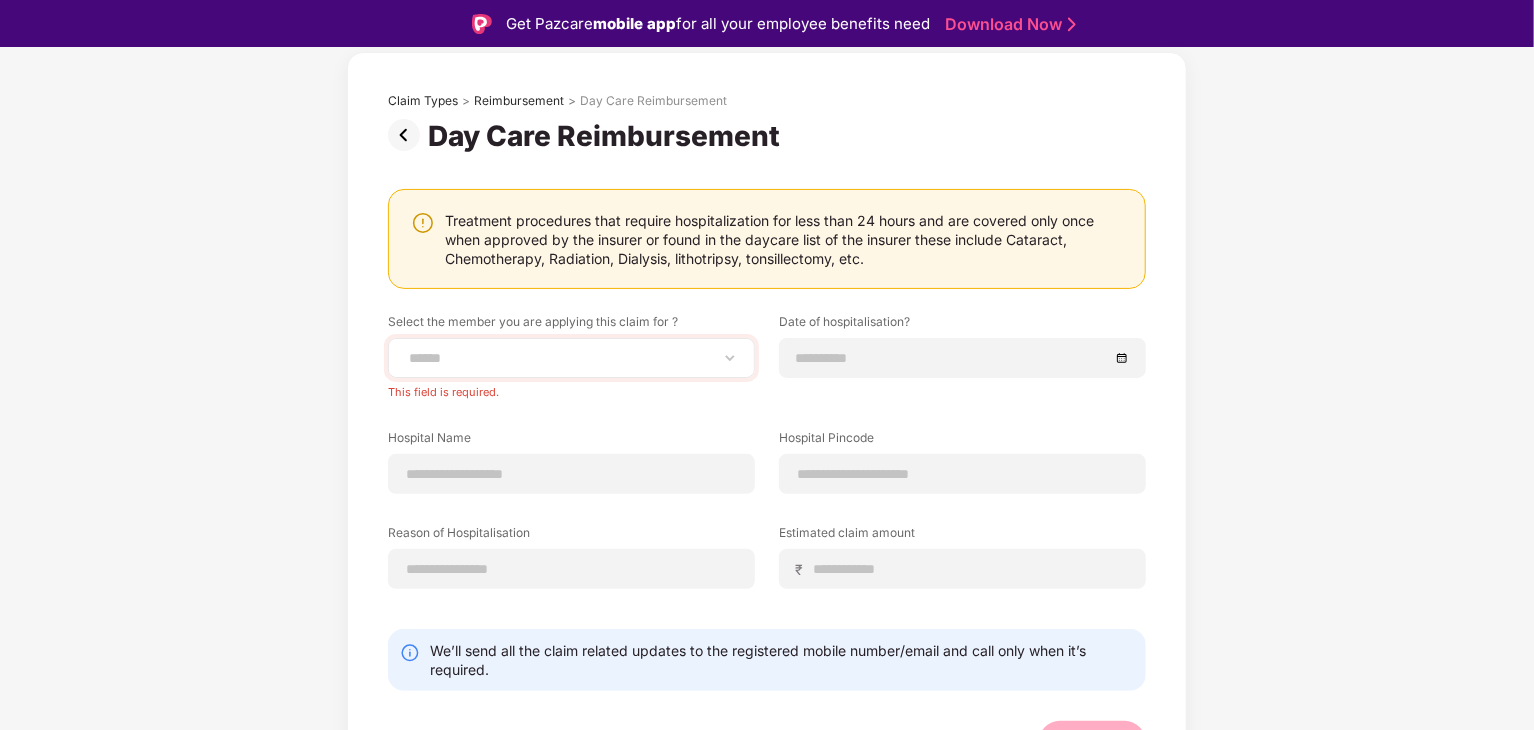click on "**********" at bounding box center (571, 358) 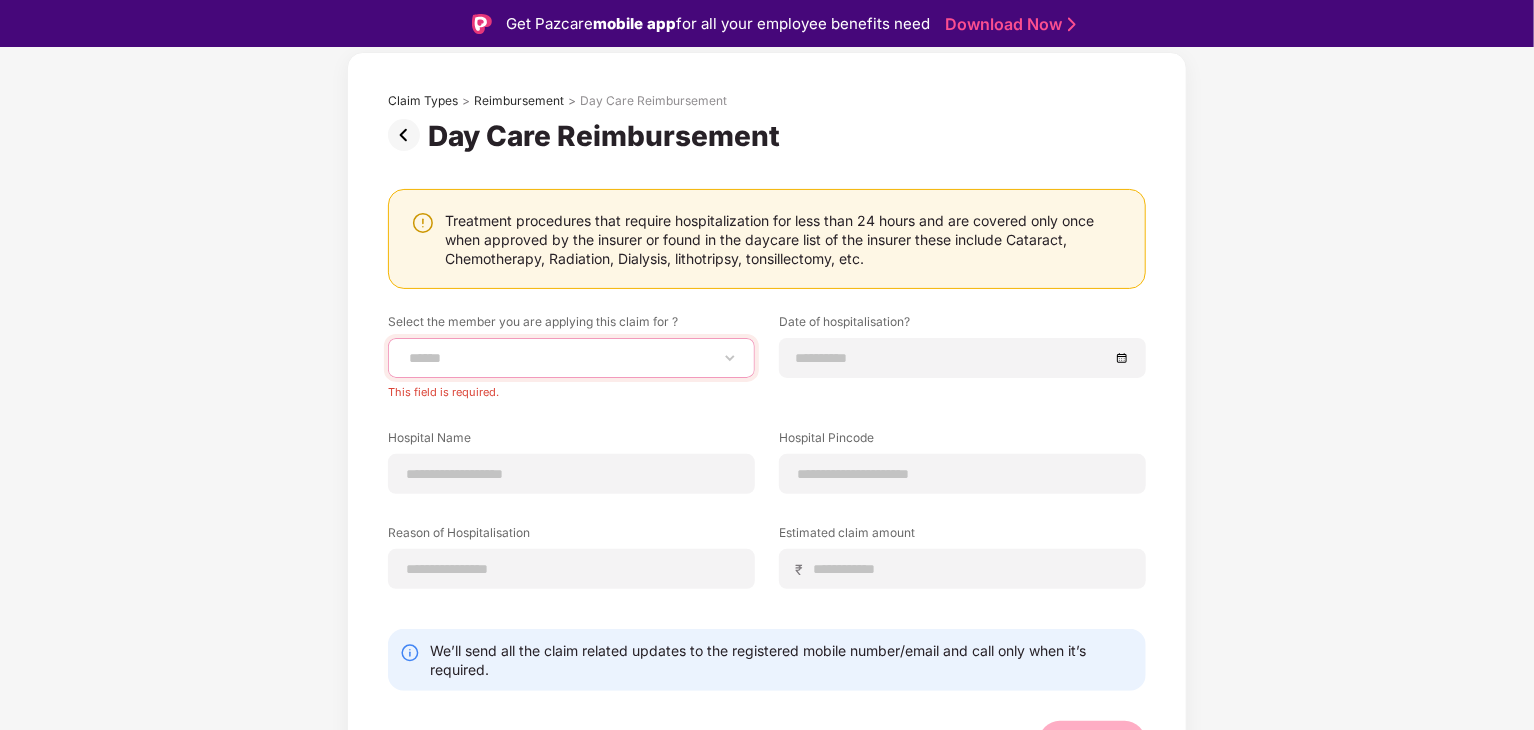 click on "**********" at bounding box center [571, 358] 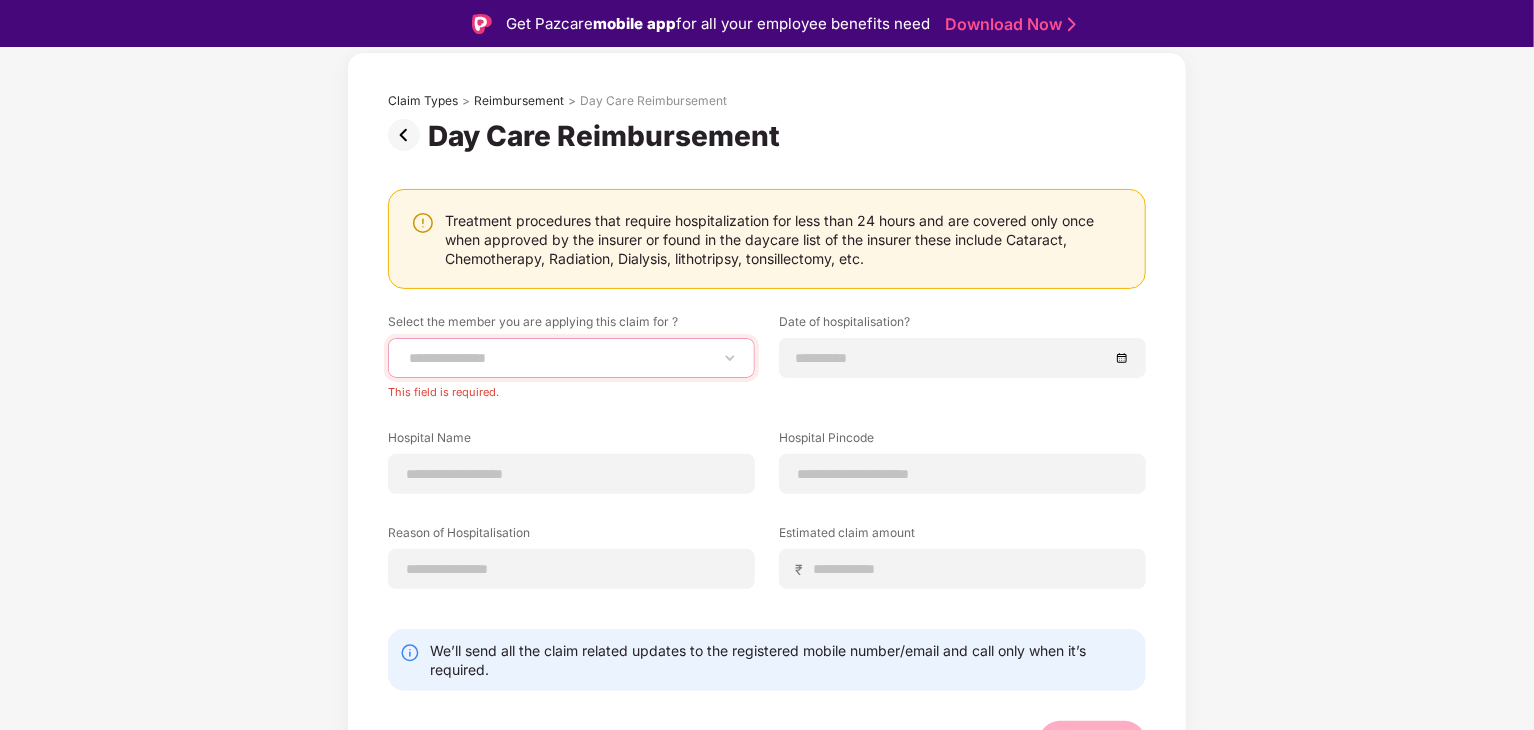 click on "**********" at bounding box center (571, 358) 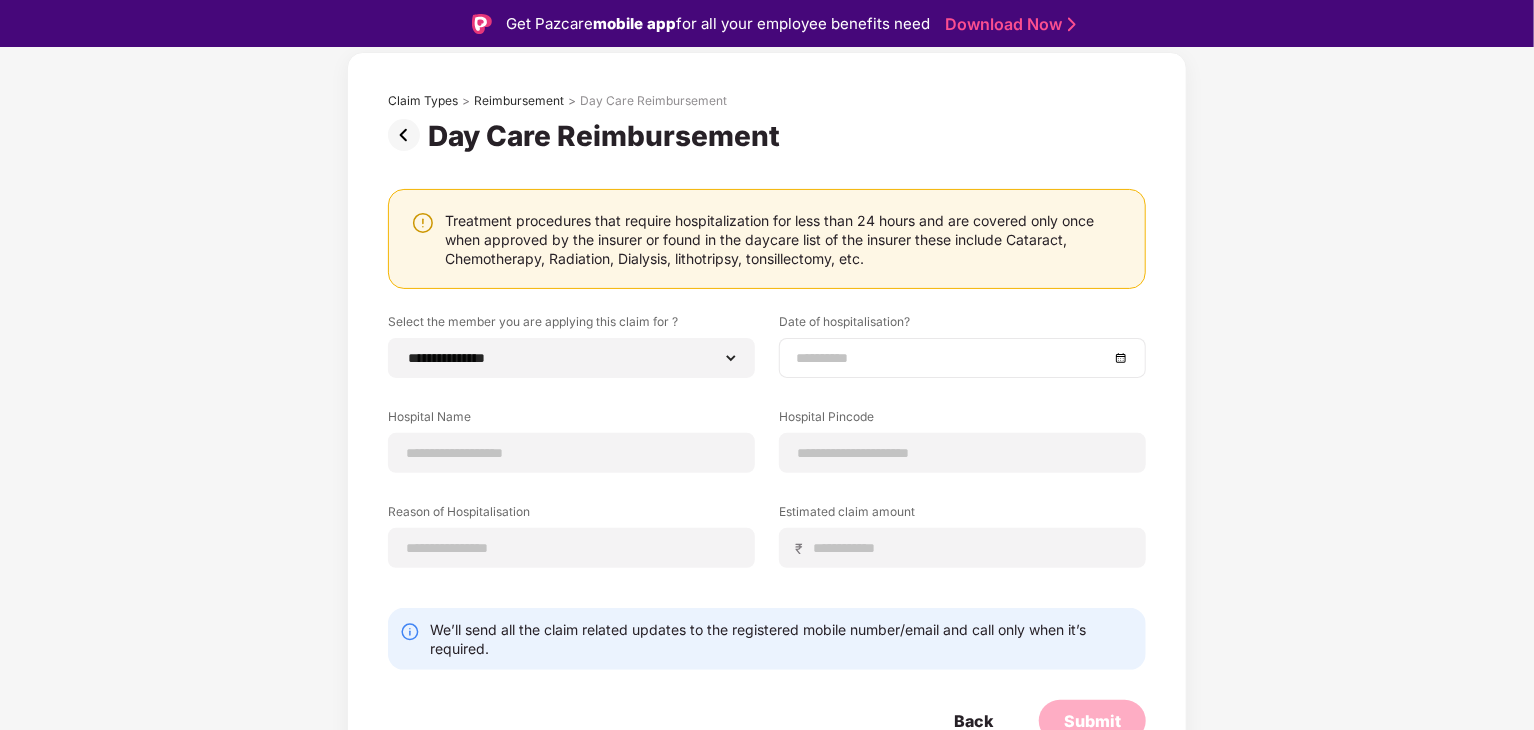 click at bounding box center (952, 358) 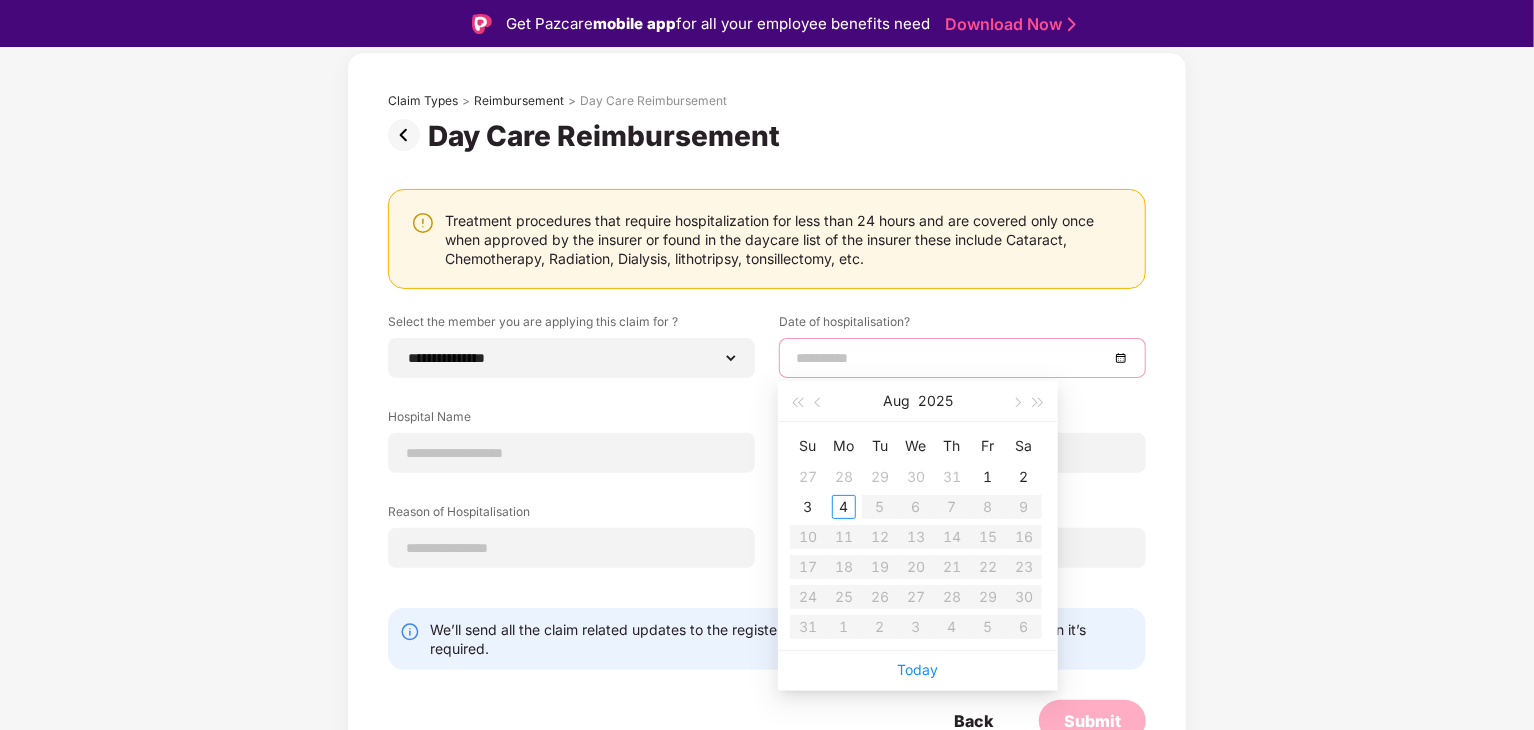 scroll, scrollTop: 114, scrollLeft: 0, axis: vertical 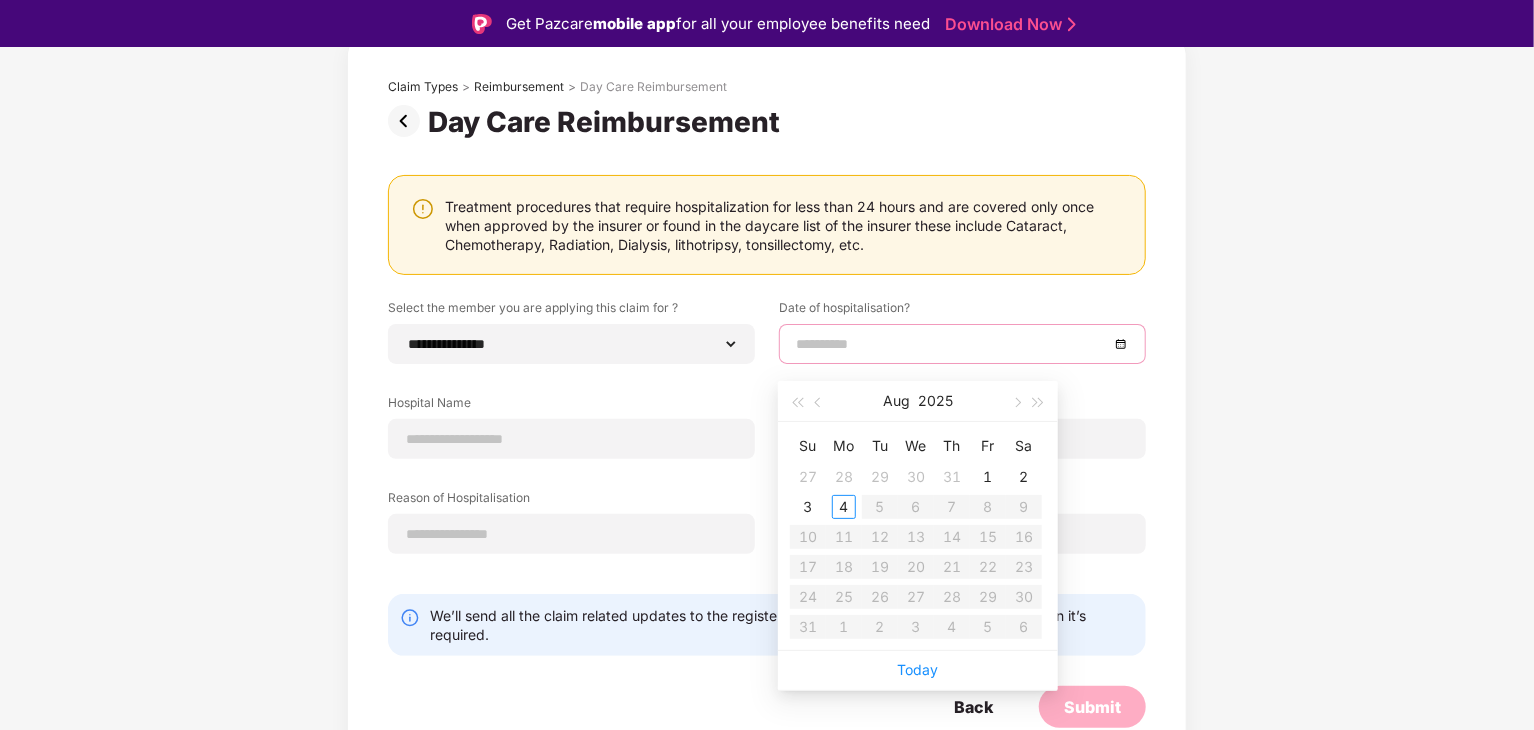 click on "**********" at bounding box center [767, 388] 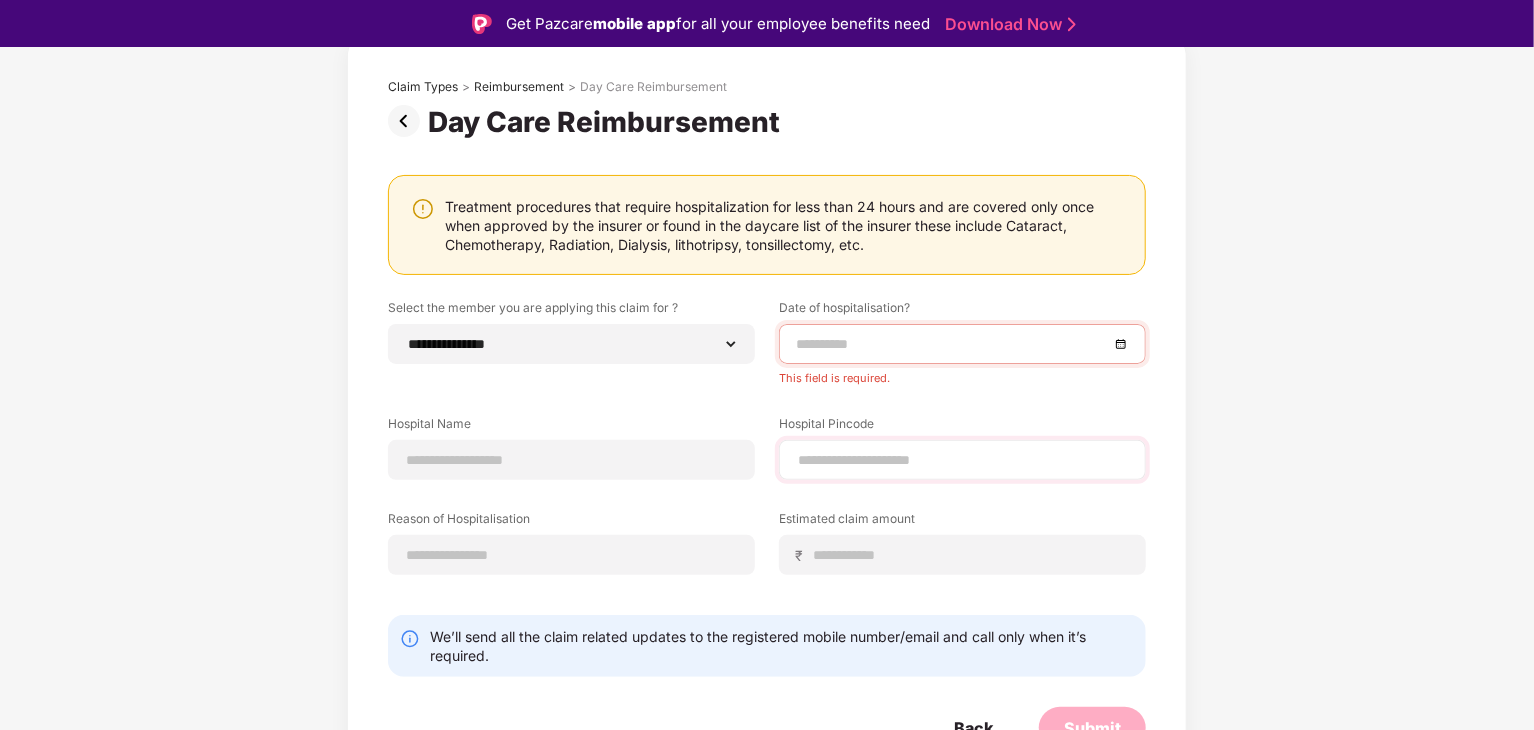 scroll, scrollTop: 136, scrollLeft: 0, axis: vertical 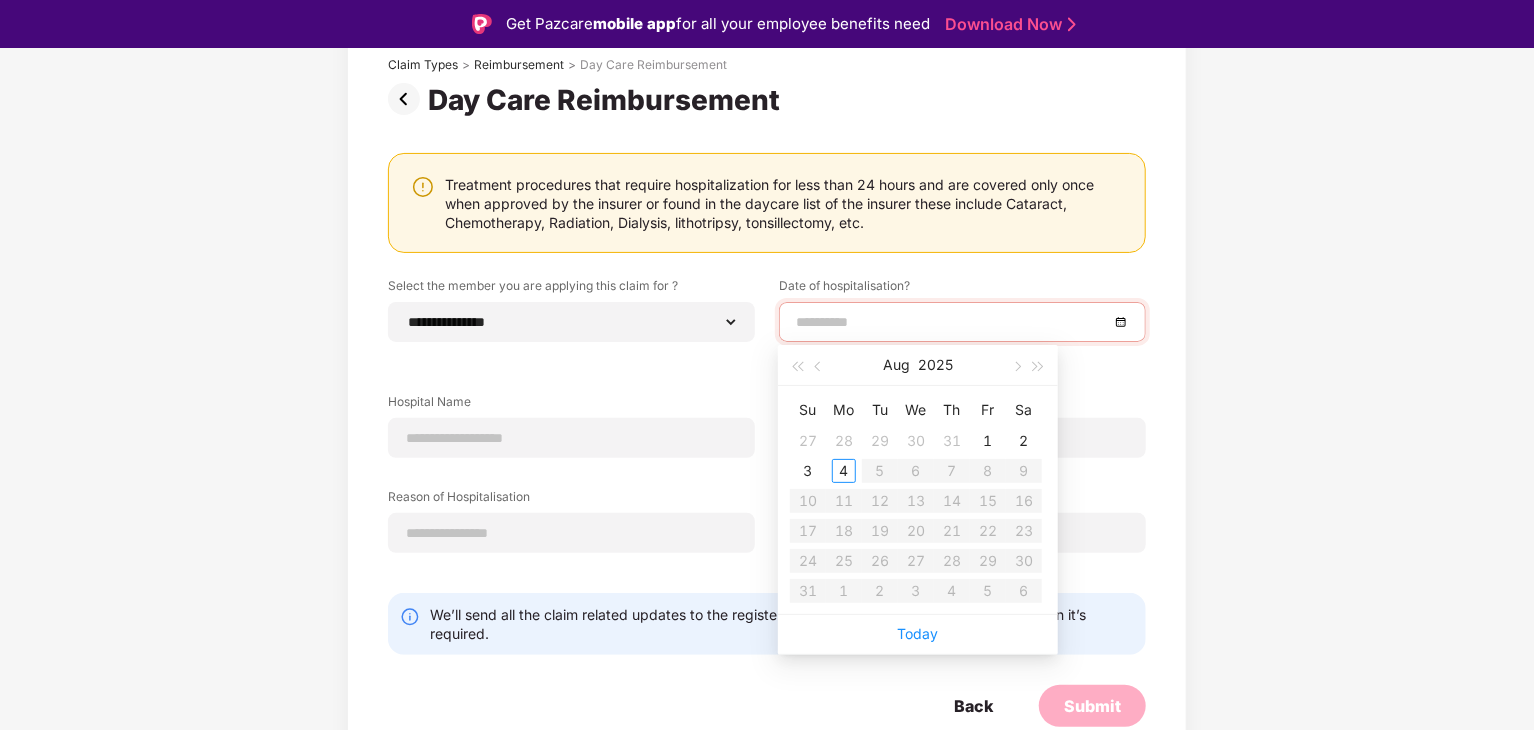 click at bounding box center (952, 322) 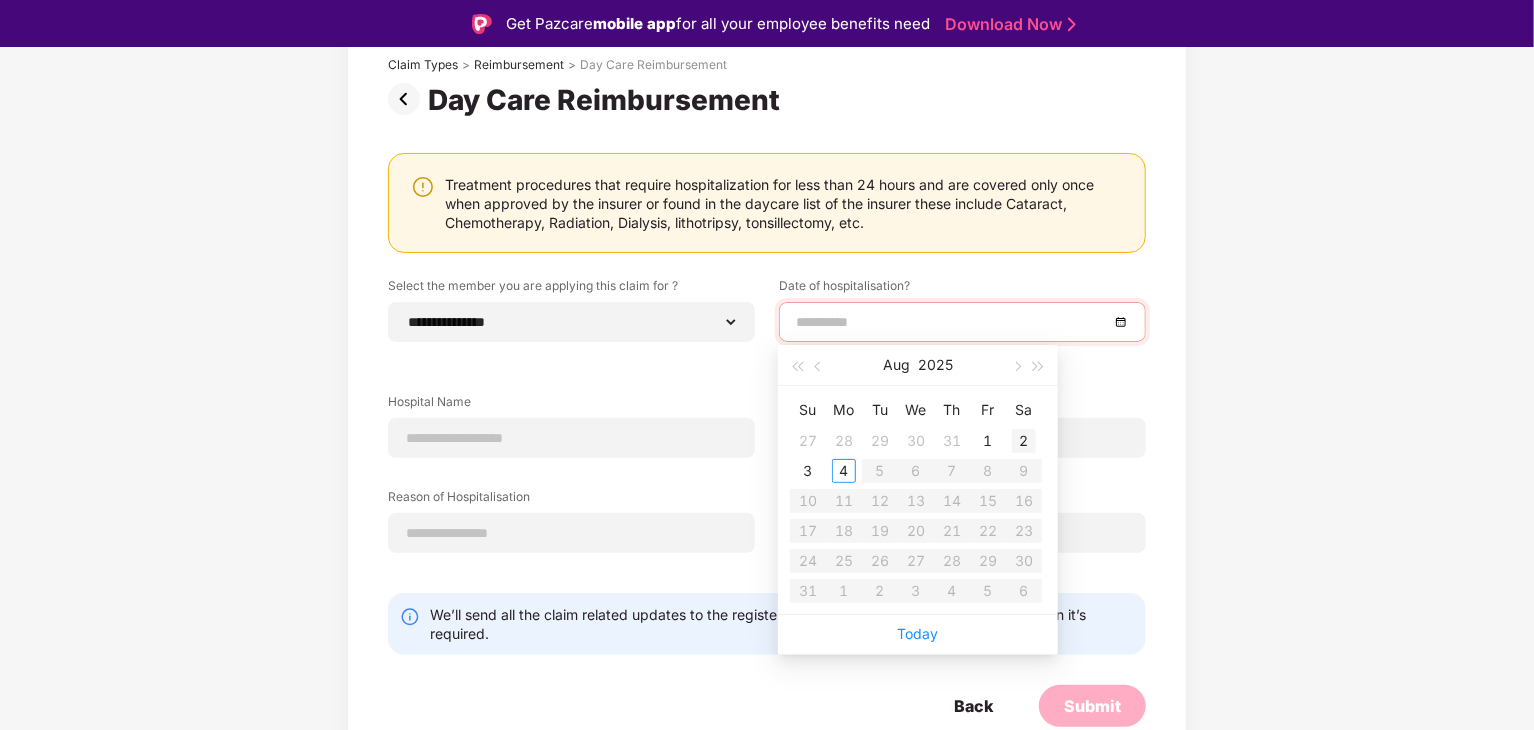 type on "**********" 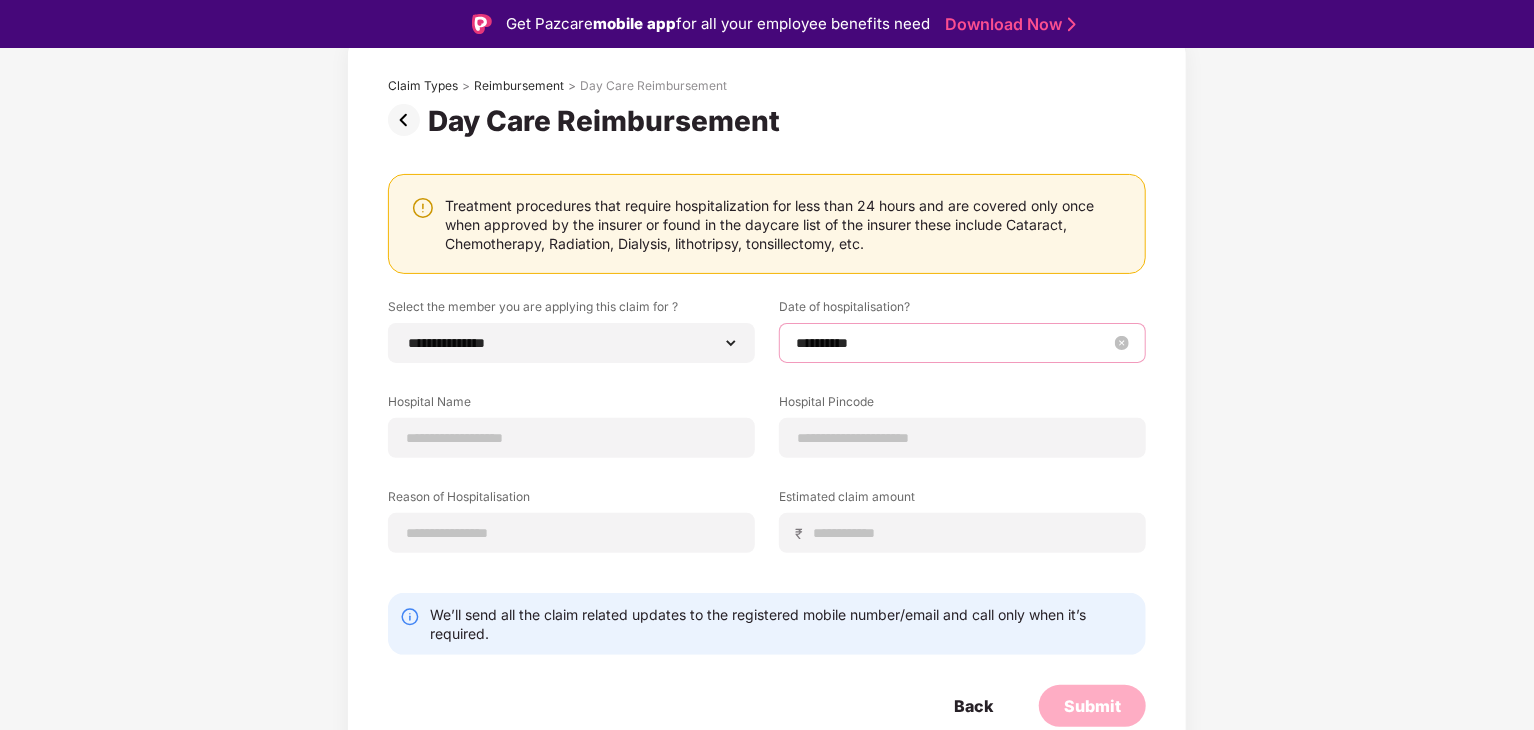 scroll, scrollTop: 114, scrollLeft: 0, axis: vertical 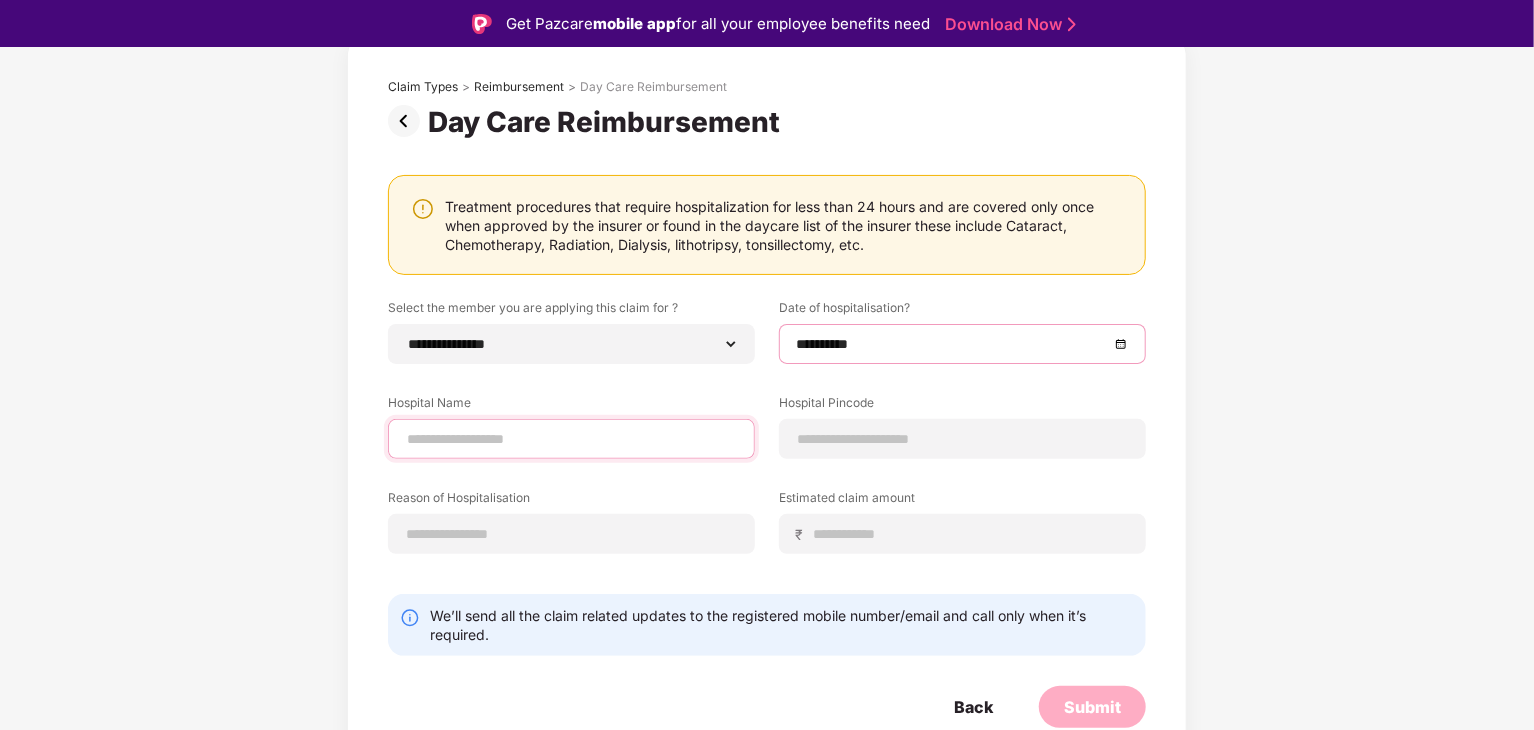 click at bounding box center (571, 439) 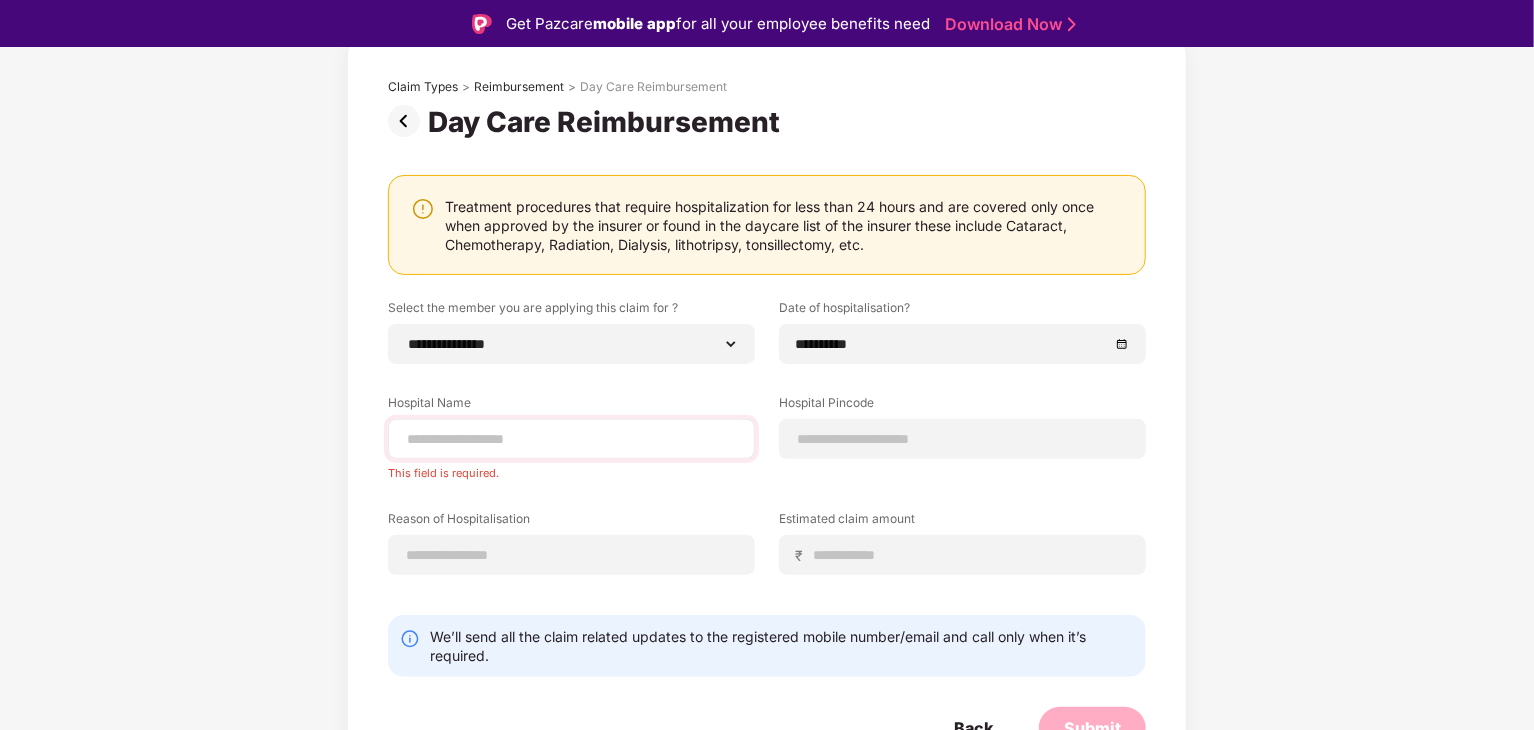 click at bounding box center (571, 439) 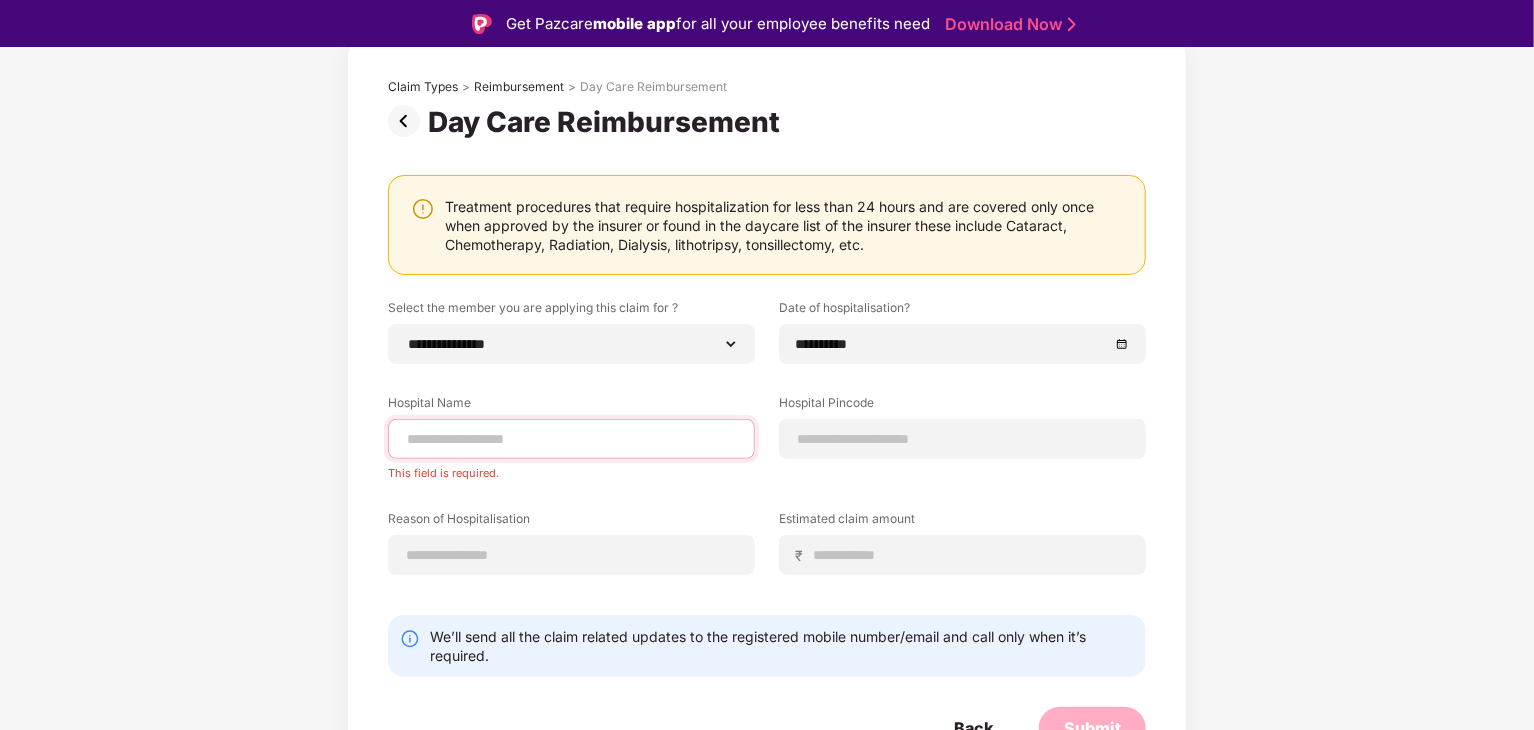 click at bounding box center [571, 439] 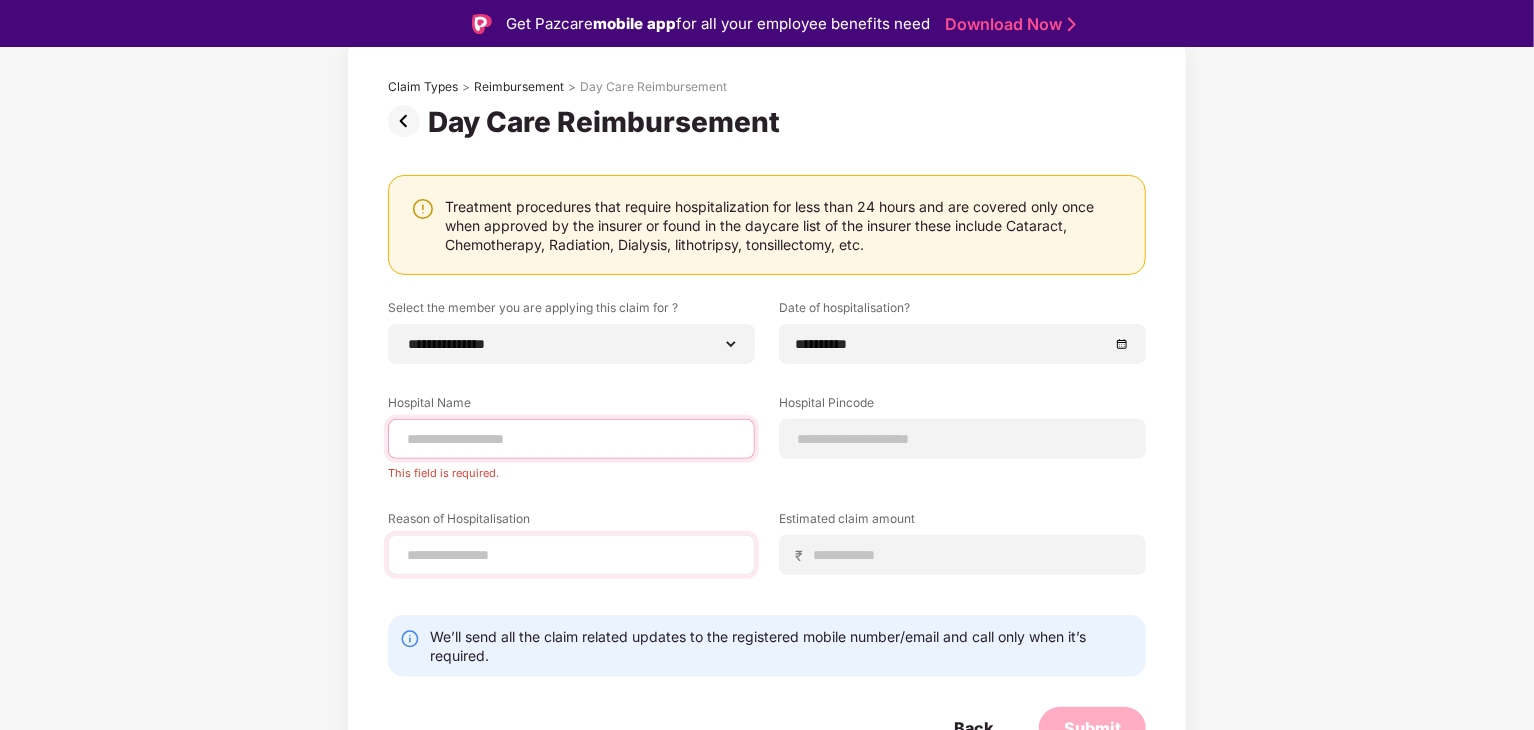 paste on "**********" 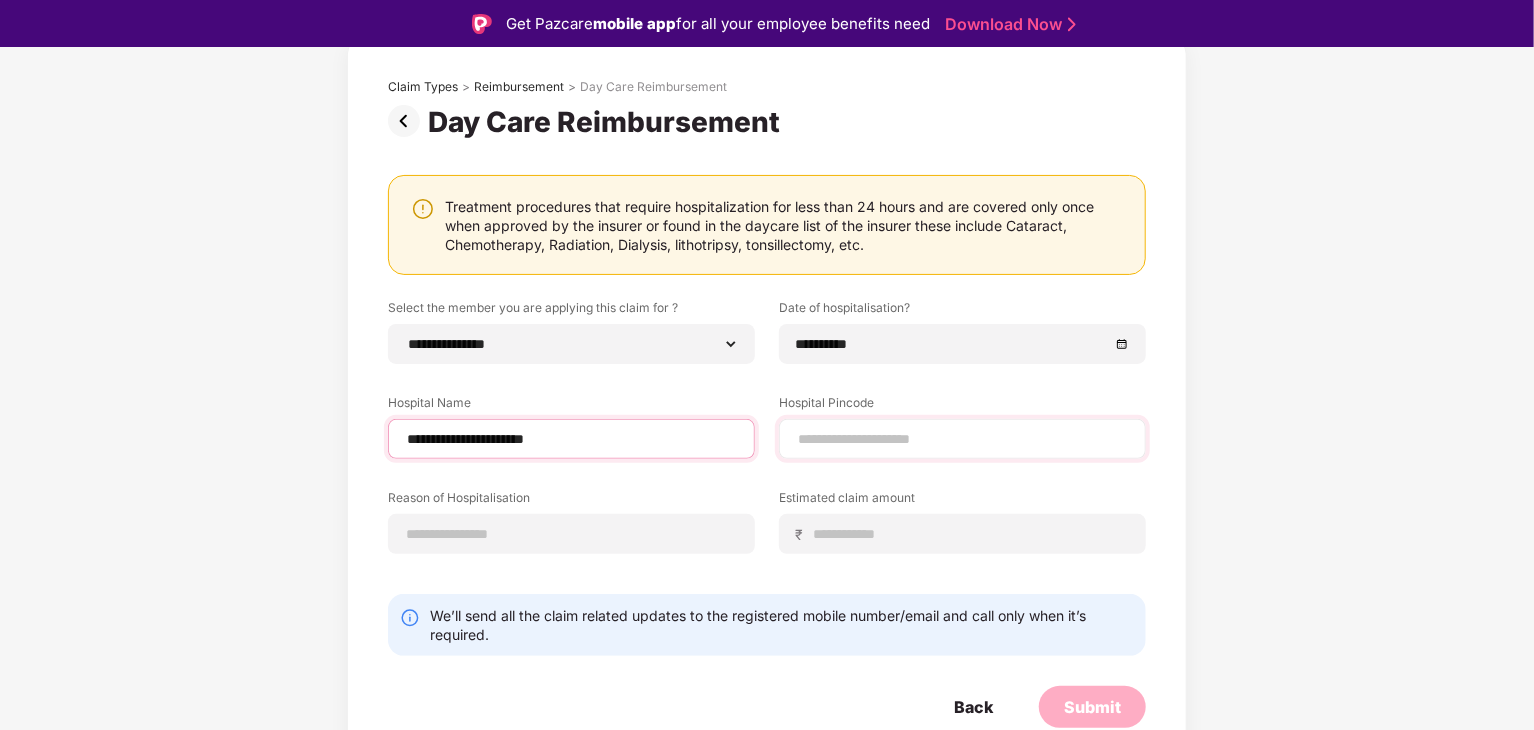 type on "**********" 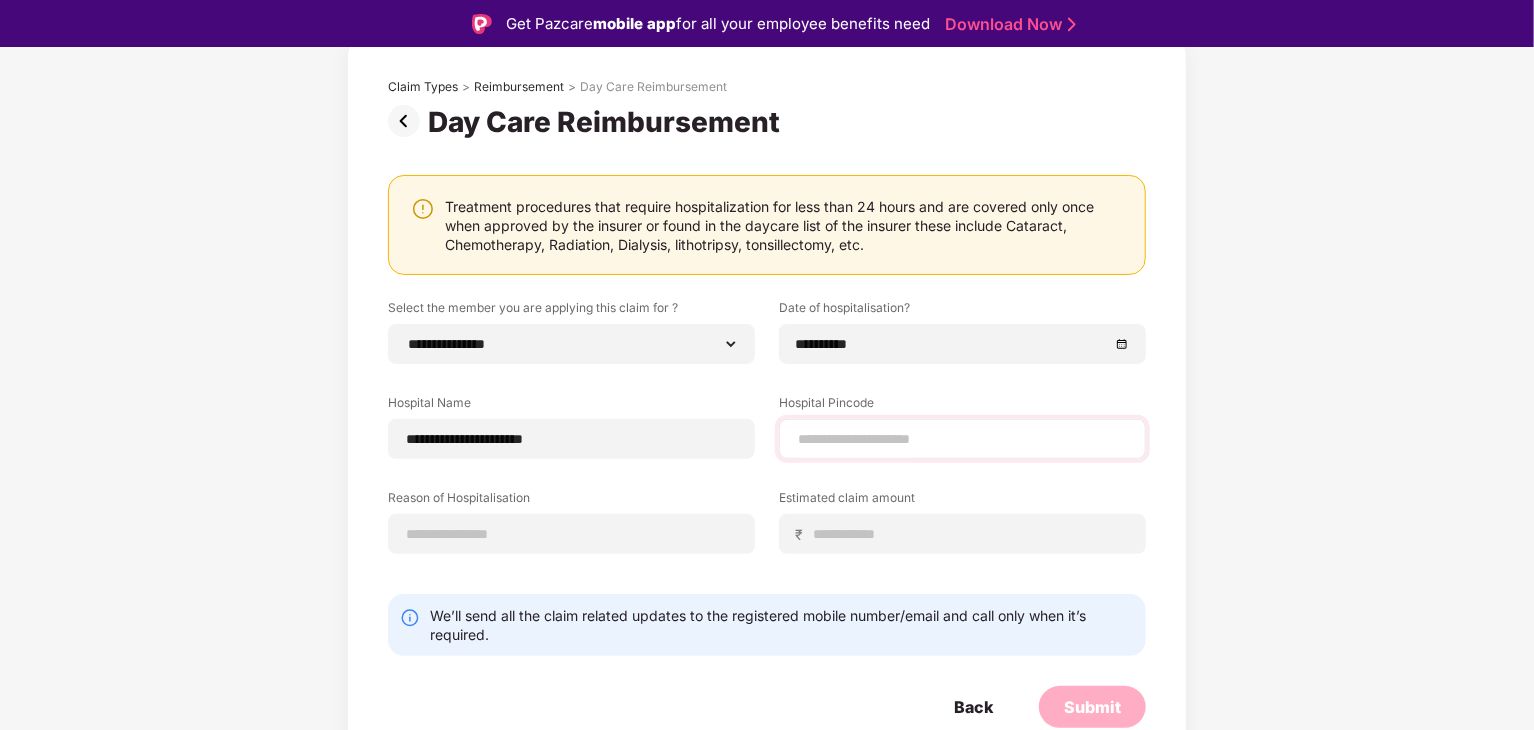 click at bounding box center (962, 439) 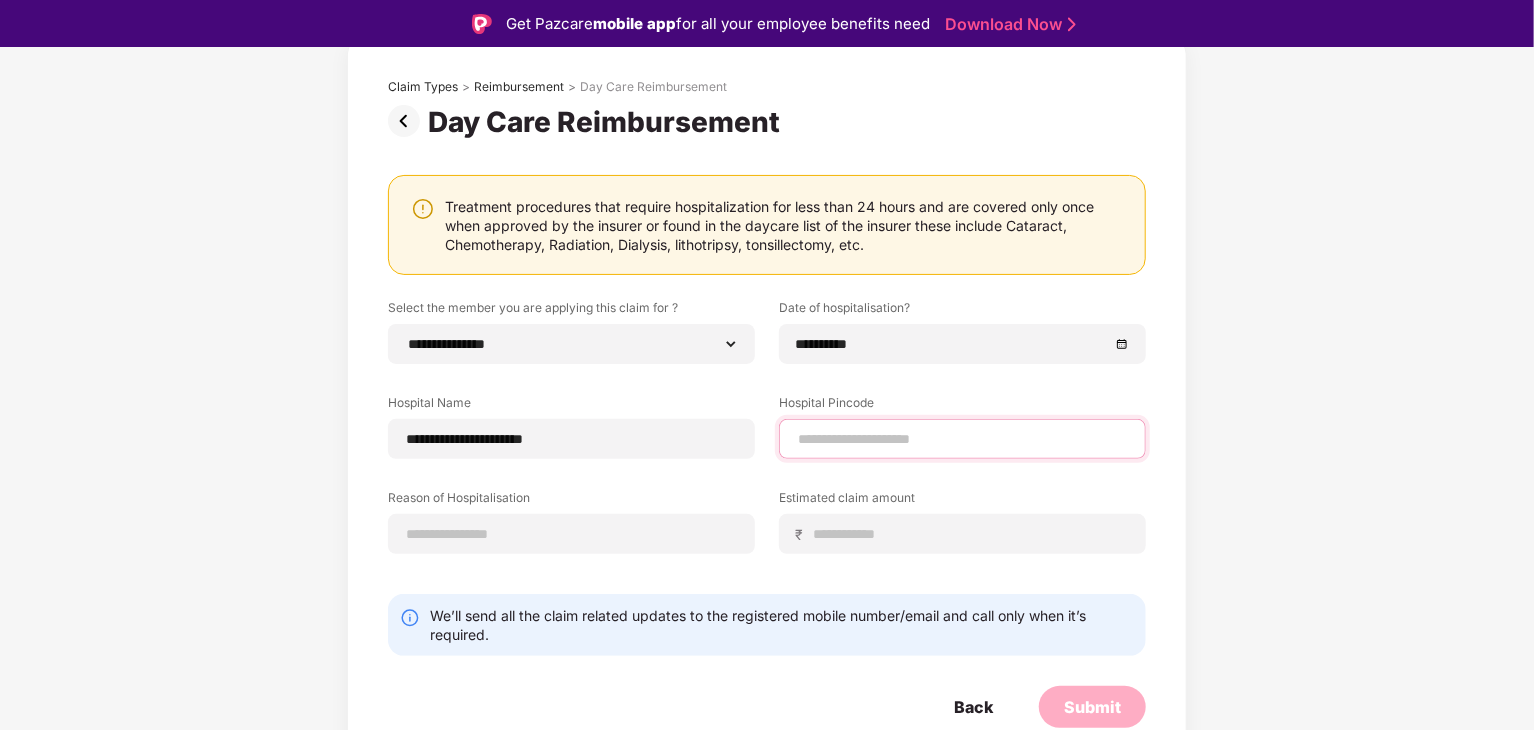 click at bounding box center [962, 439] 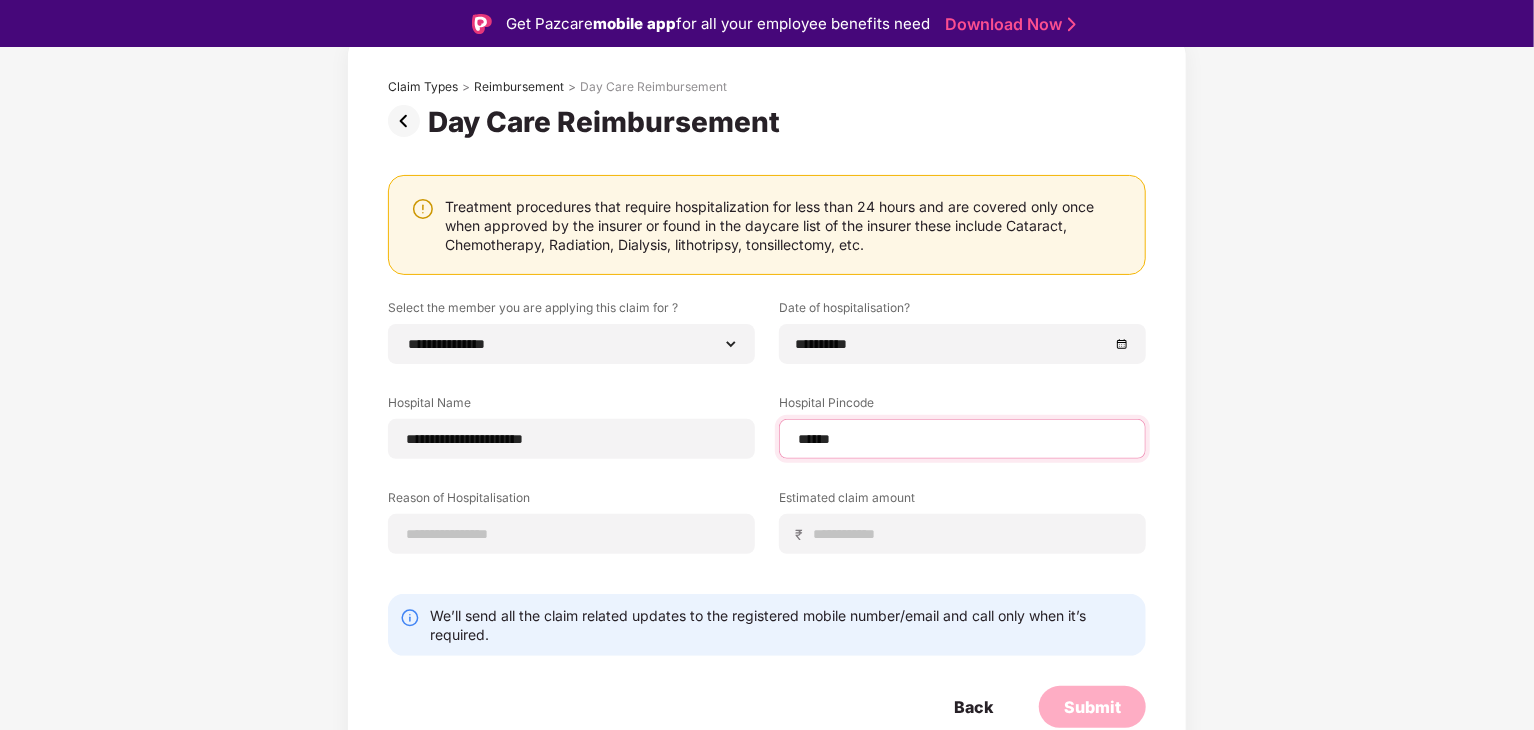 select on "**********" 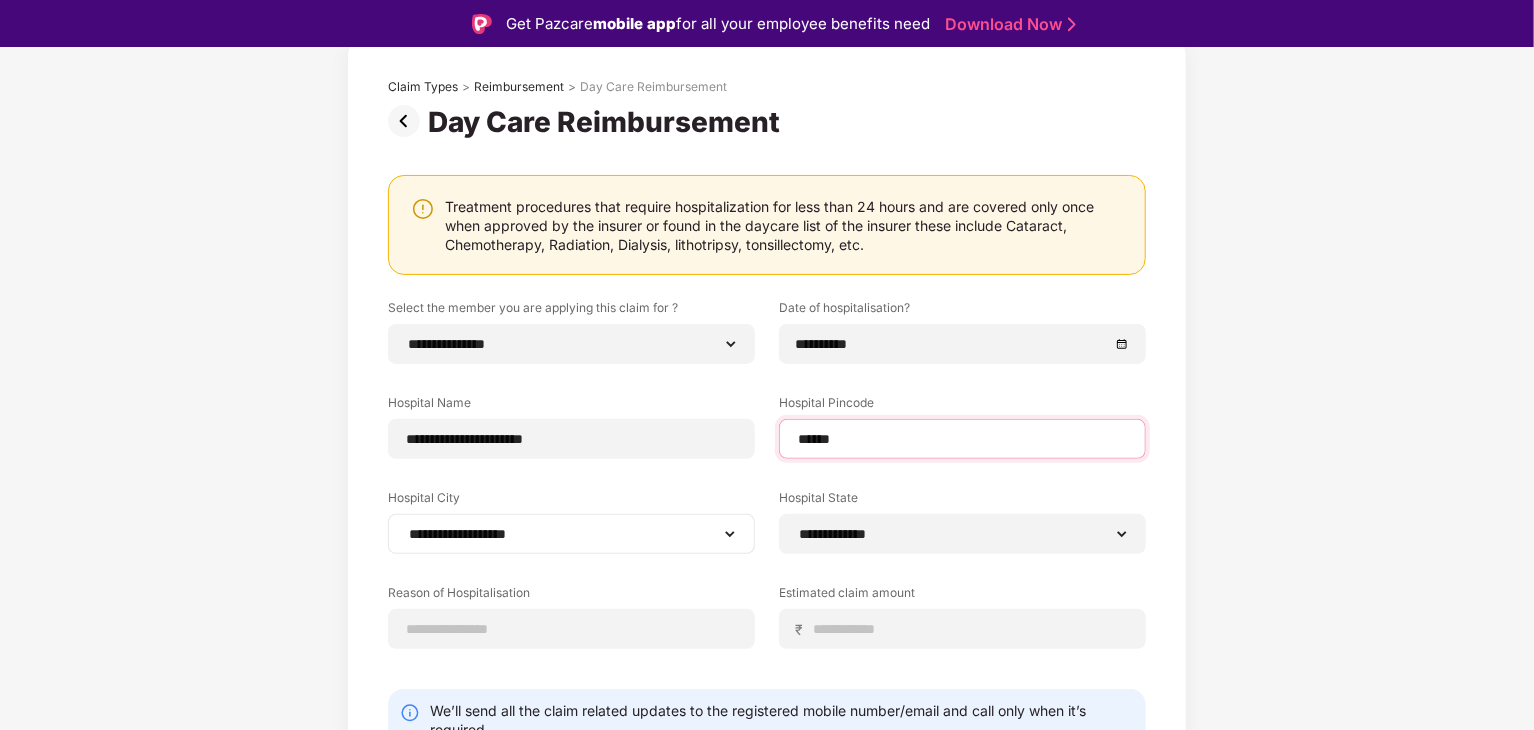scroll, scrollTop: 209, scrollLeft: 0, axis: vertical 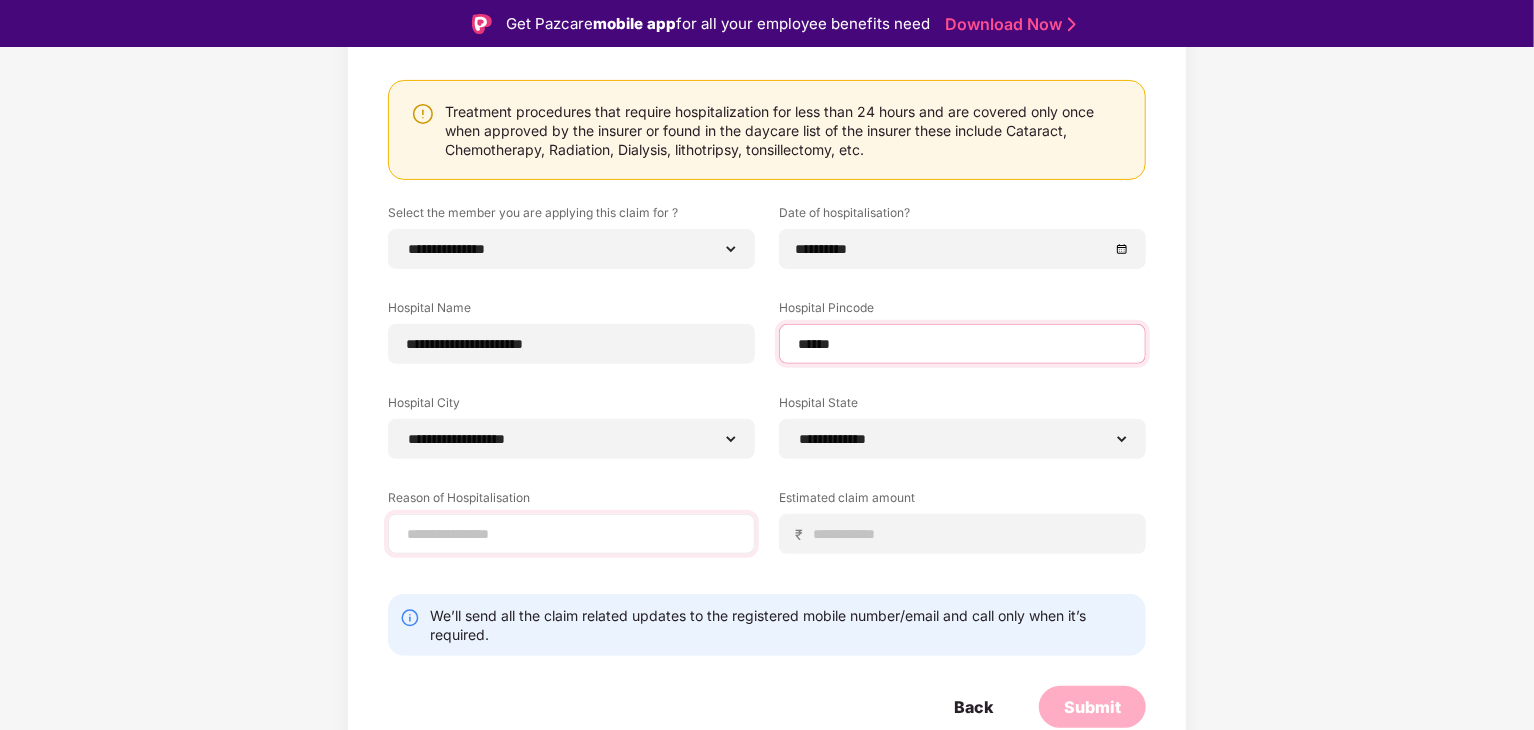 type on "******" 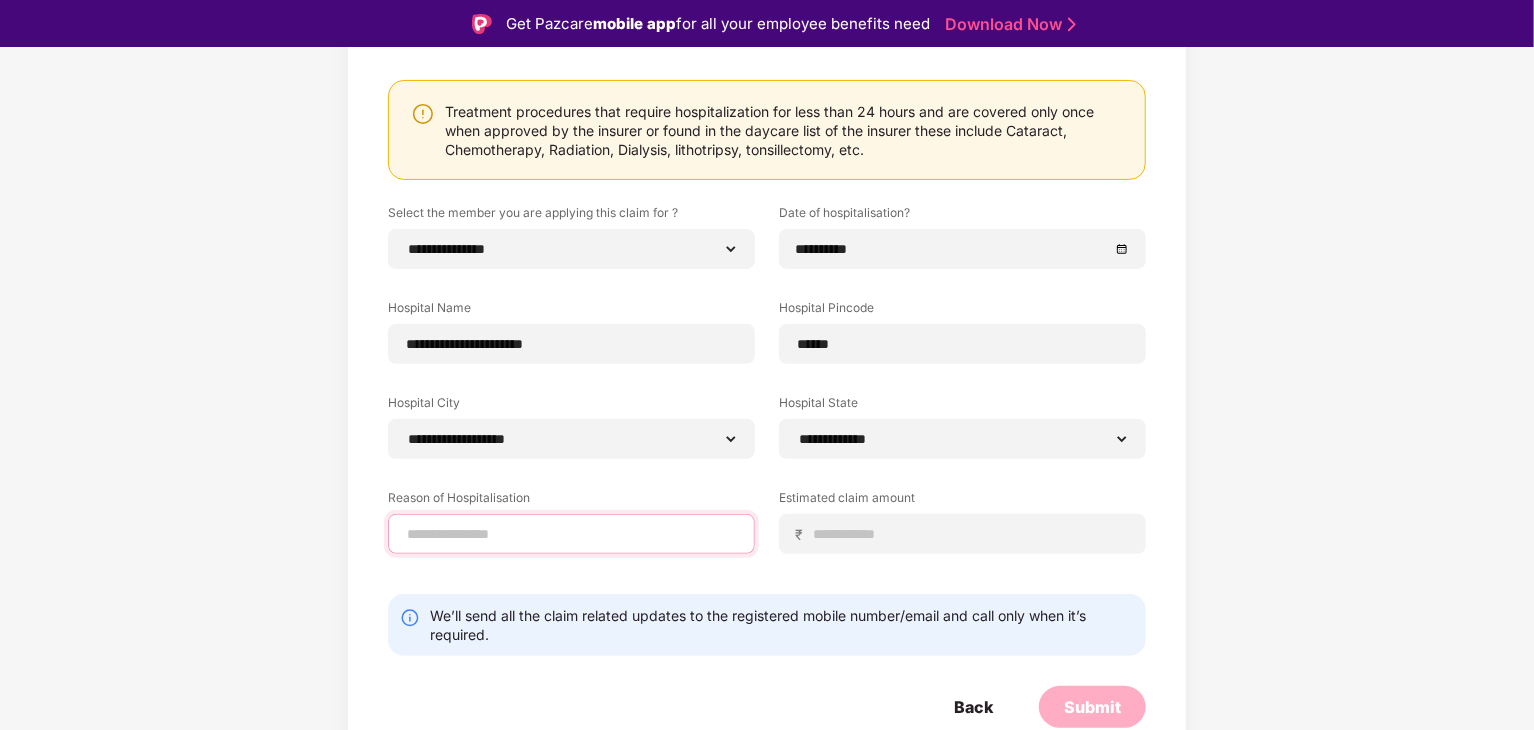 click at bounding box center (571, 534) 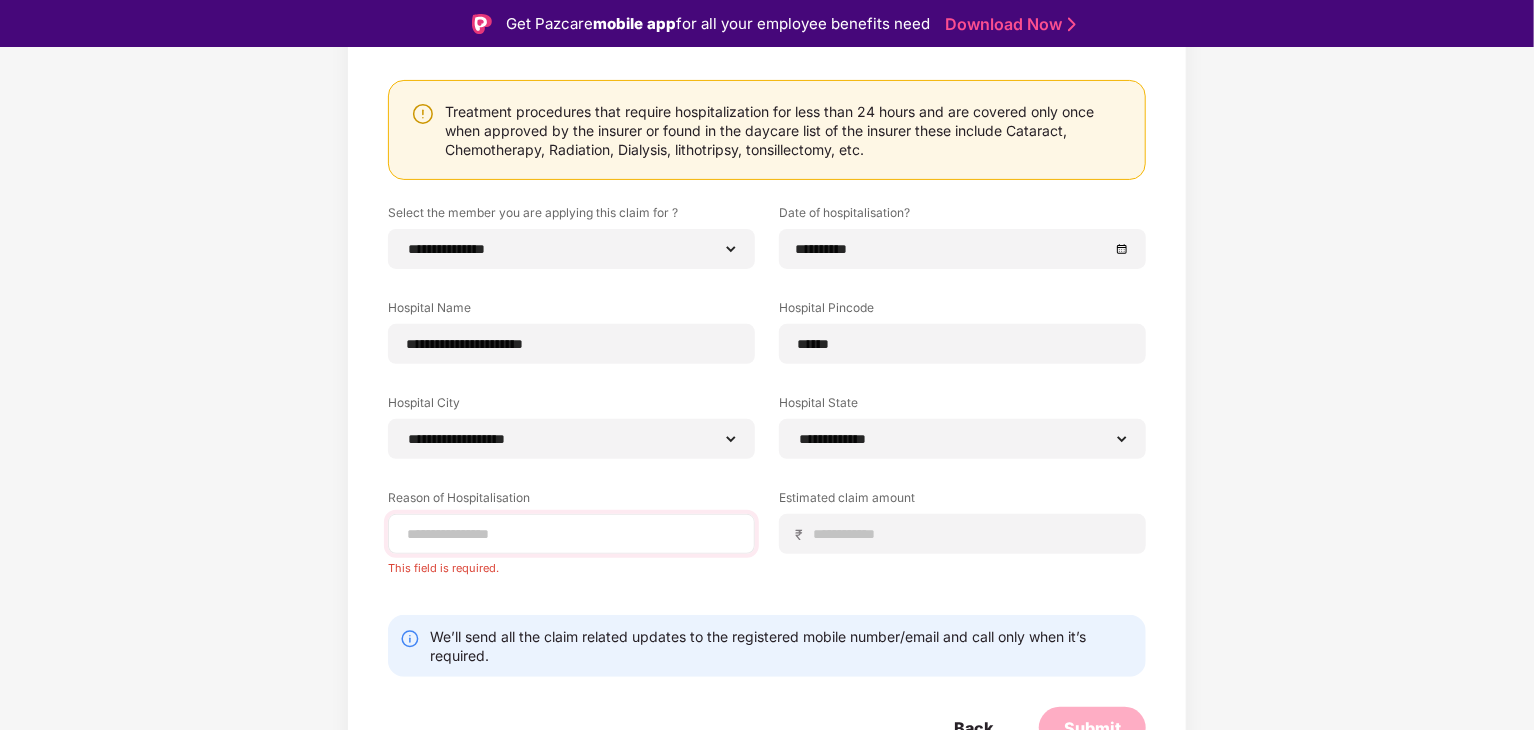 click at bounding box center [571, 534] 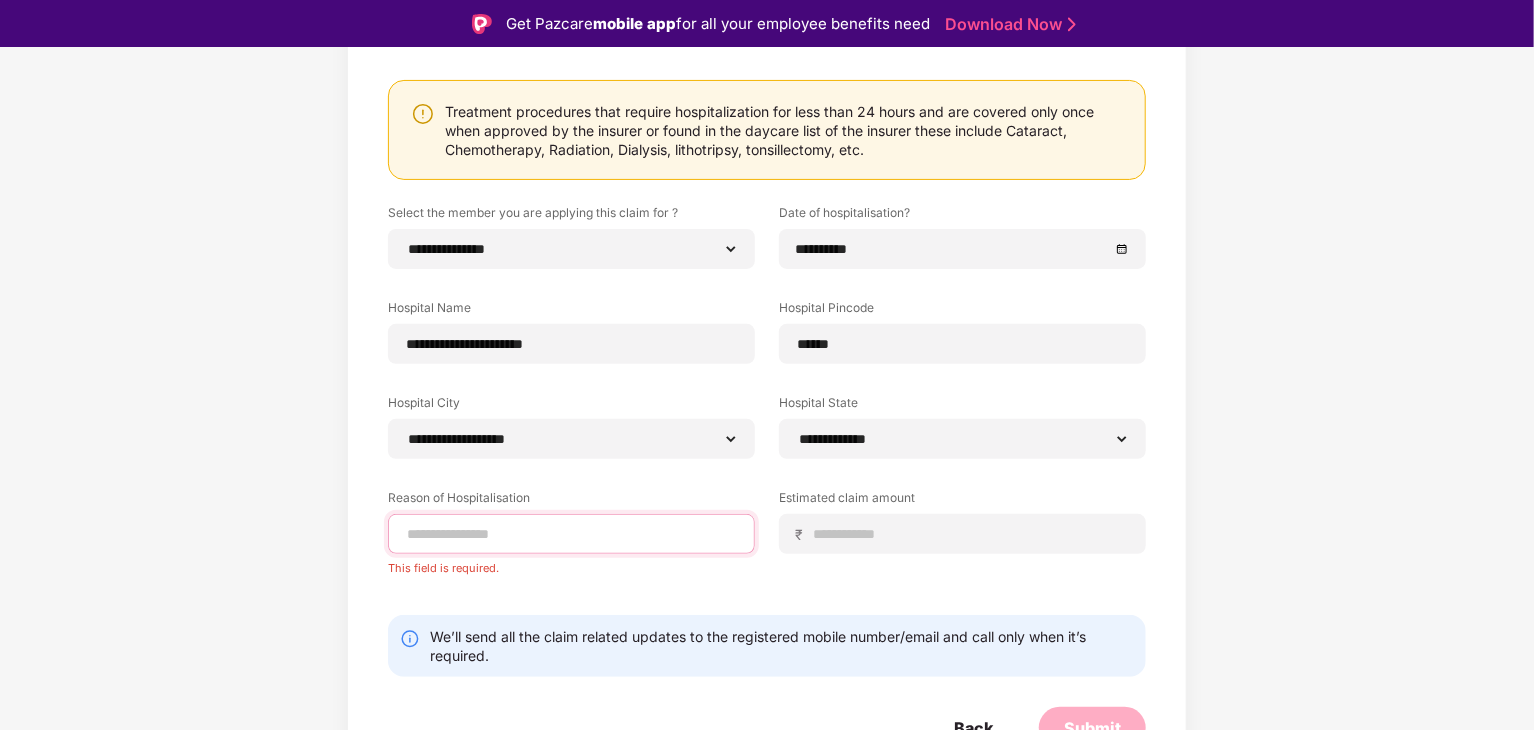 click at bounding box center [571, 534] 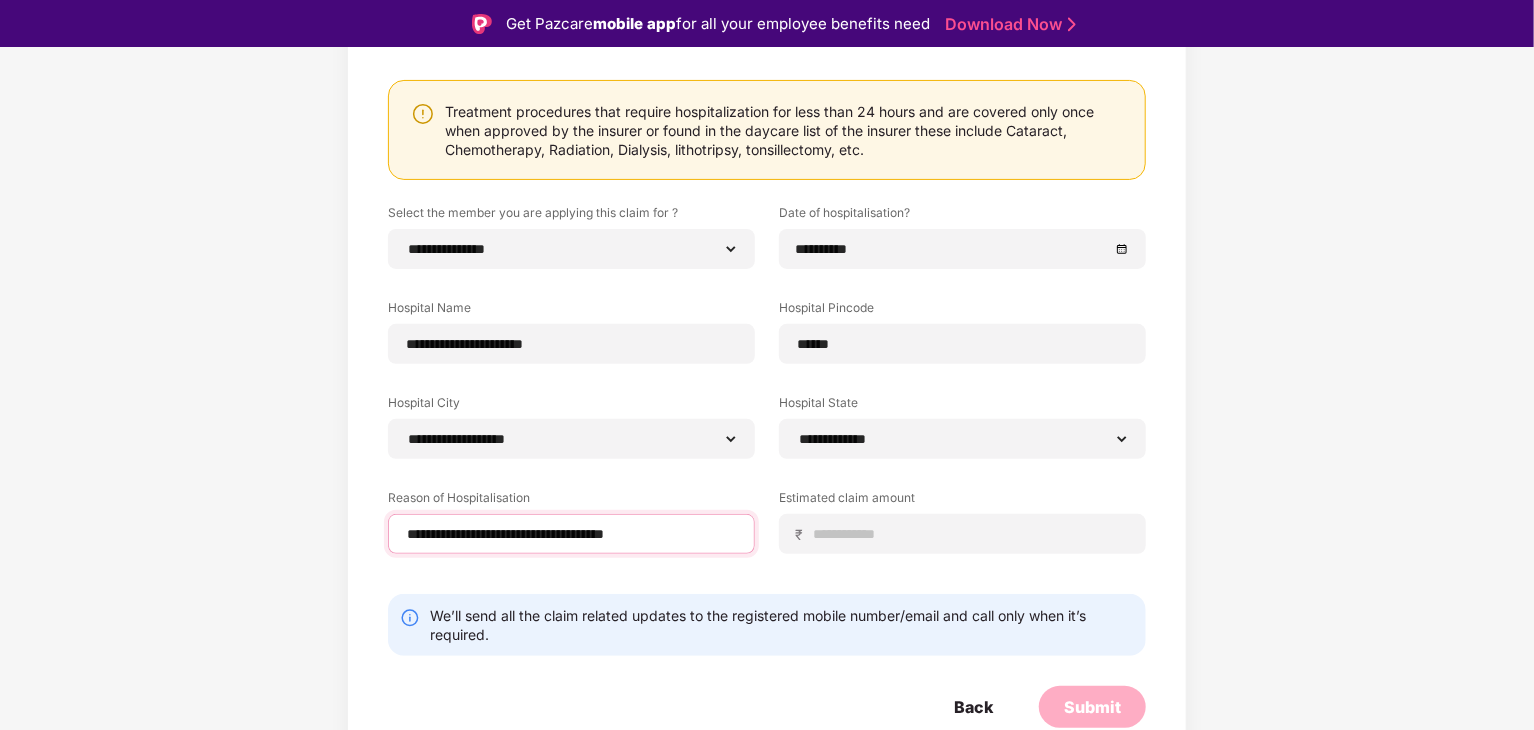click on "**********" at bounding box center [571, 534] 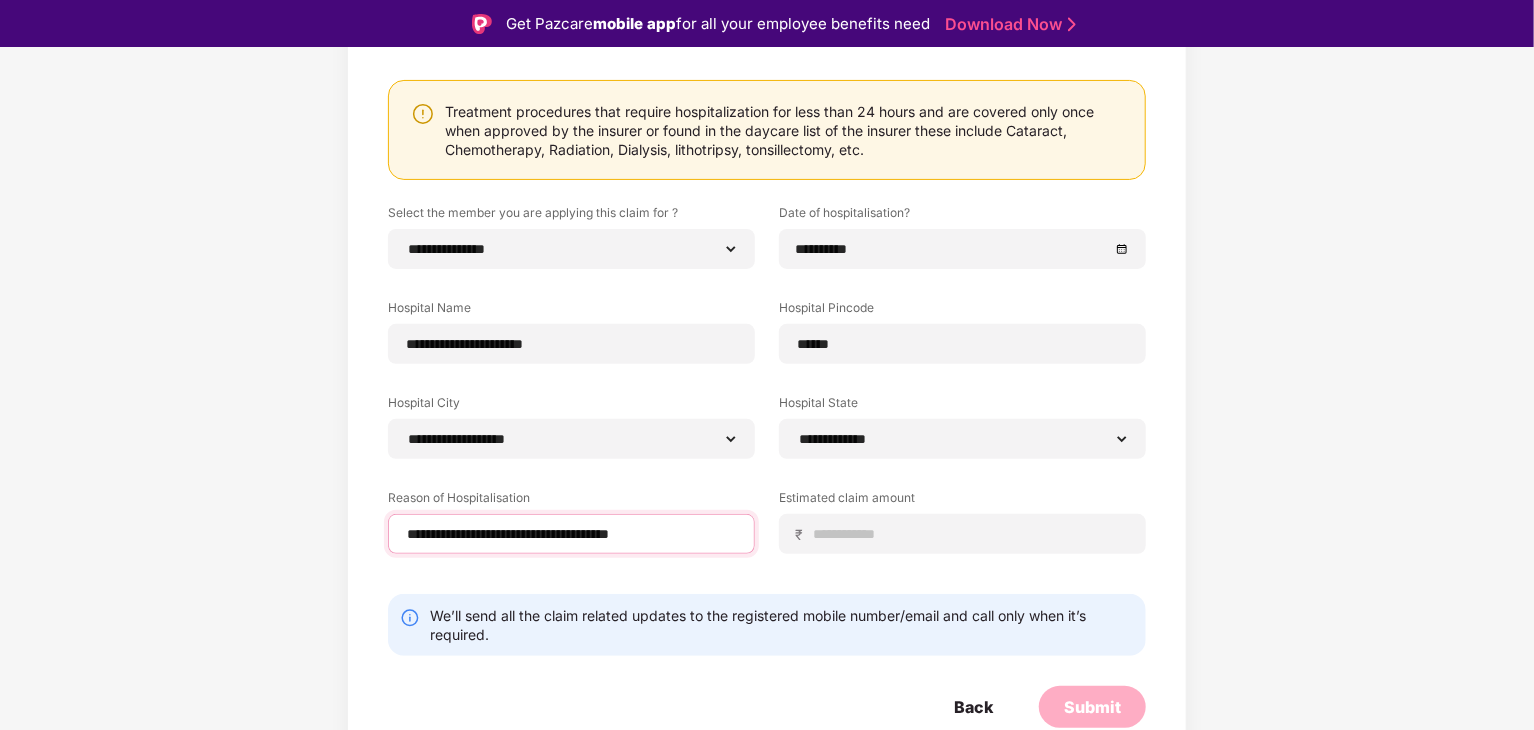click on "**********" at bounding box center [571, 534] 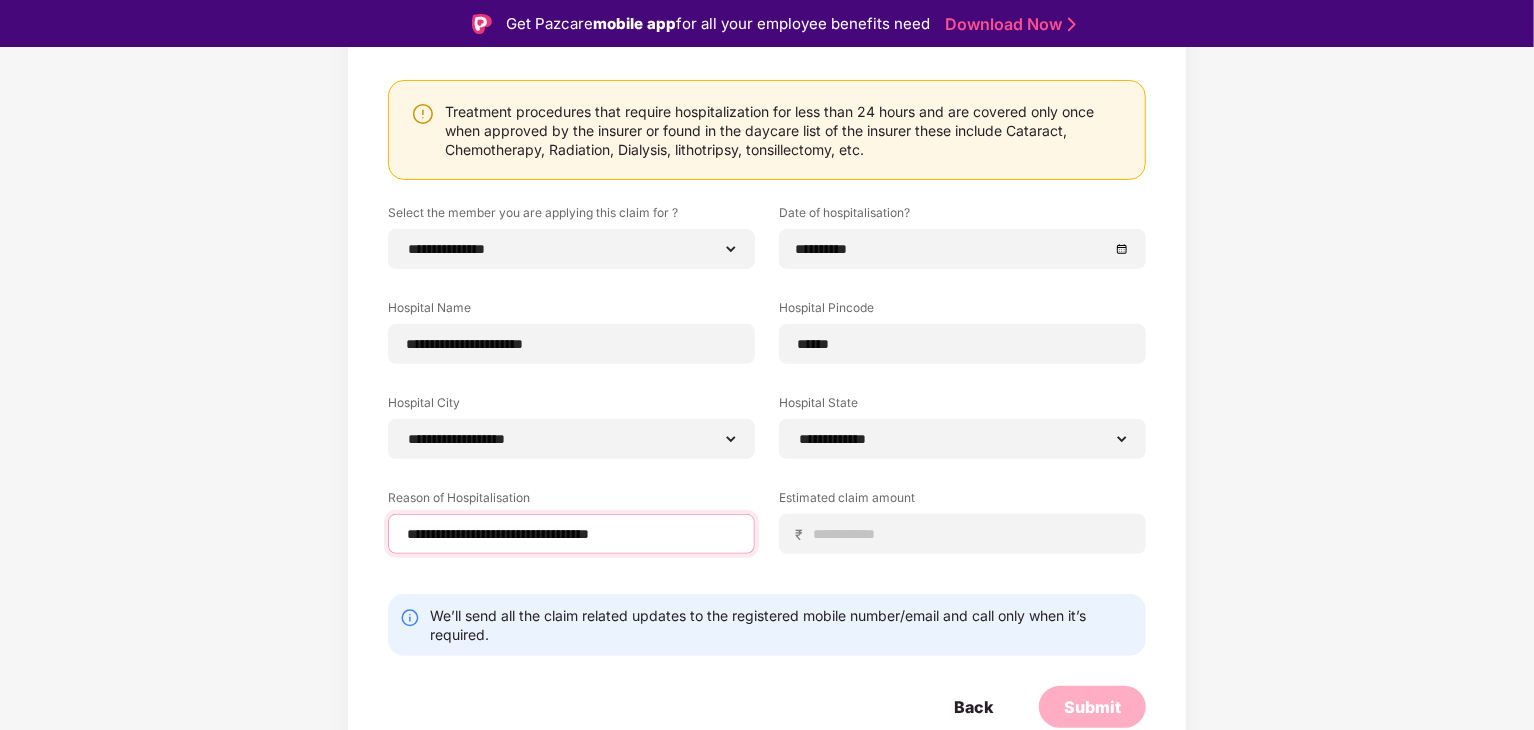 click on "**********" at bounding box center [571, 534] 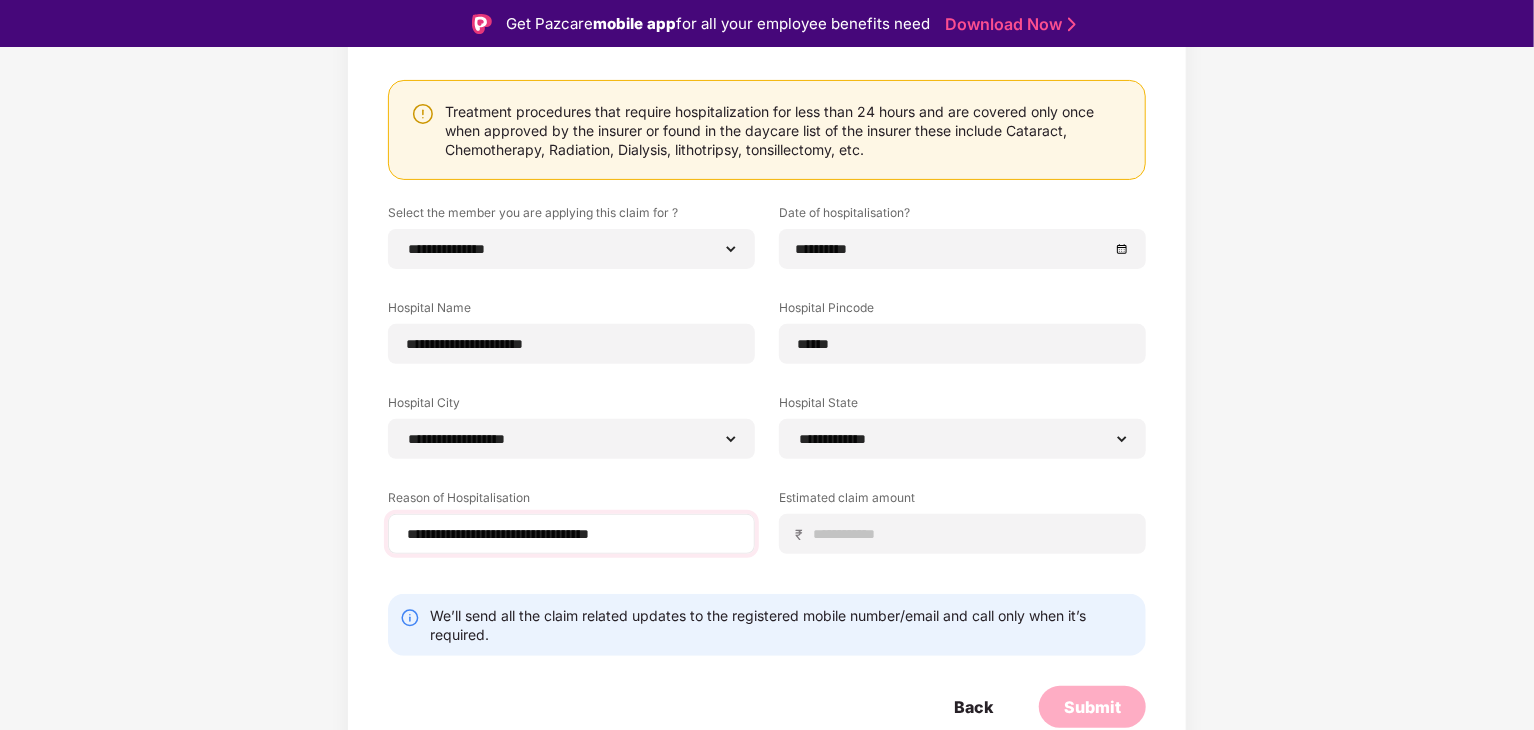 click on "**********" at bounding box center (571, 534) 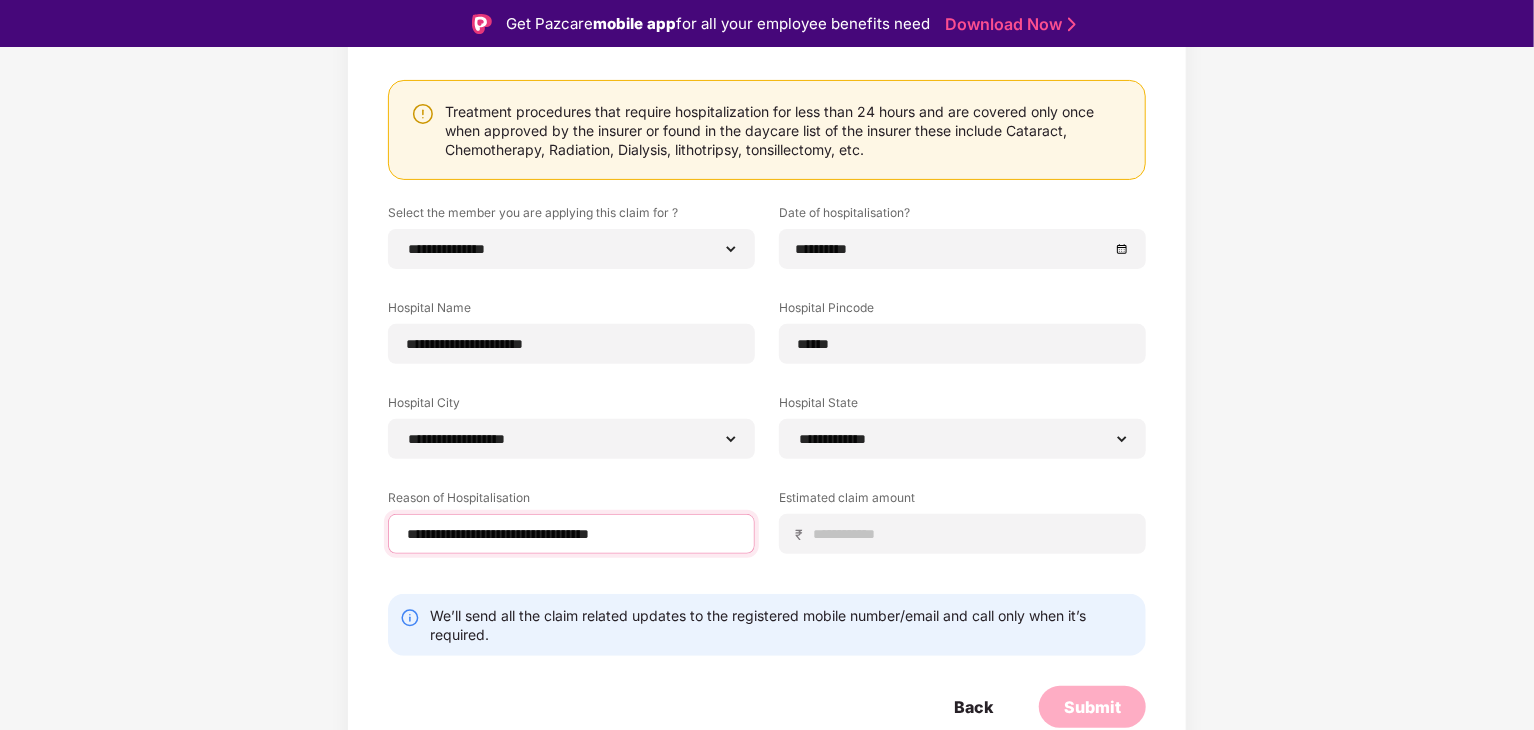 click on "**********" at bounding box center (571, 534) 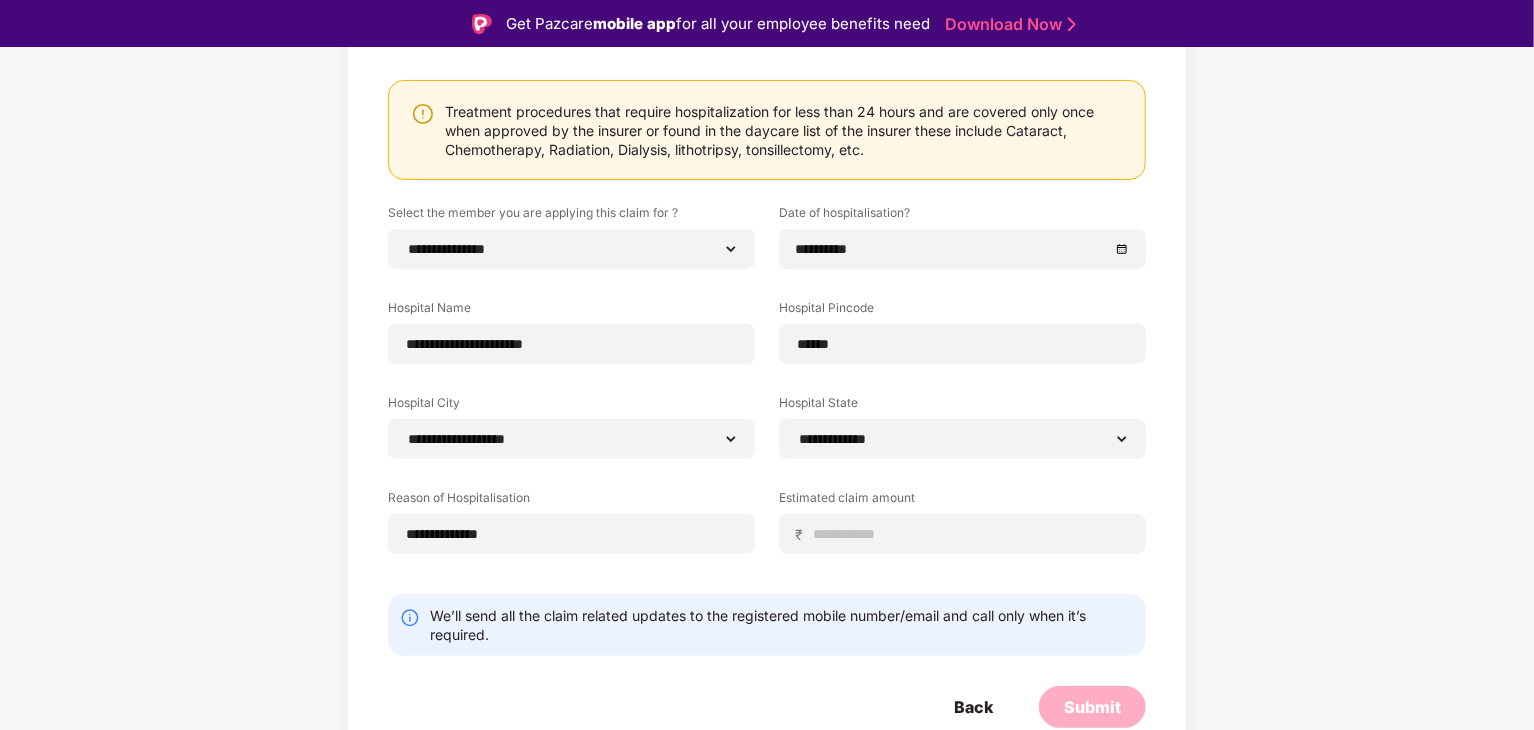 drag, startPoint x: 484, startPoint y: 530, endPoint x: 388, endPoint y: 376, distance: 181.47176 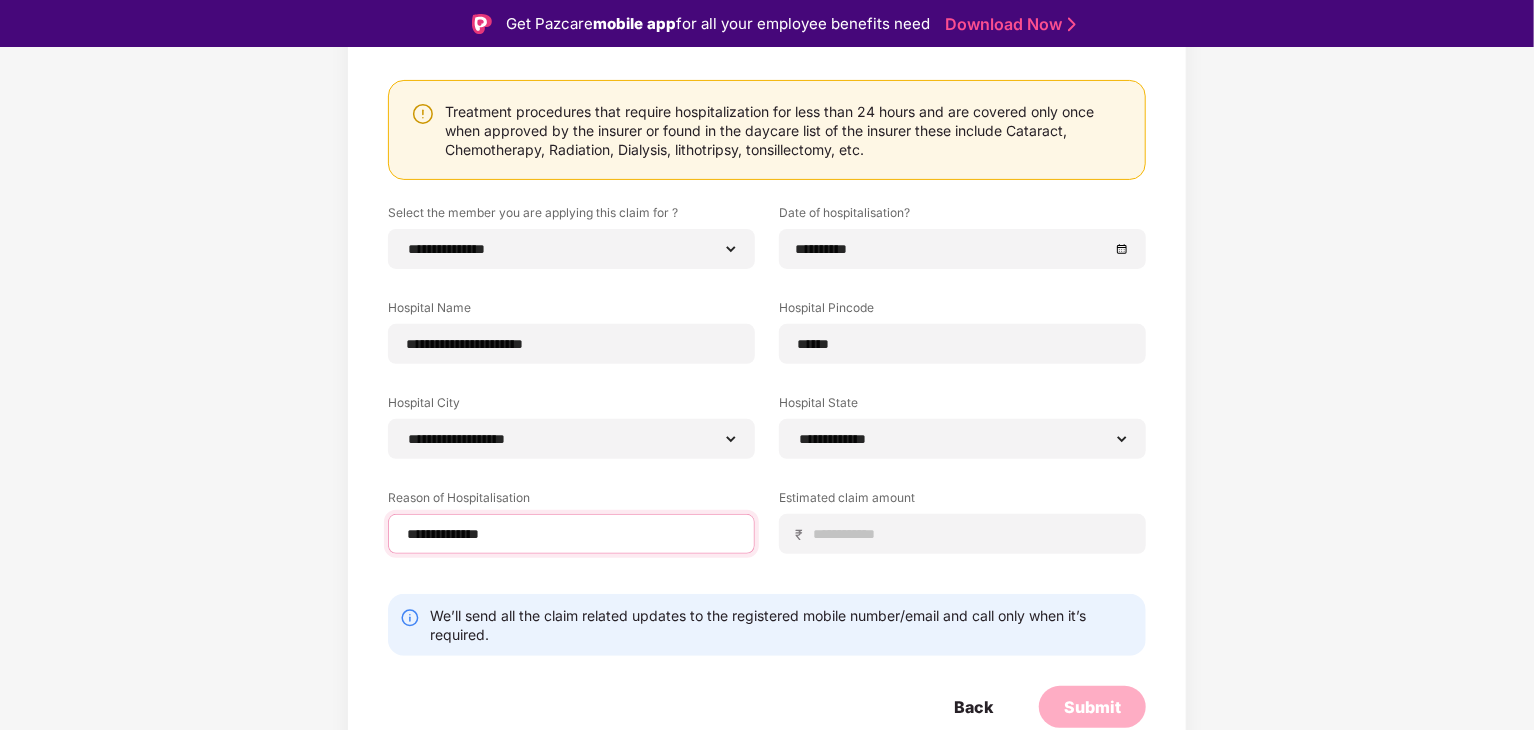 drag, startPoint x: 572, startPoint y: 527, endPoint x: 450, endPoint y: 532, distance: 122.10242 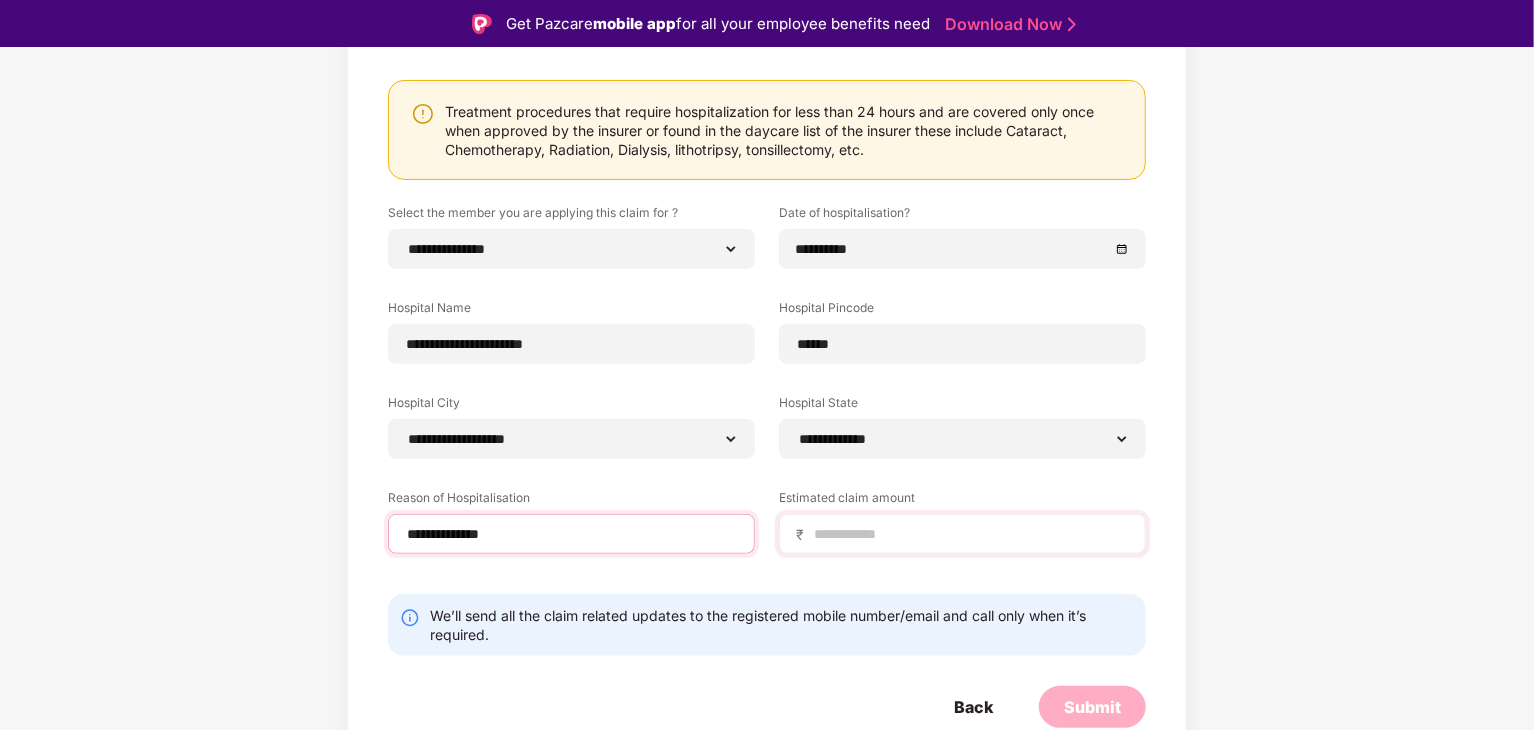 type on "**********" 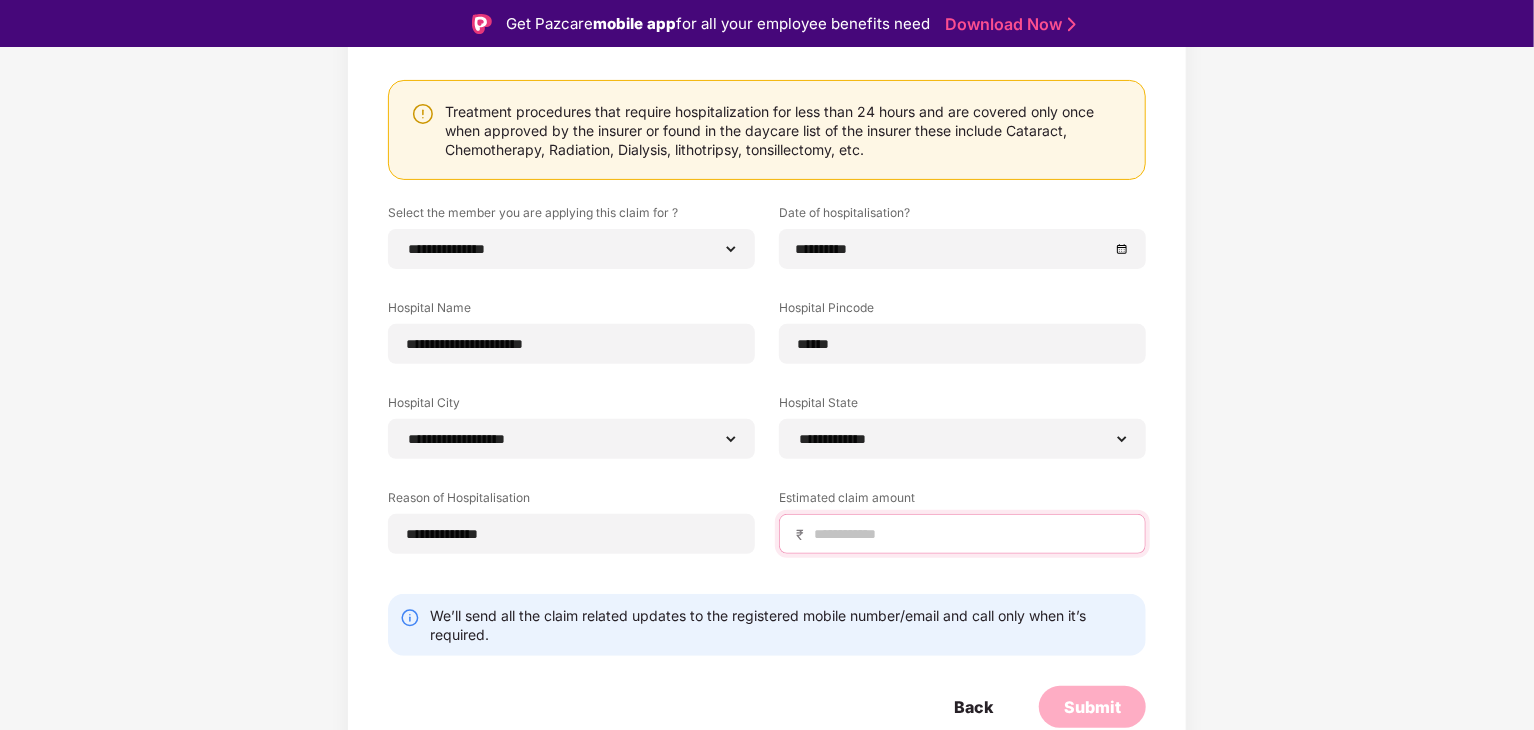 click at bounding box center [970, 534] 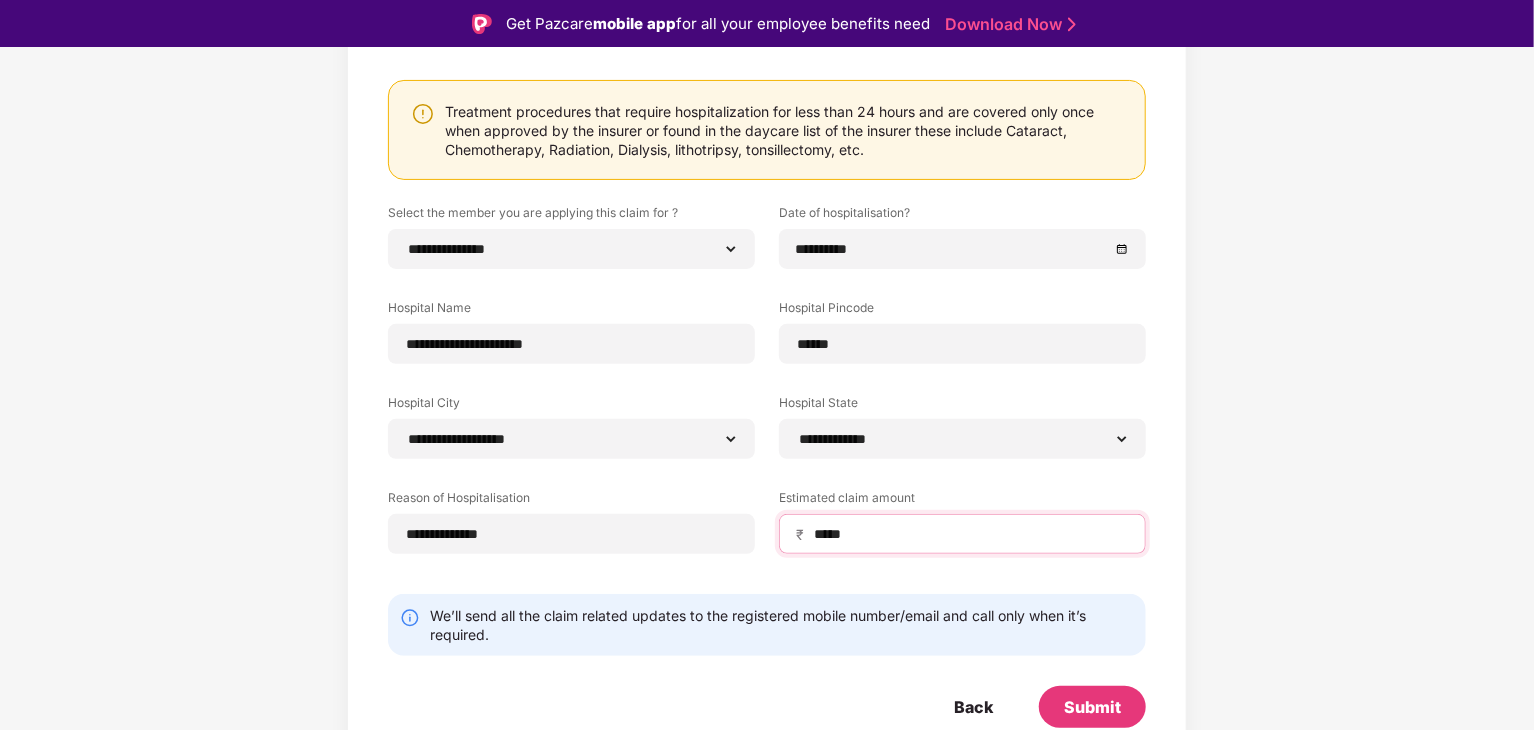 type on "*****" 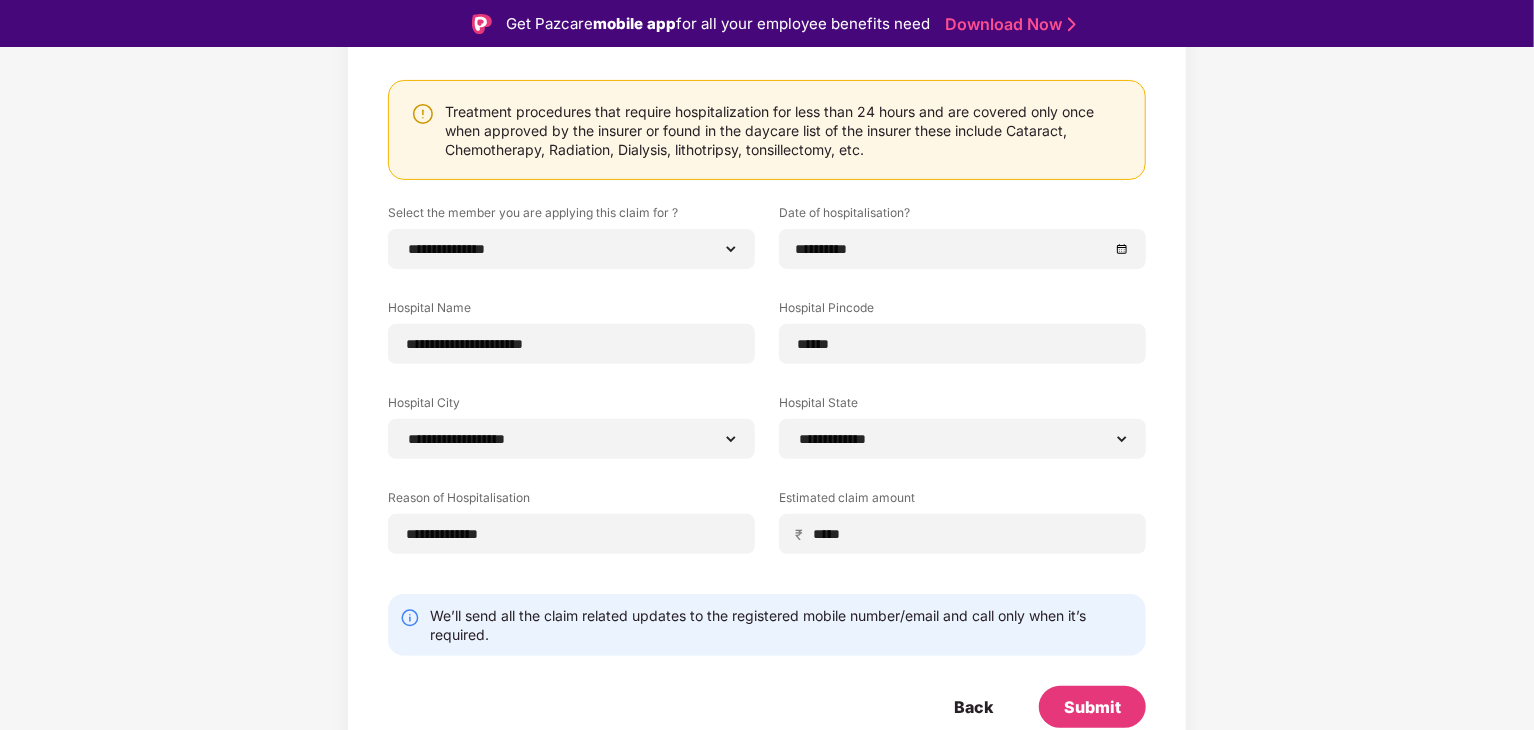 click on "**********" at bounding box center (767, 341) 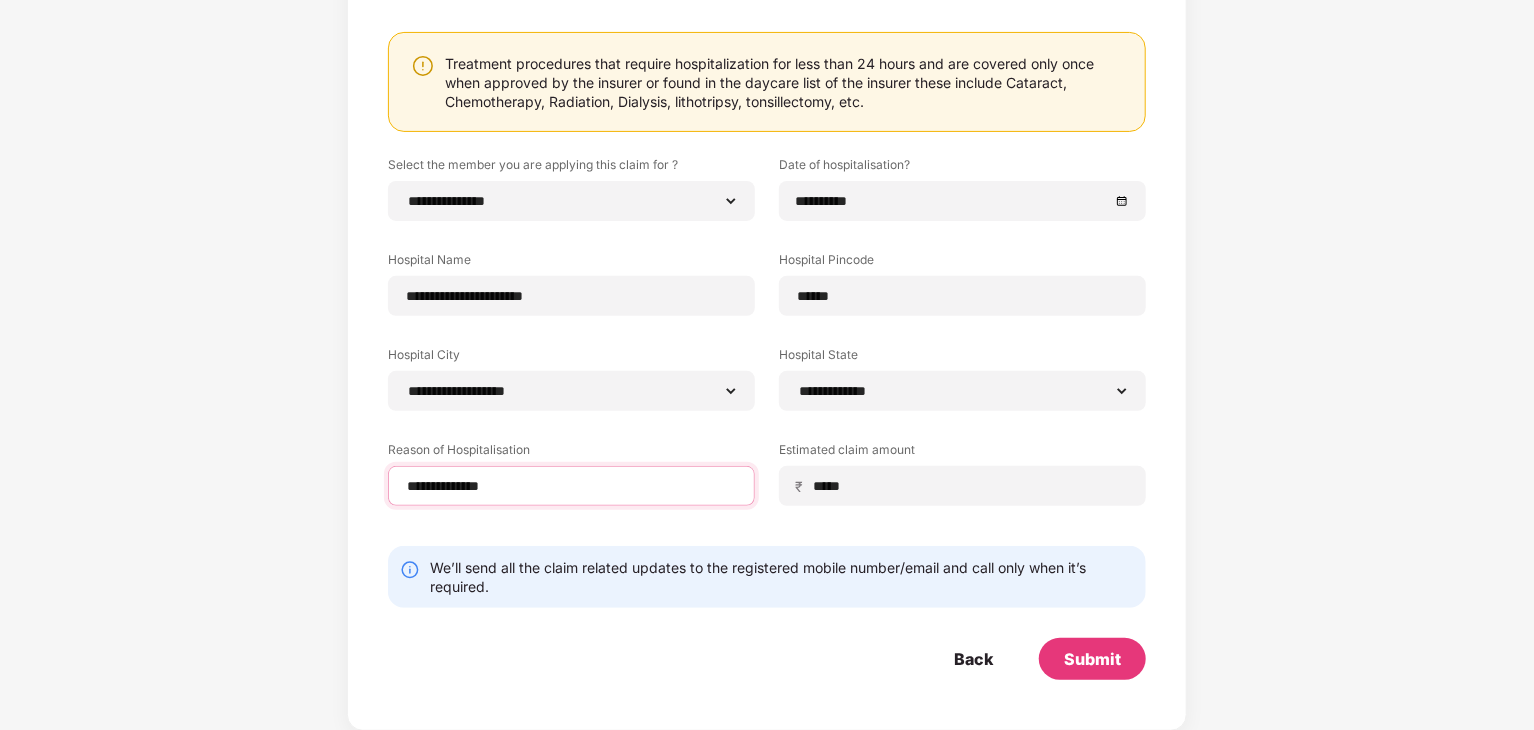 drag, startPoint x: 415, startPoint y: 486, endPoint x: 401, endPoint y: 486, distance: 14 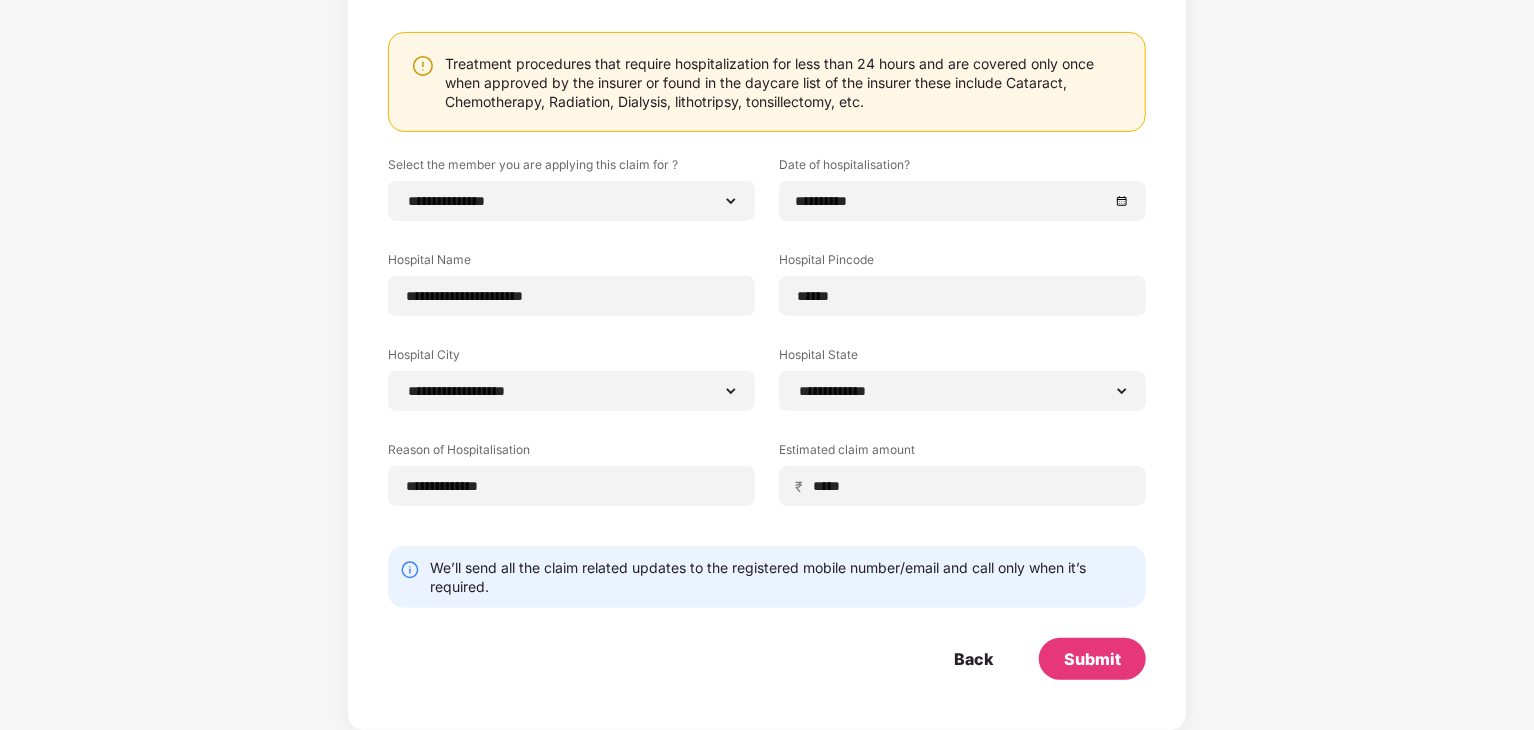 click on "**********" at bounding box center (767, 346) 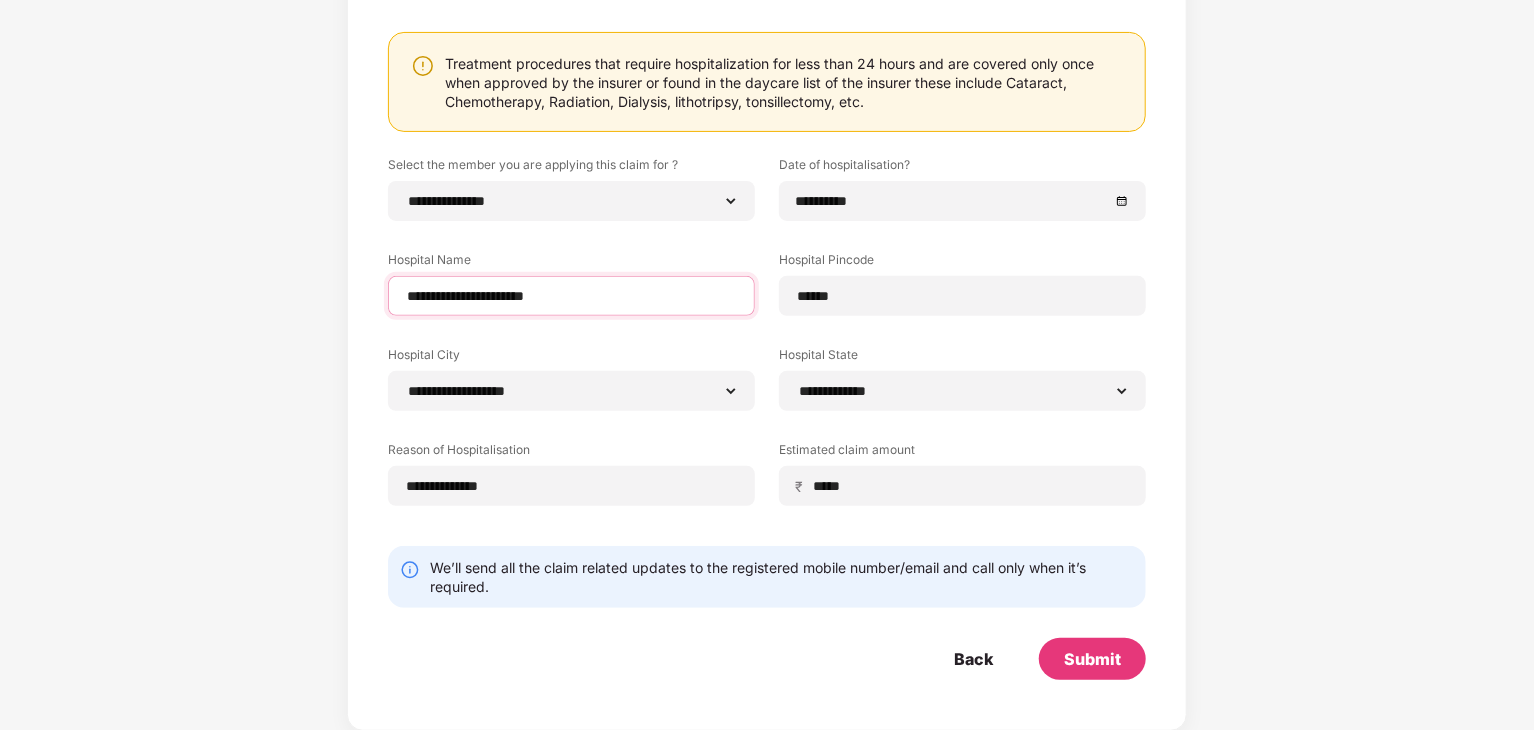 click on "**********" at bounding box center [571, 296] 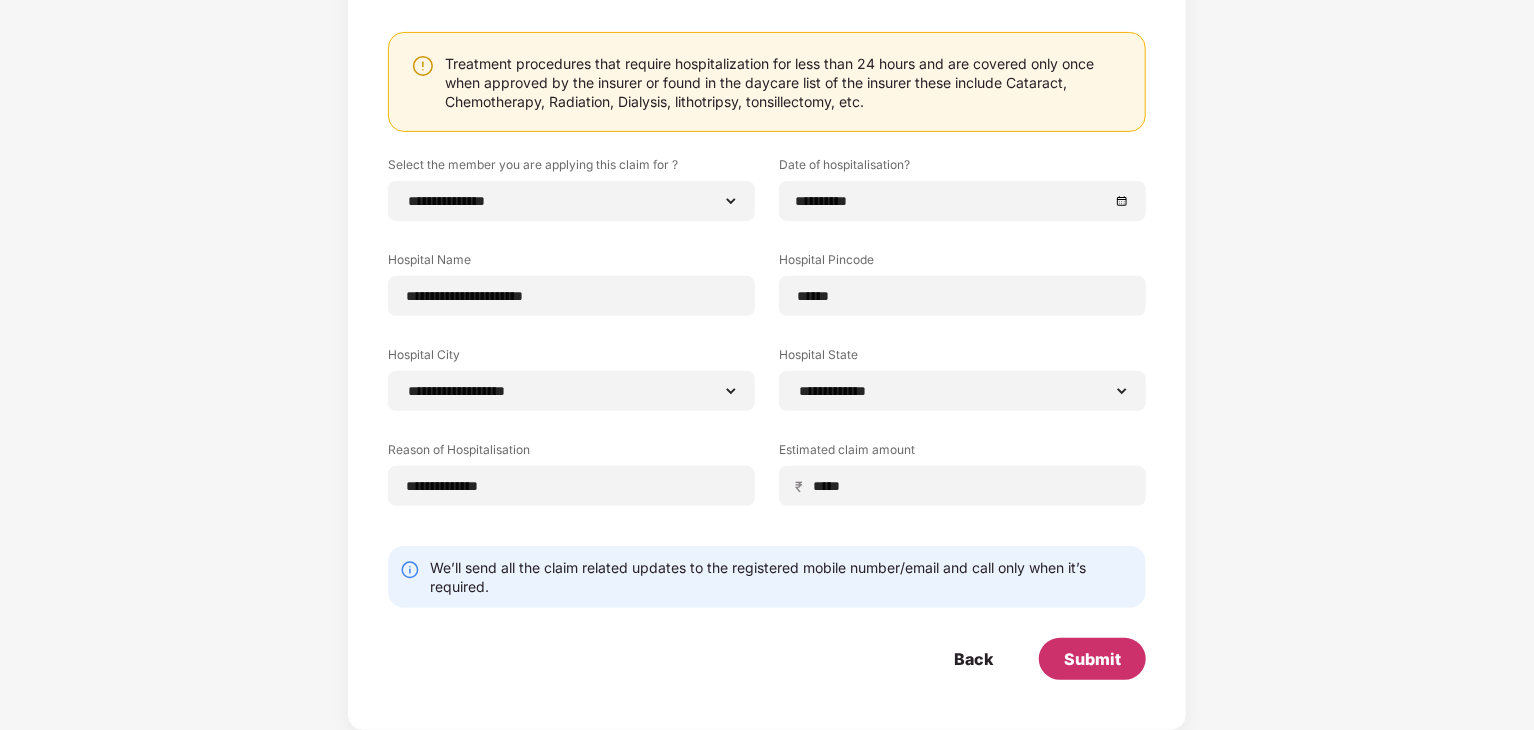click on "Submit" at bounding box center [1092, 659] 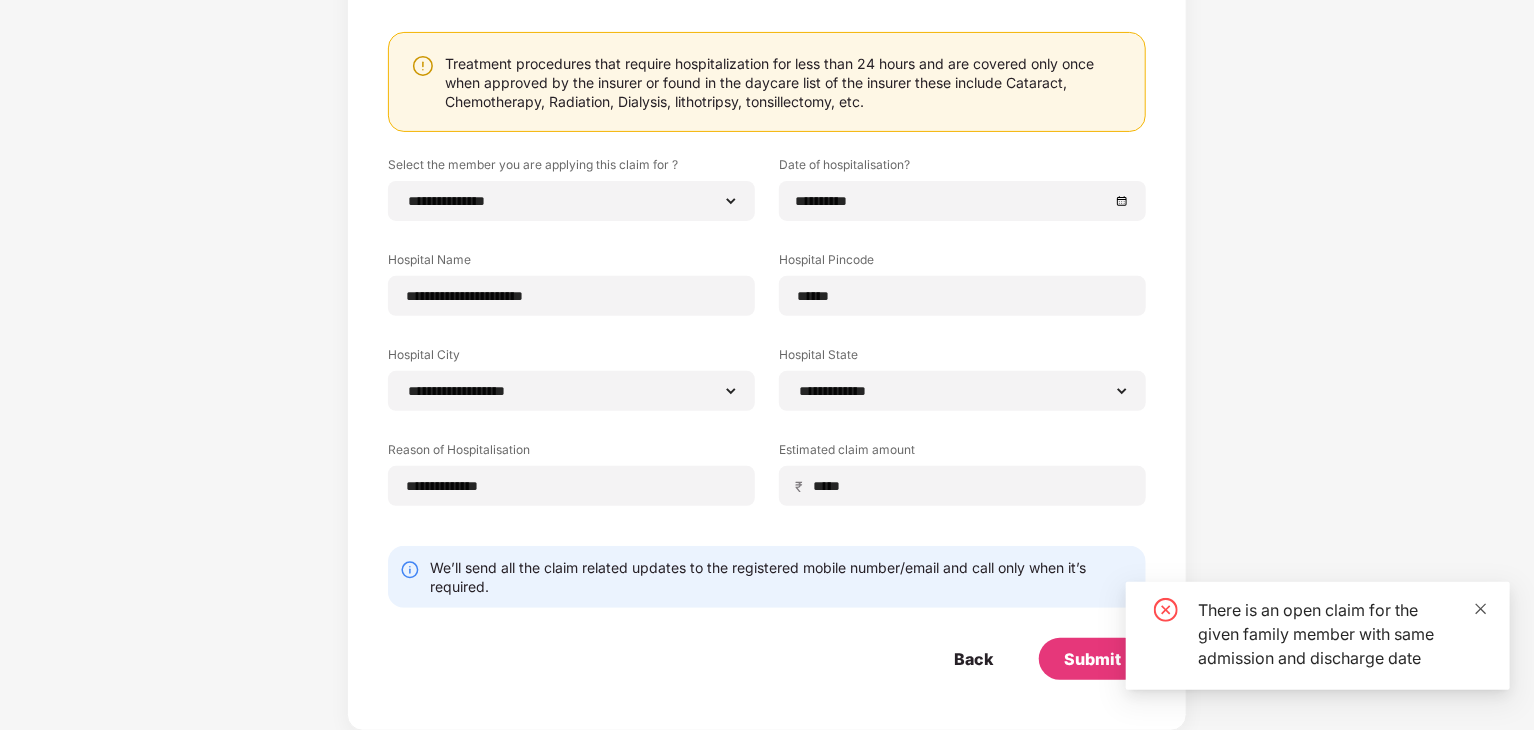 click 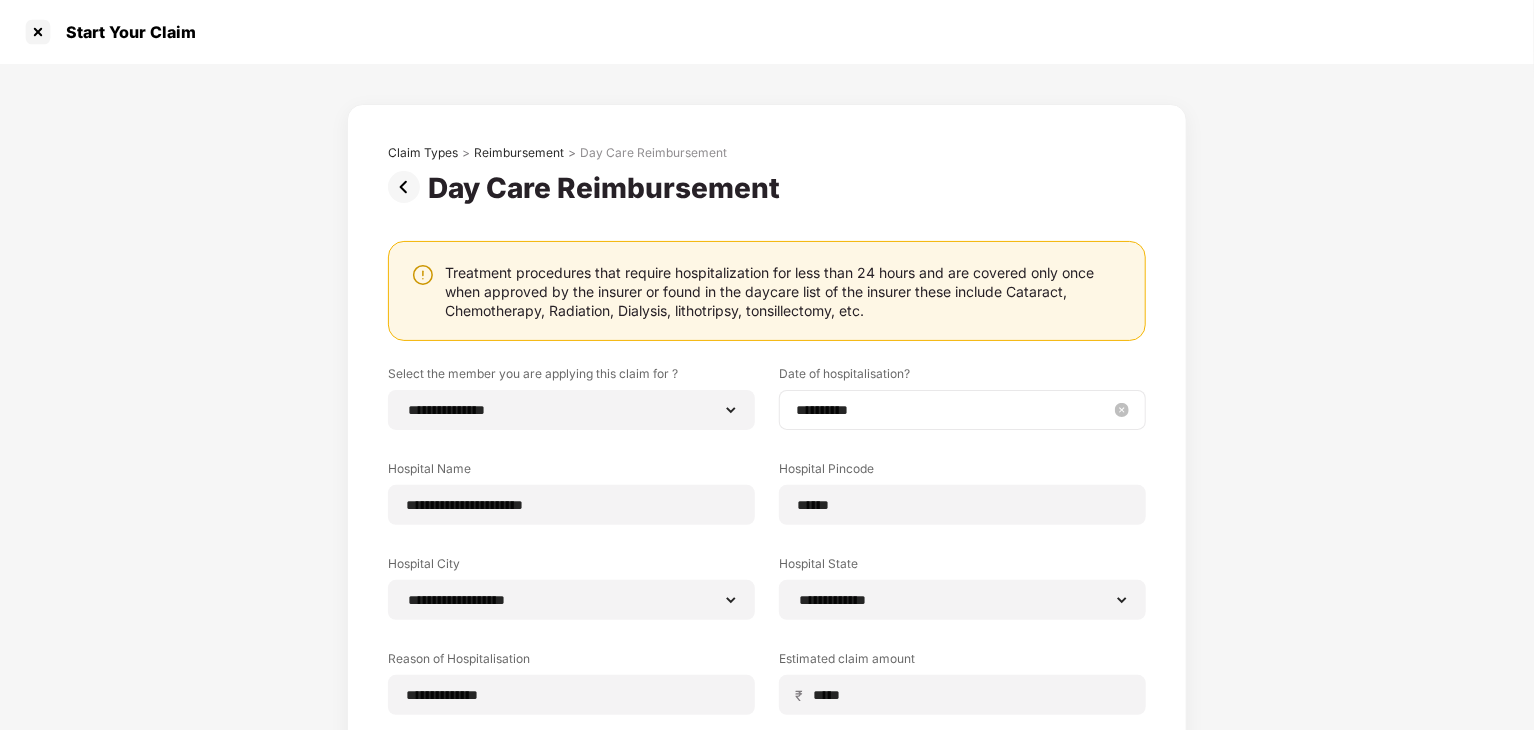scroll, scrollTop: 209, scrollLeft: 0, axis: vertical 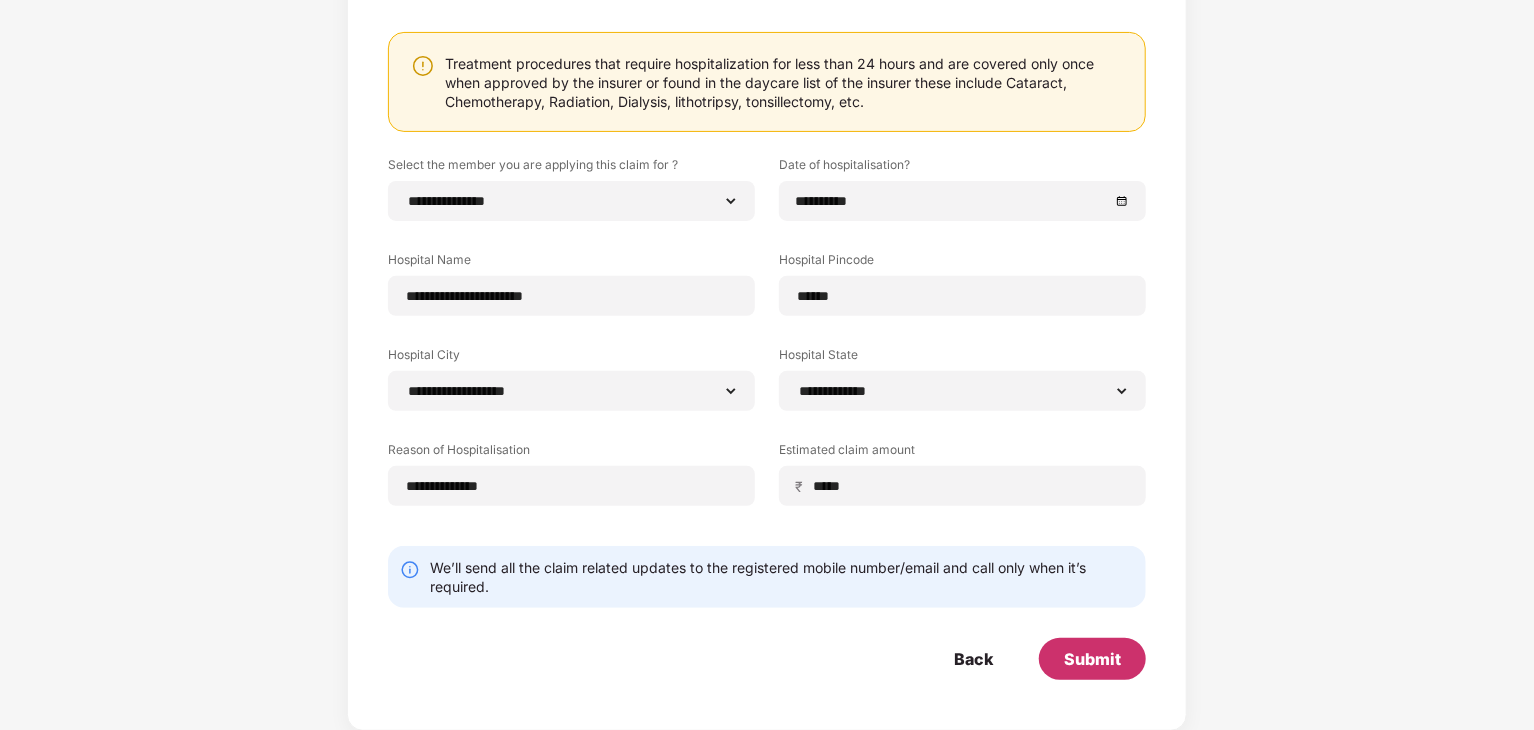 click on "Submit" at bounding box center (1092, 659) 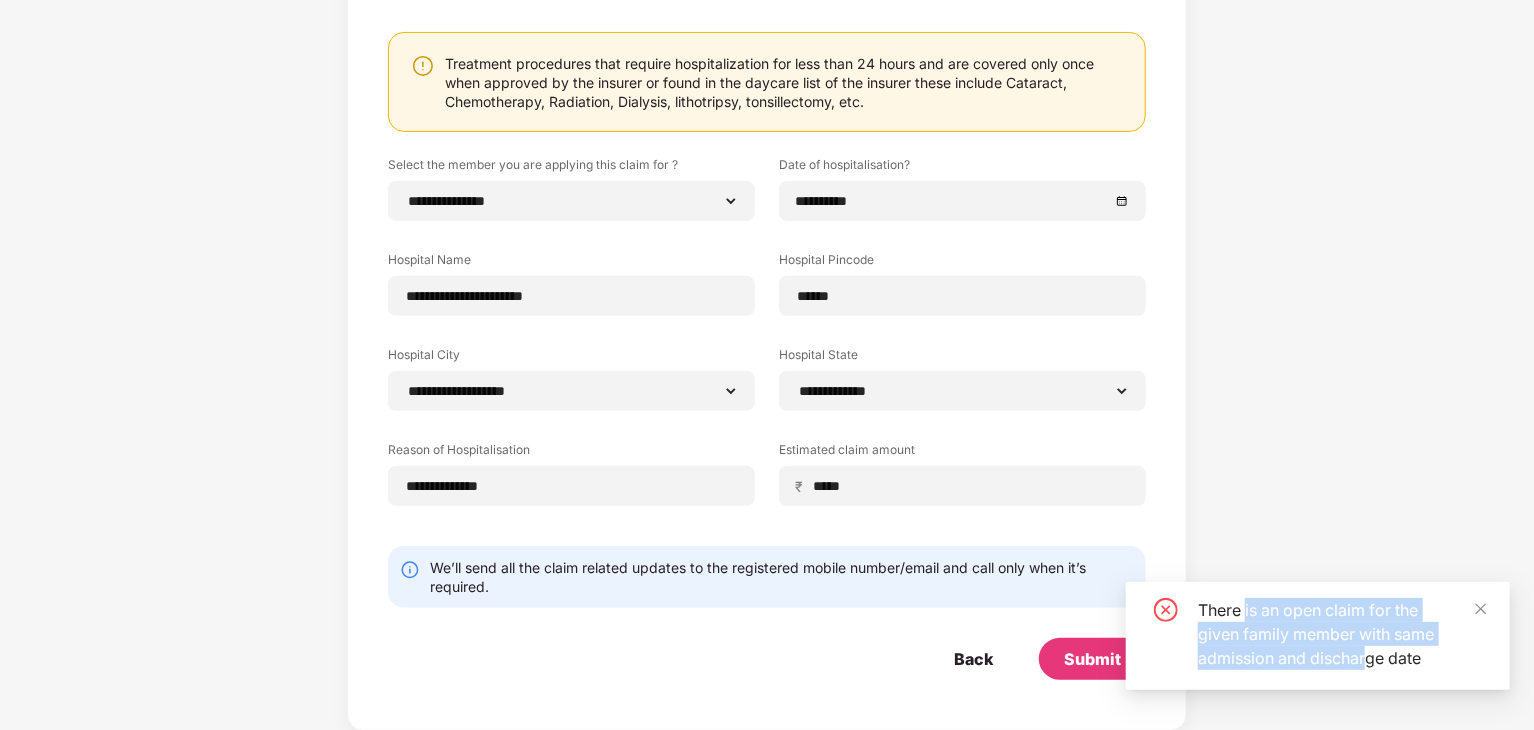 drag, startPoint x: 1245, startPoint y: 614, endPoint x: 1363, endPoint y: 648, distance: 122.80065 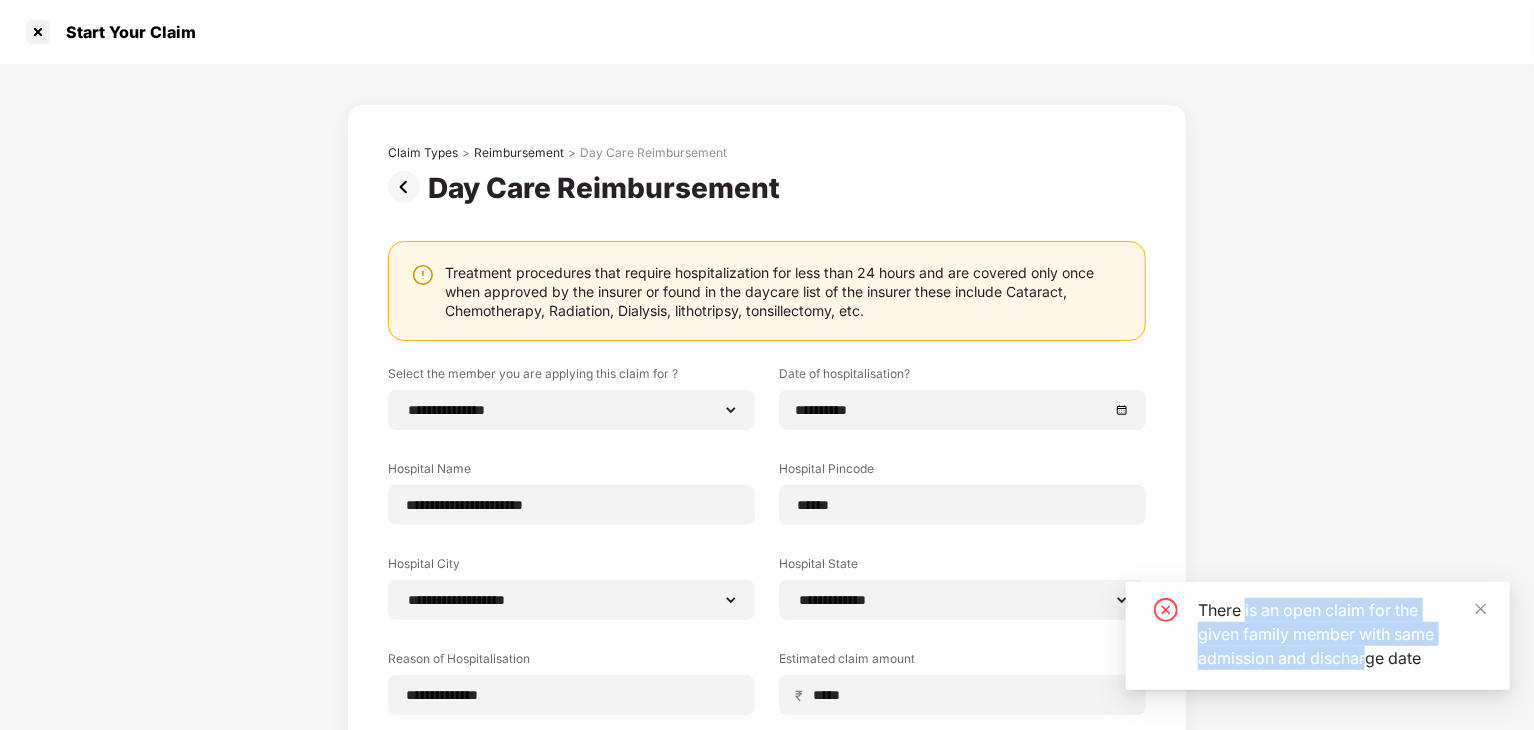 click on "There is an open claim for the given family member with same admission and discharge date" at bounding box center (1342, 634) 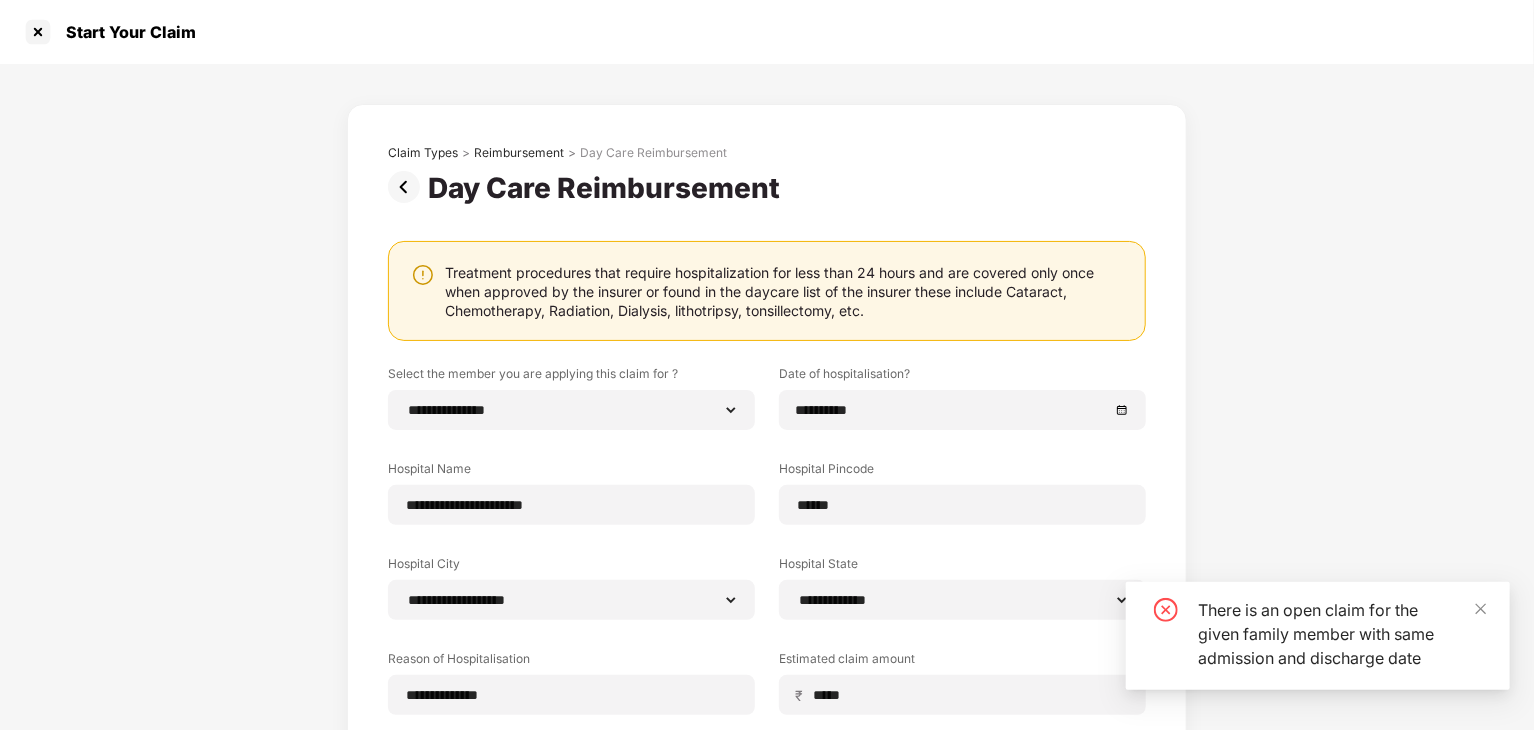 click on "There is an open claim for the given family member with same admission and discharge date" at bounding box center [1342, 634] 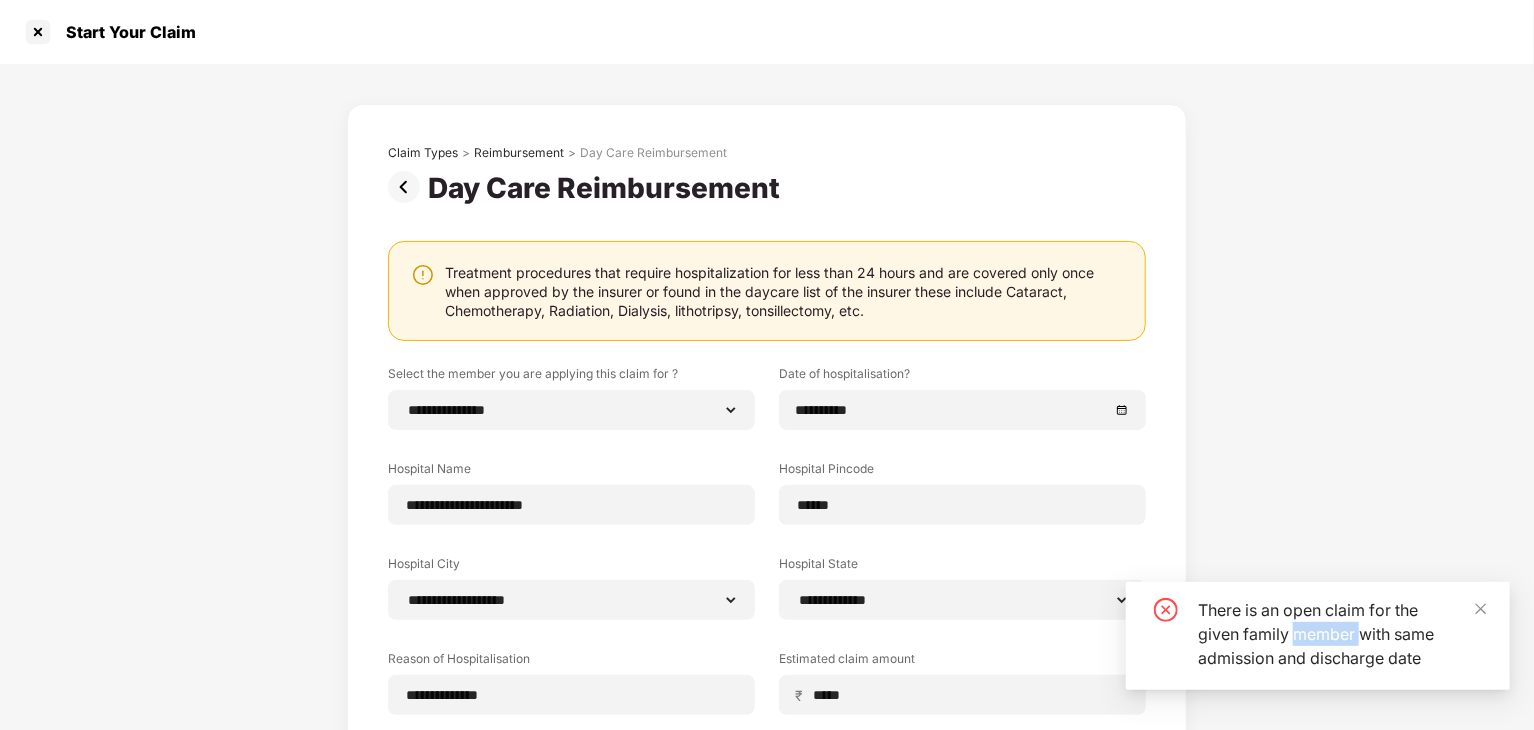 click on "There is an open claim for the given family member with same admission and discharge date" at bounding box center (1342, 634) 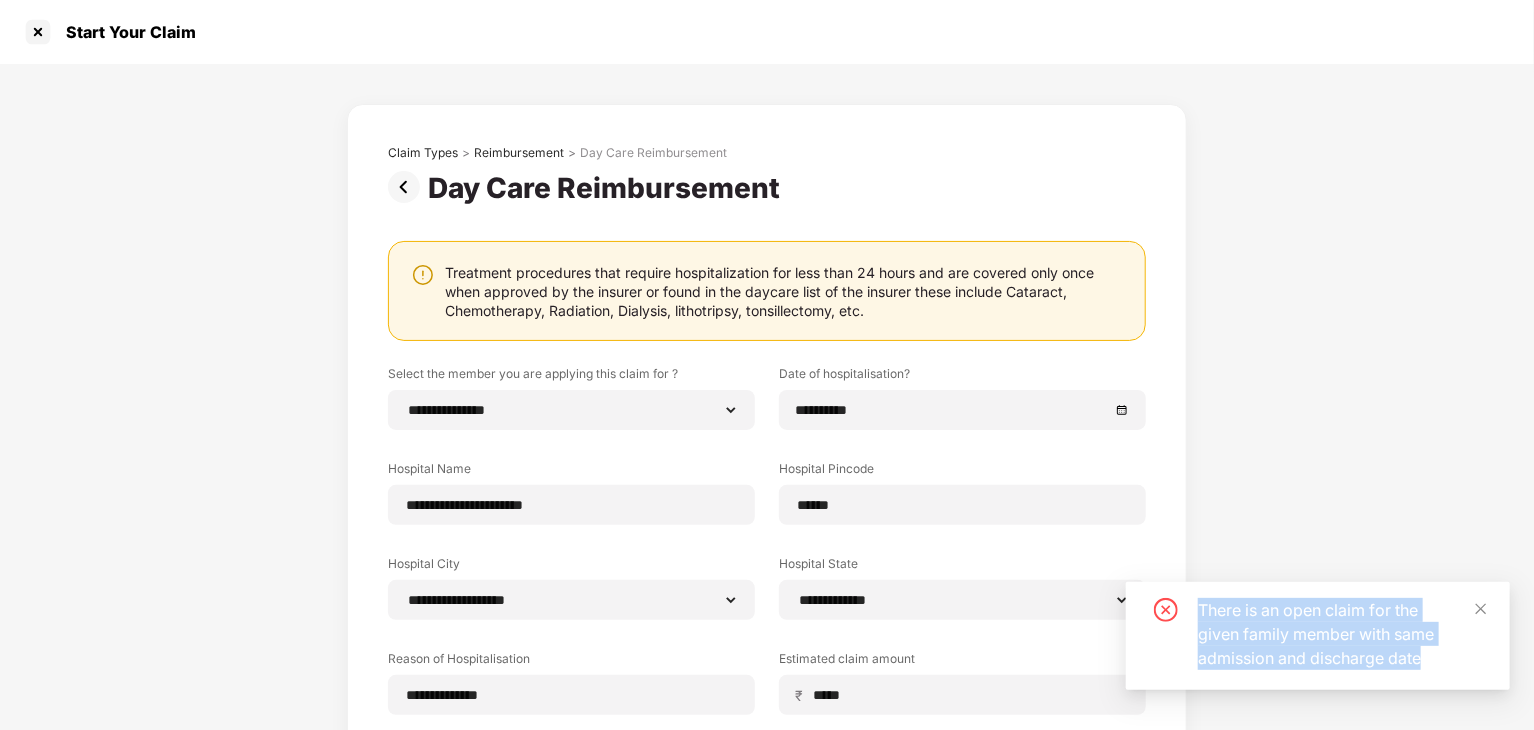 click on "There is an open claim for the given family member with same admission and discharge date" at bounding box center (1342, 634) 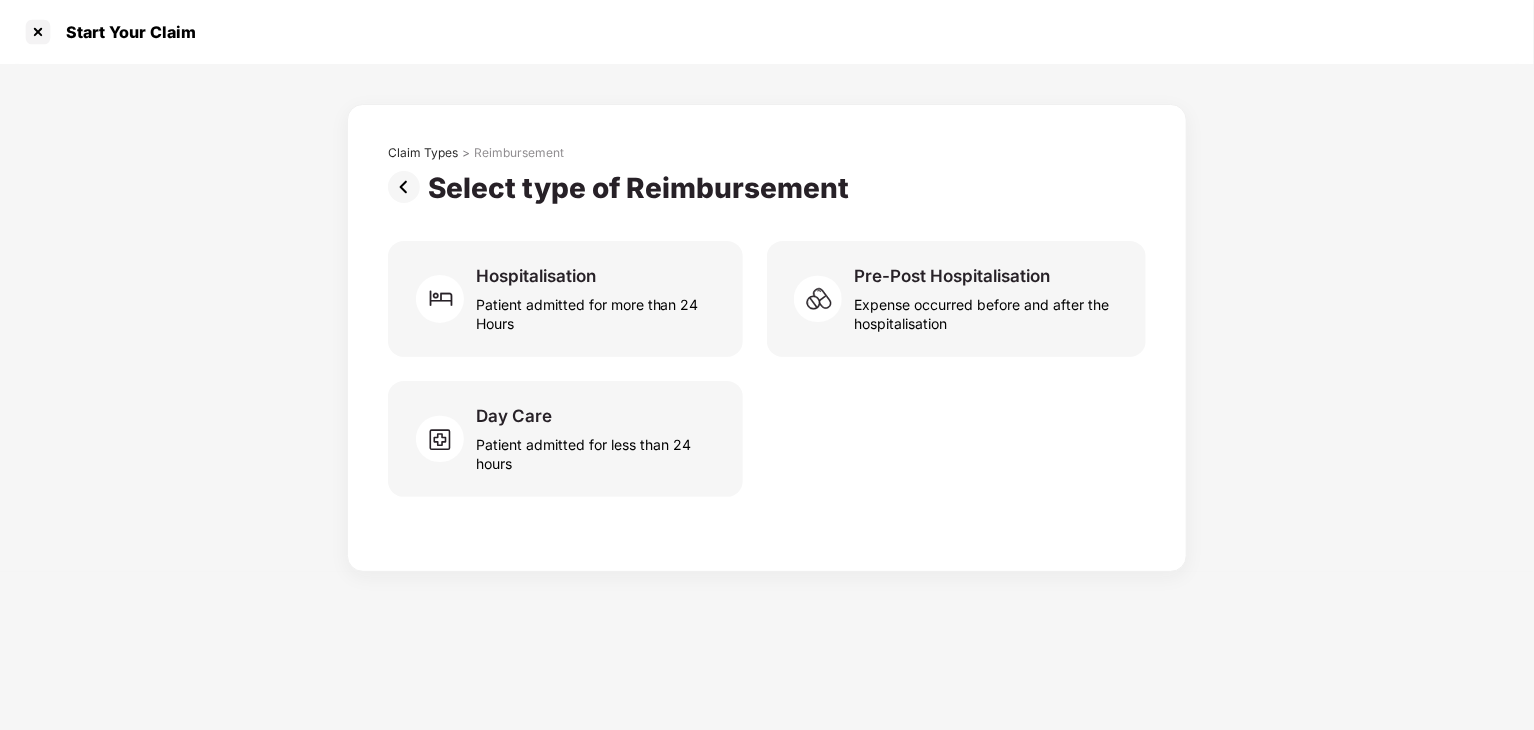 click at bounding box center (408, 187) 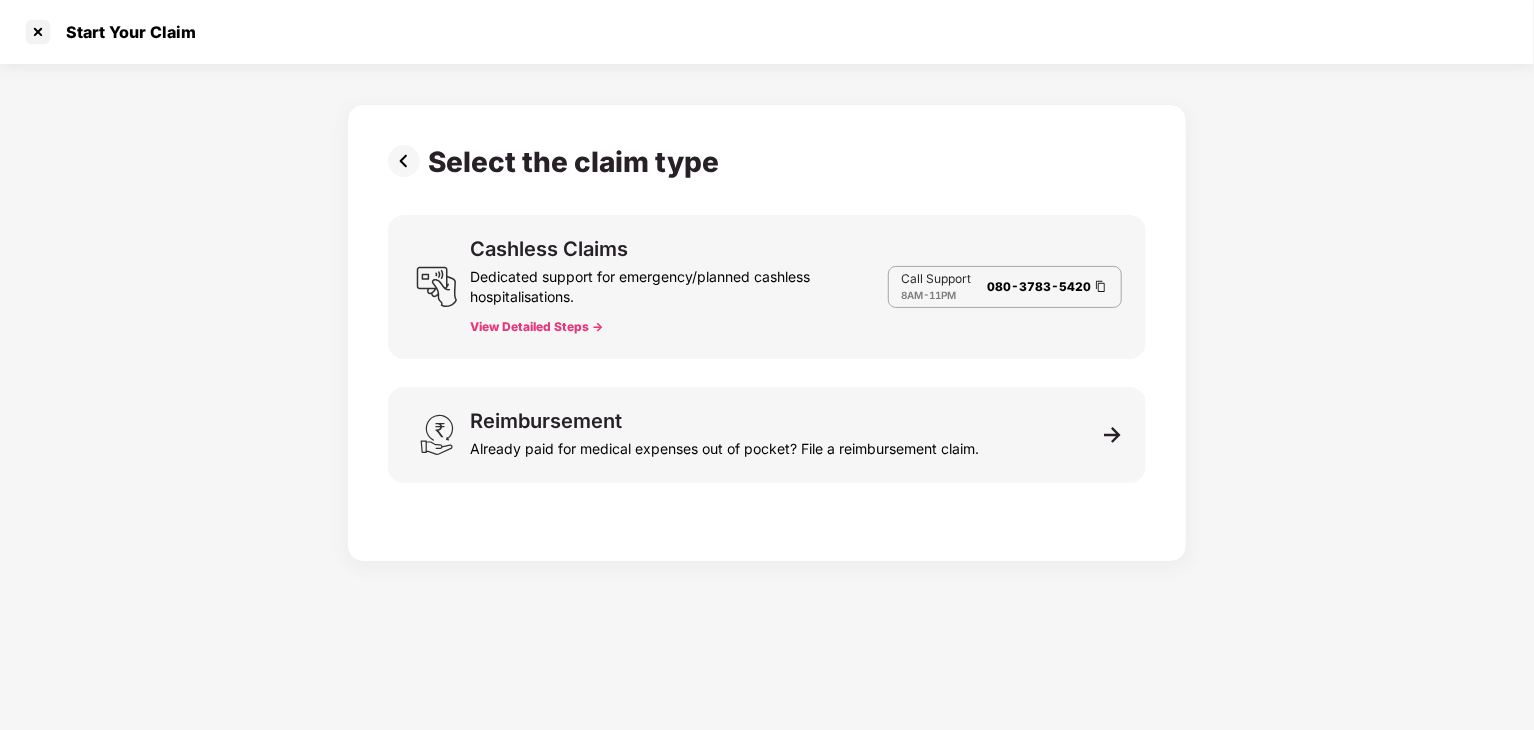 click on "Select the claim type Cashless Claims Dedicated support for emergency/planned cashless hospitalisations. View Detailed Steps -> Call Support 8AM - 11PM 080-3783-5420 Reimbursement Already paid for medical expenses out of pocket? File a reimbursement claim." at bounding box center [767, 328] 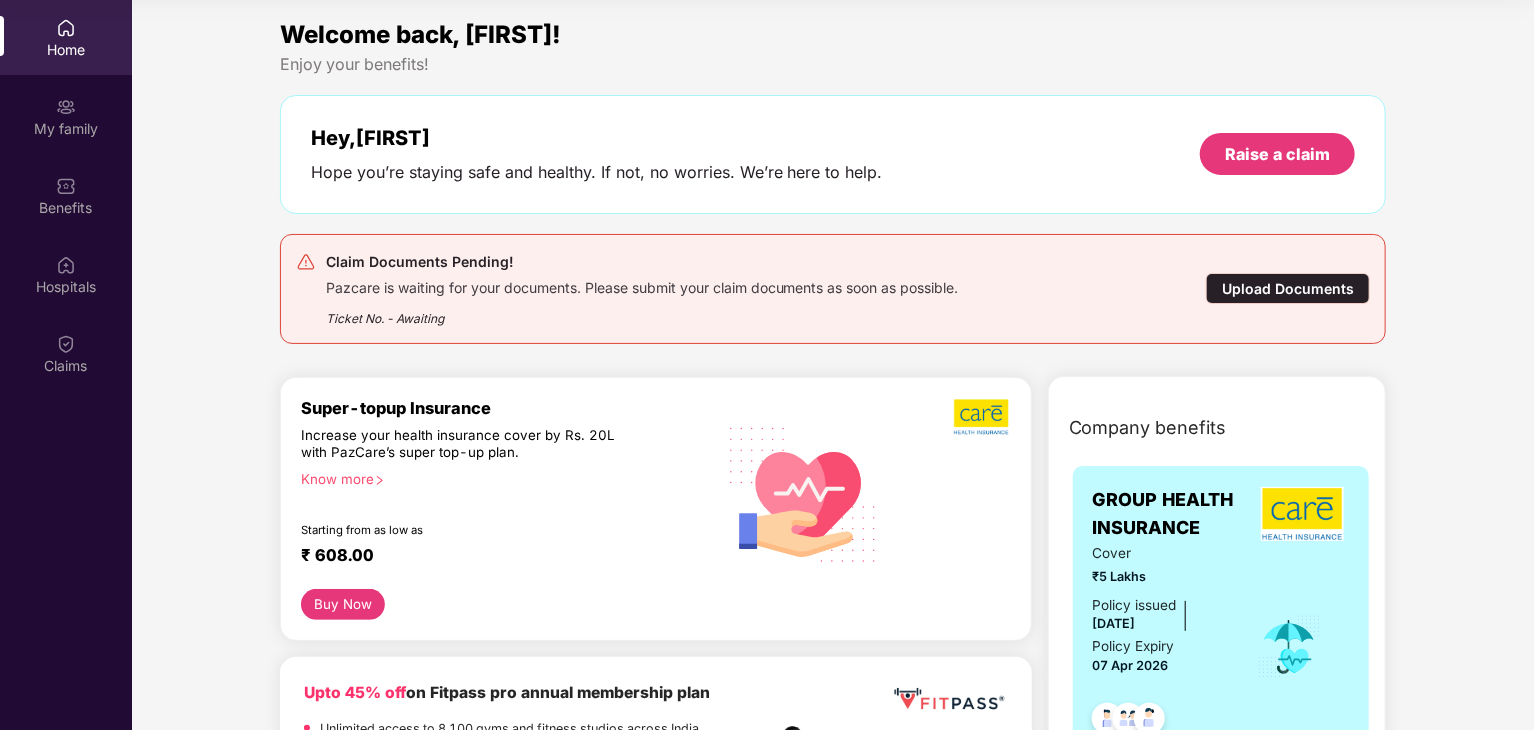 click on "Upload Documents" at bounding box center (1288, 288) 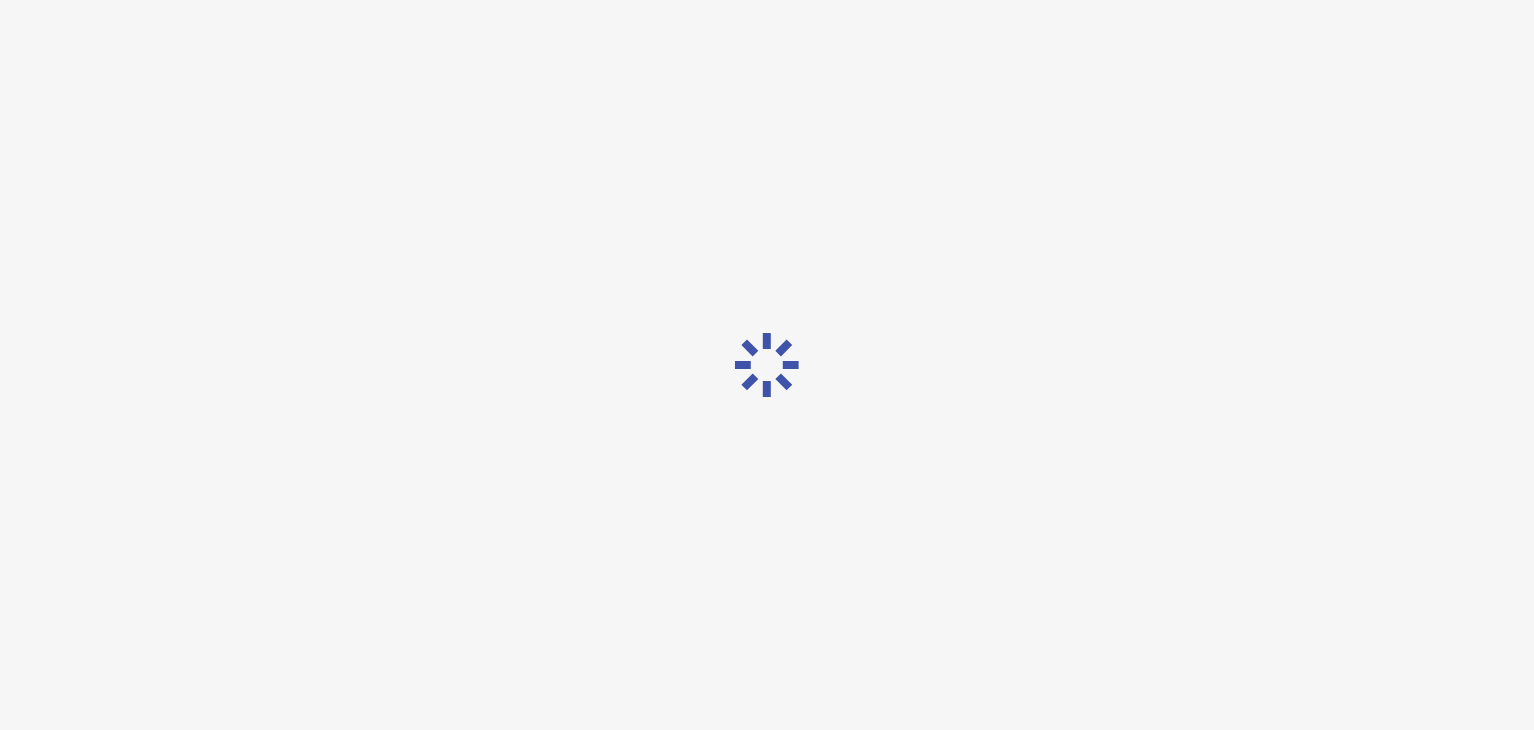 scroll, scrollTop: 48, scrollLeft: 0, axis: vertical 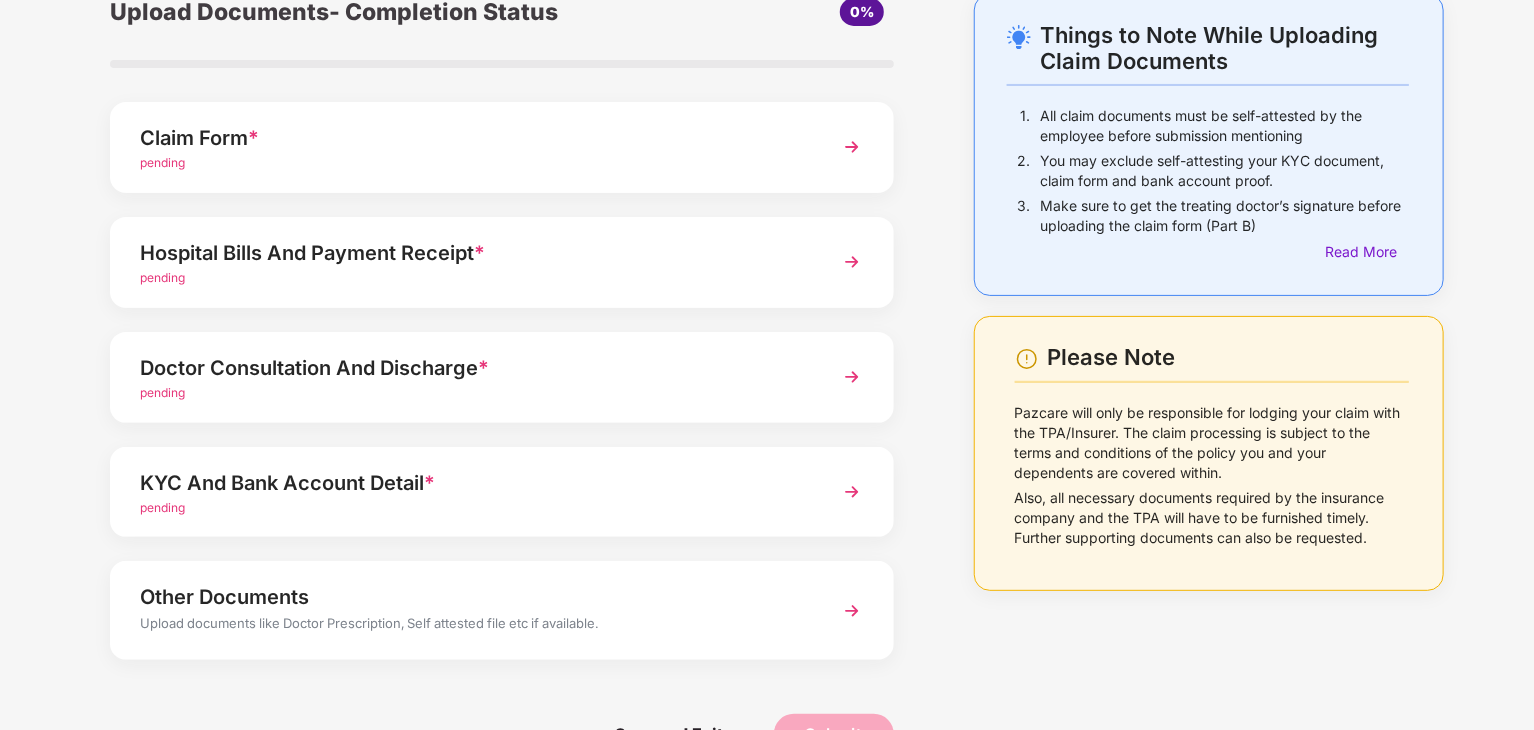 click on "*" at bounding box center (253, 138) 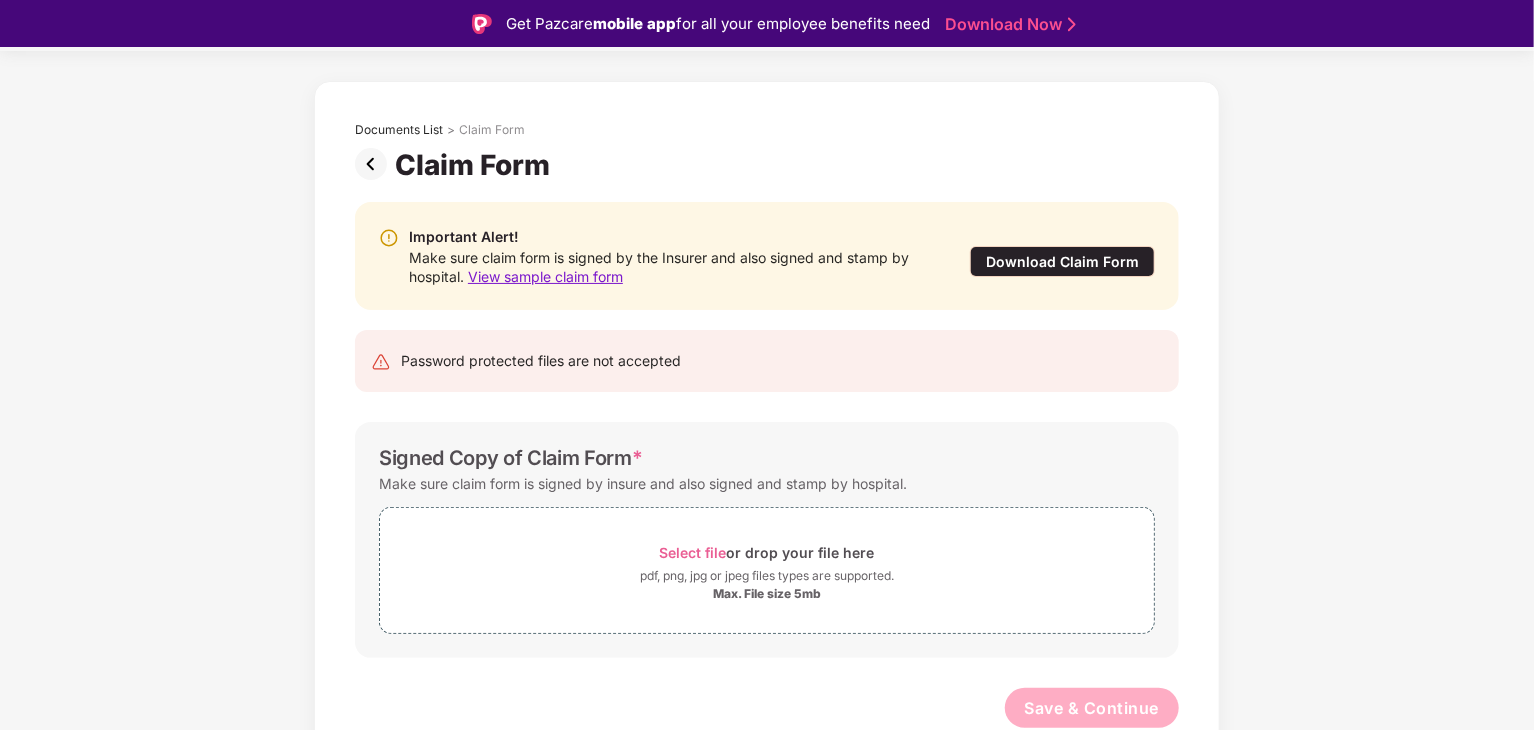 scroll, scrollTop: 48, scrollLeft: 0, axis: vertical 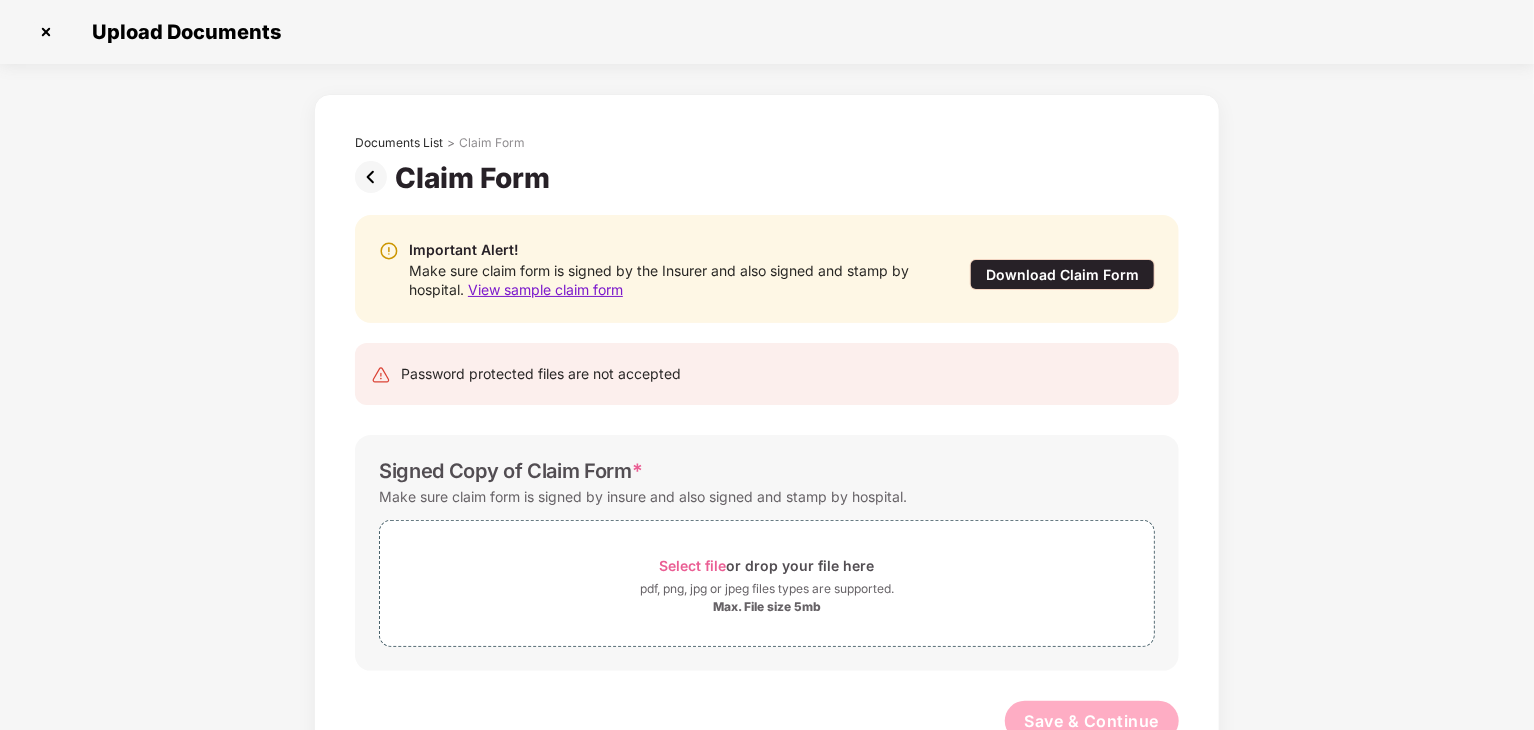click at bounding box center (46, 32) 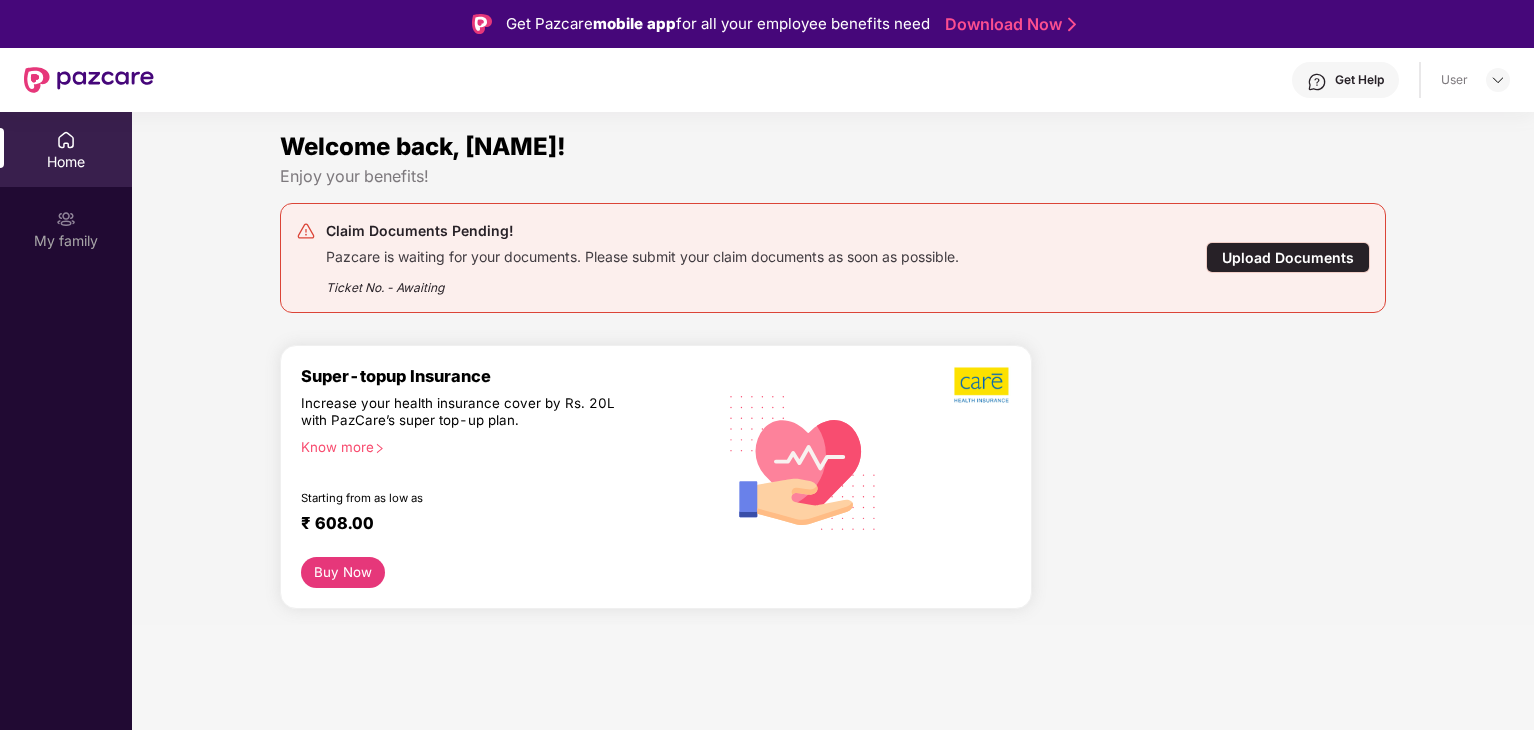 scroll, scrollTop: 0, scrollLeft: 0, axis: both 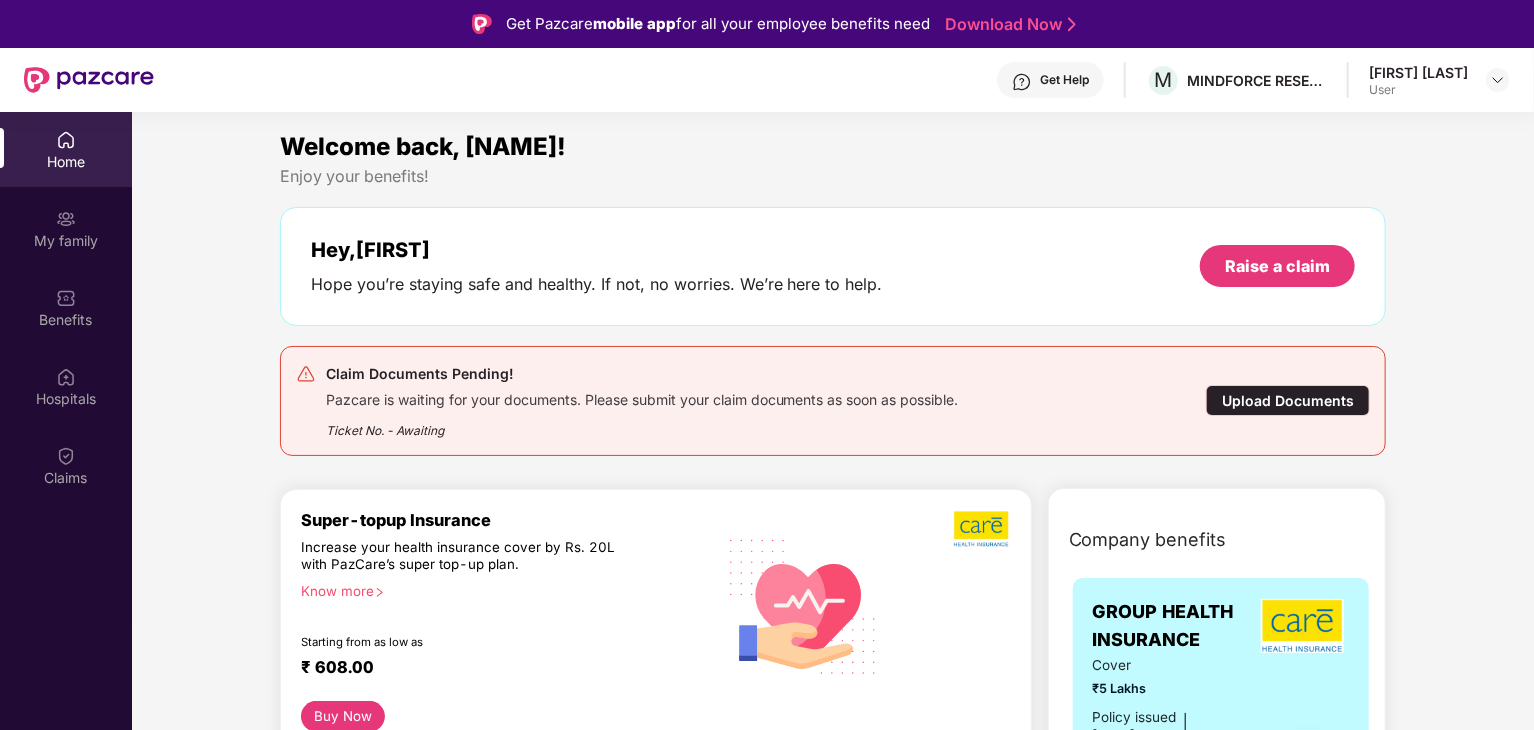 click on "Upload Documents" at bounding box center [1288, 400] 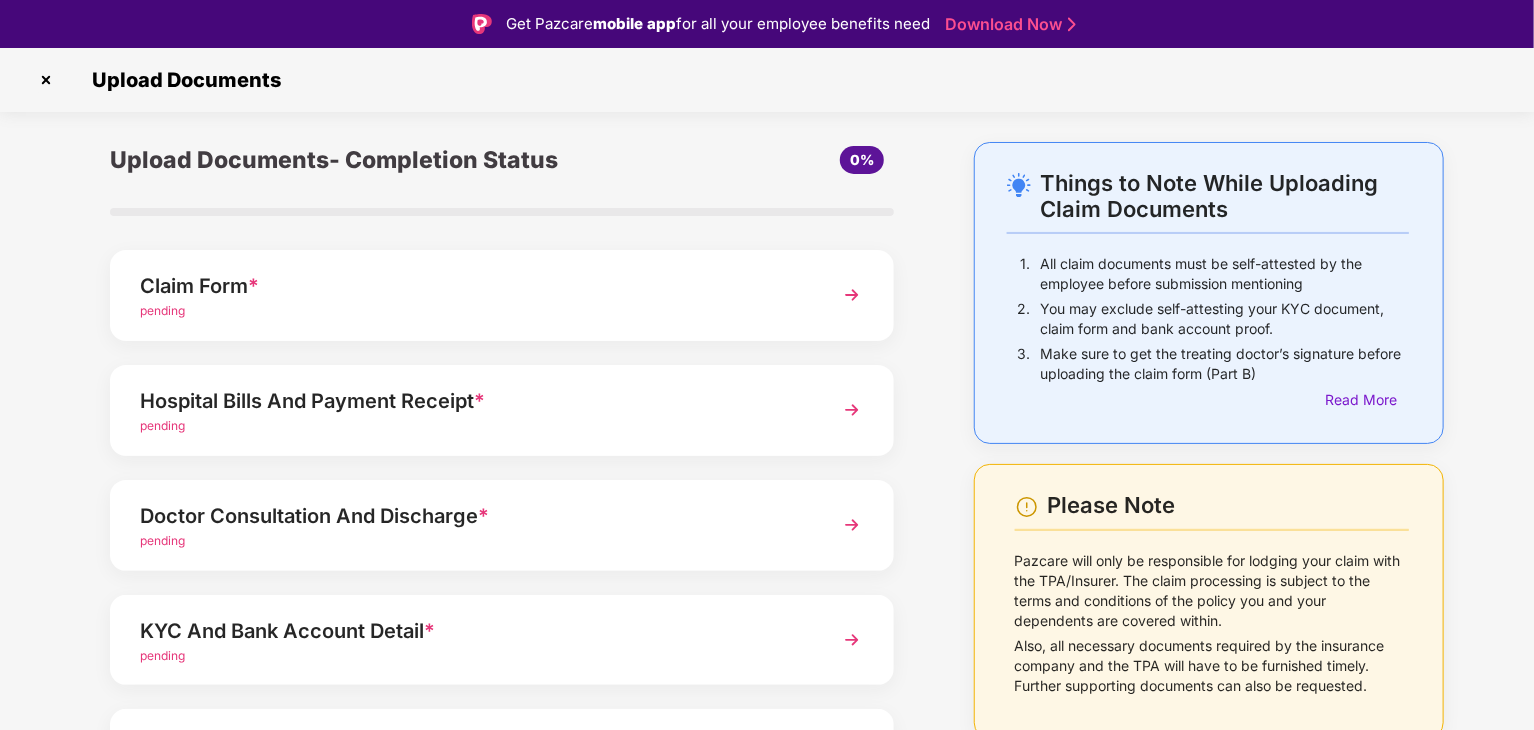 scroll, scrollTop: 154, scrollLeft: 0, axis: vertical 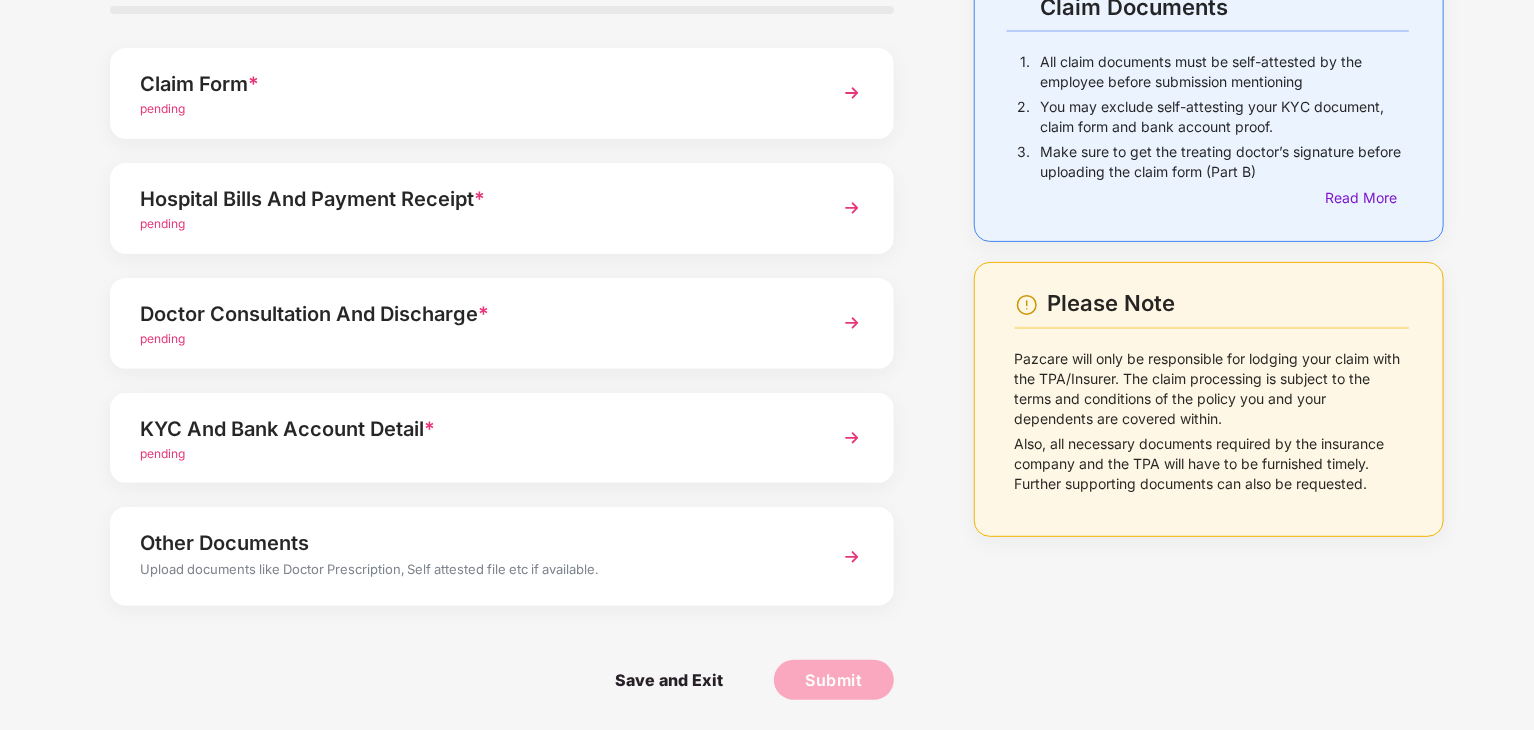 click at bounding box center [852, 208] 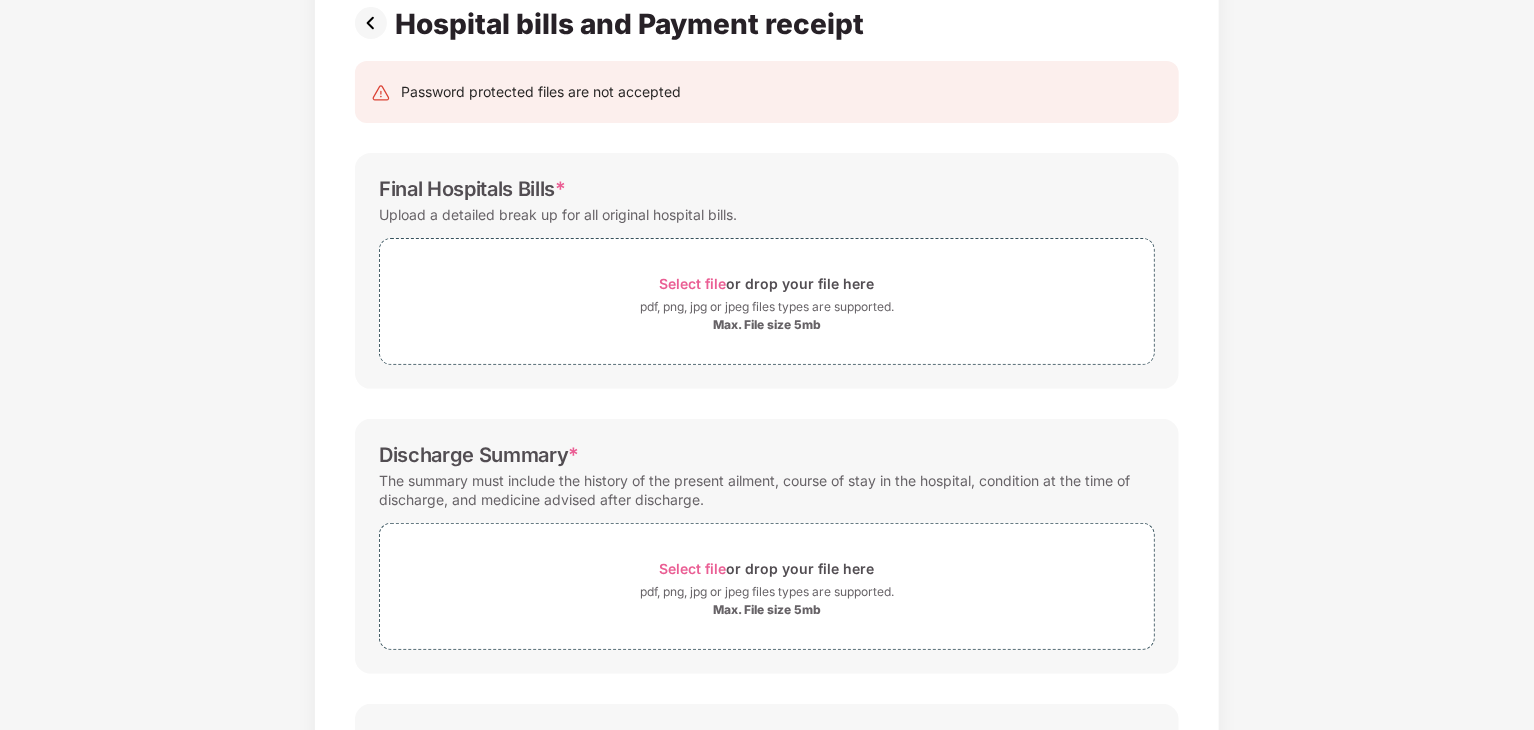 scroll, scrollTop: 0, scrollLeft: 0, axis: both 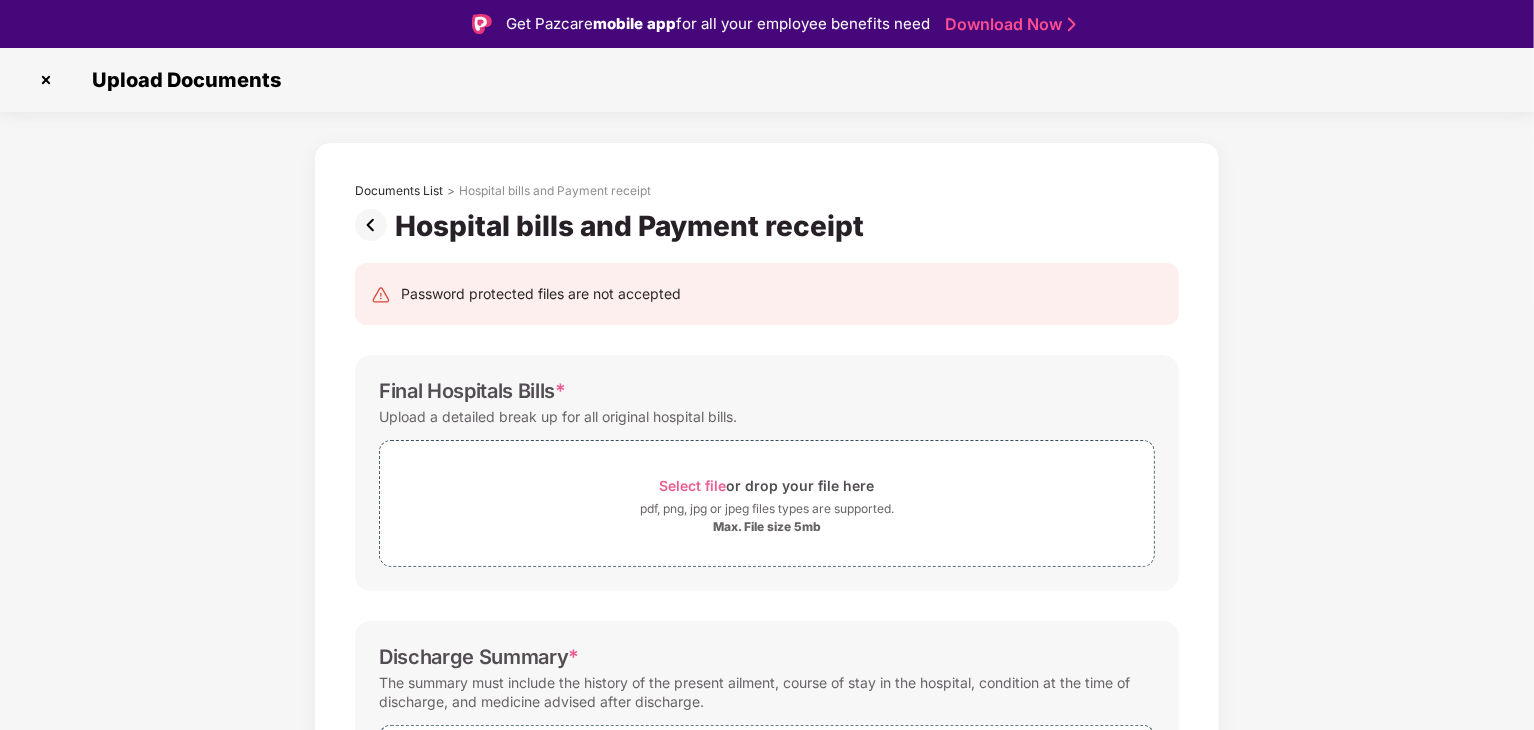click at bounding box center [375, 225] 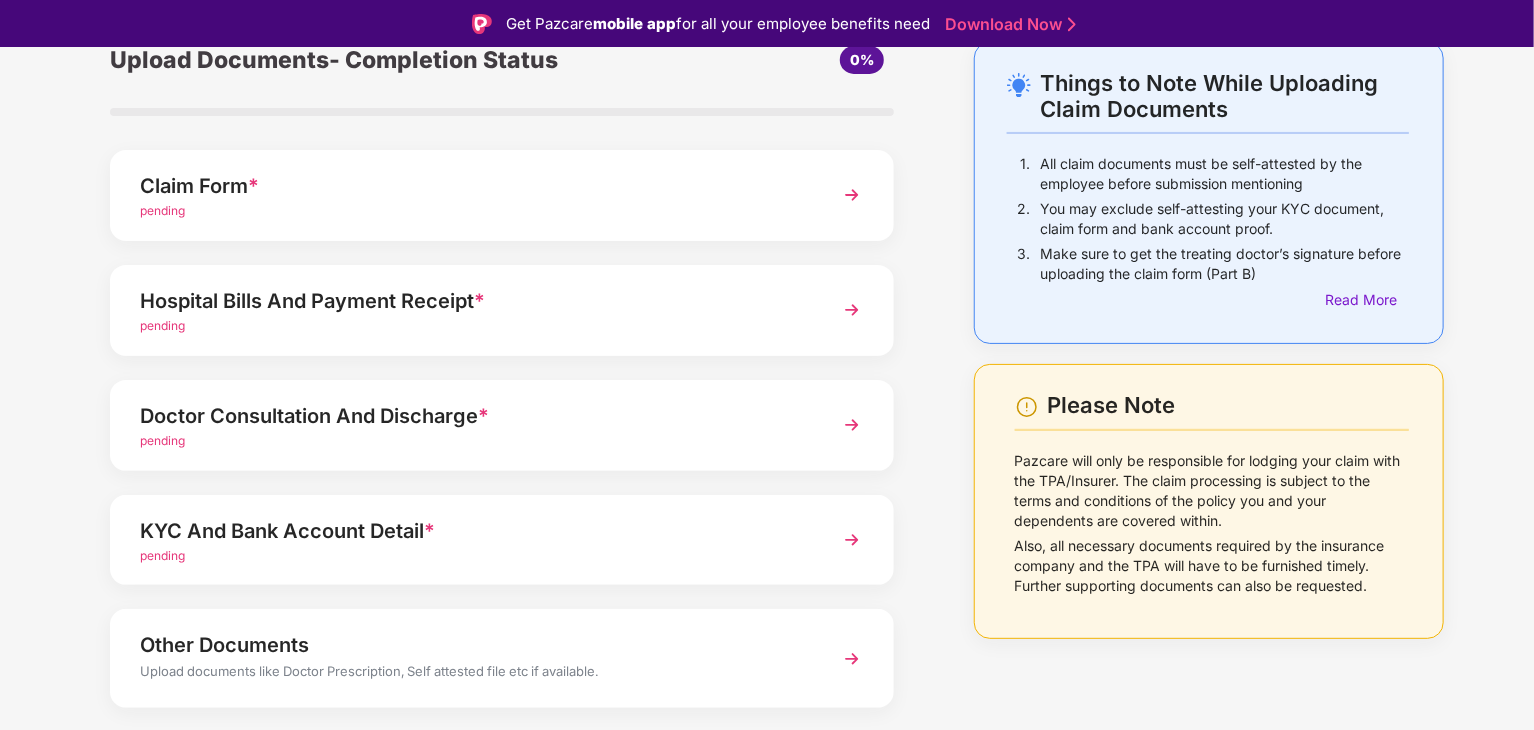 scroll, scrollTop: 154, scrollLeft: 0, axis: vertical 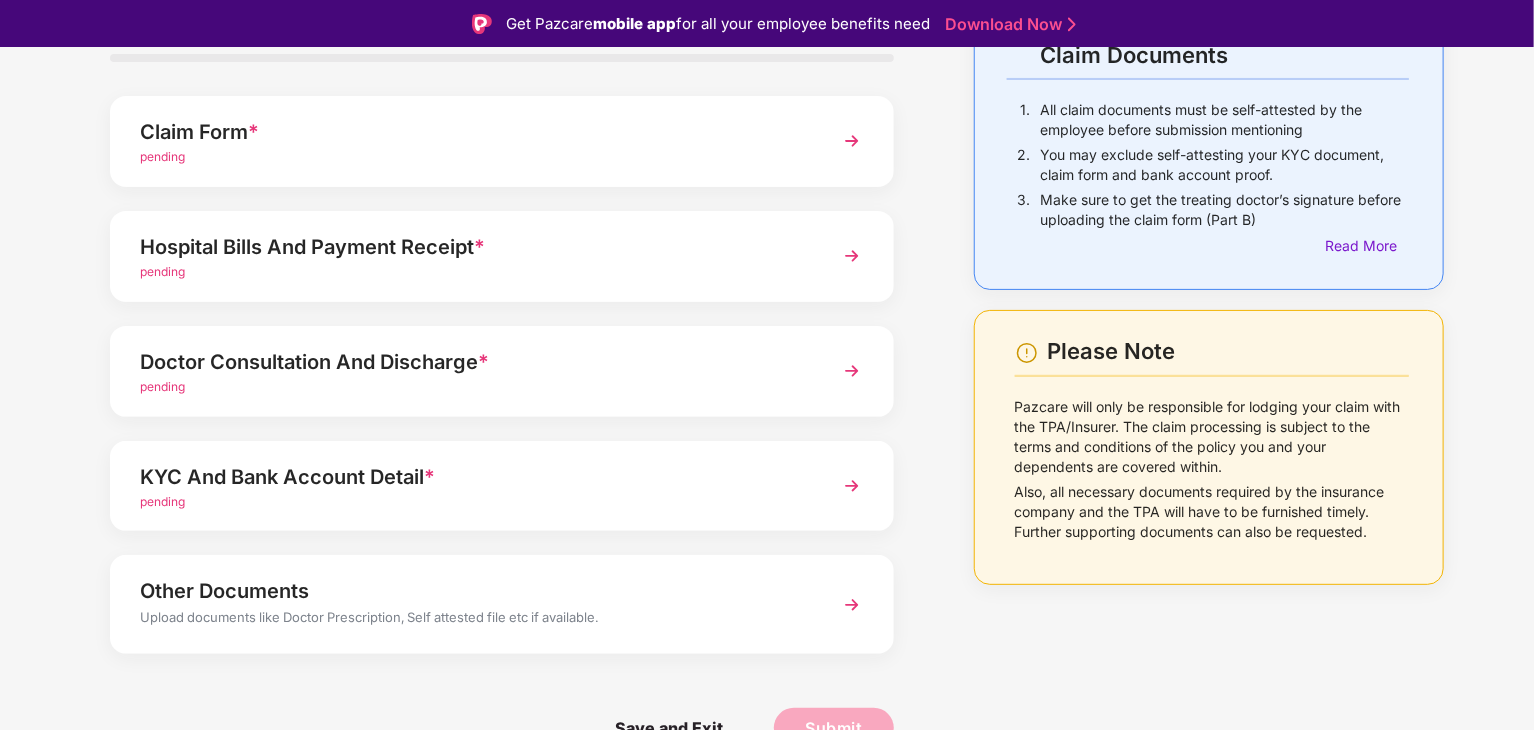 click on "KYC And Bank Account Detail *" at bounding box center (471, 477) 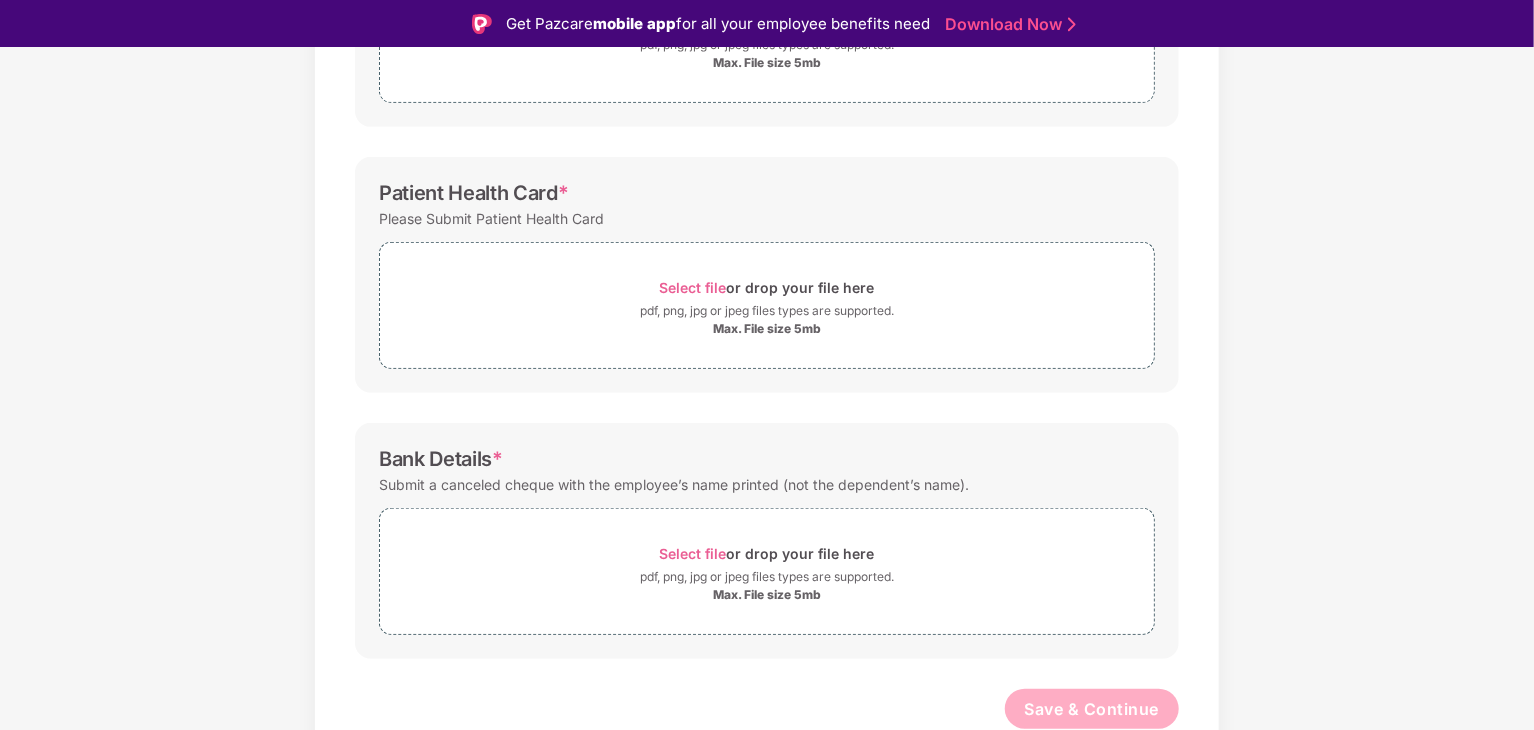 scroll, scrollTop: 0, scrollLeft: 0, axis: both 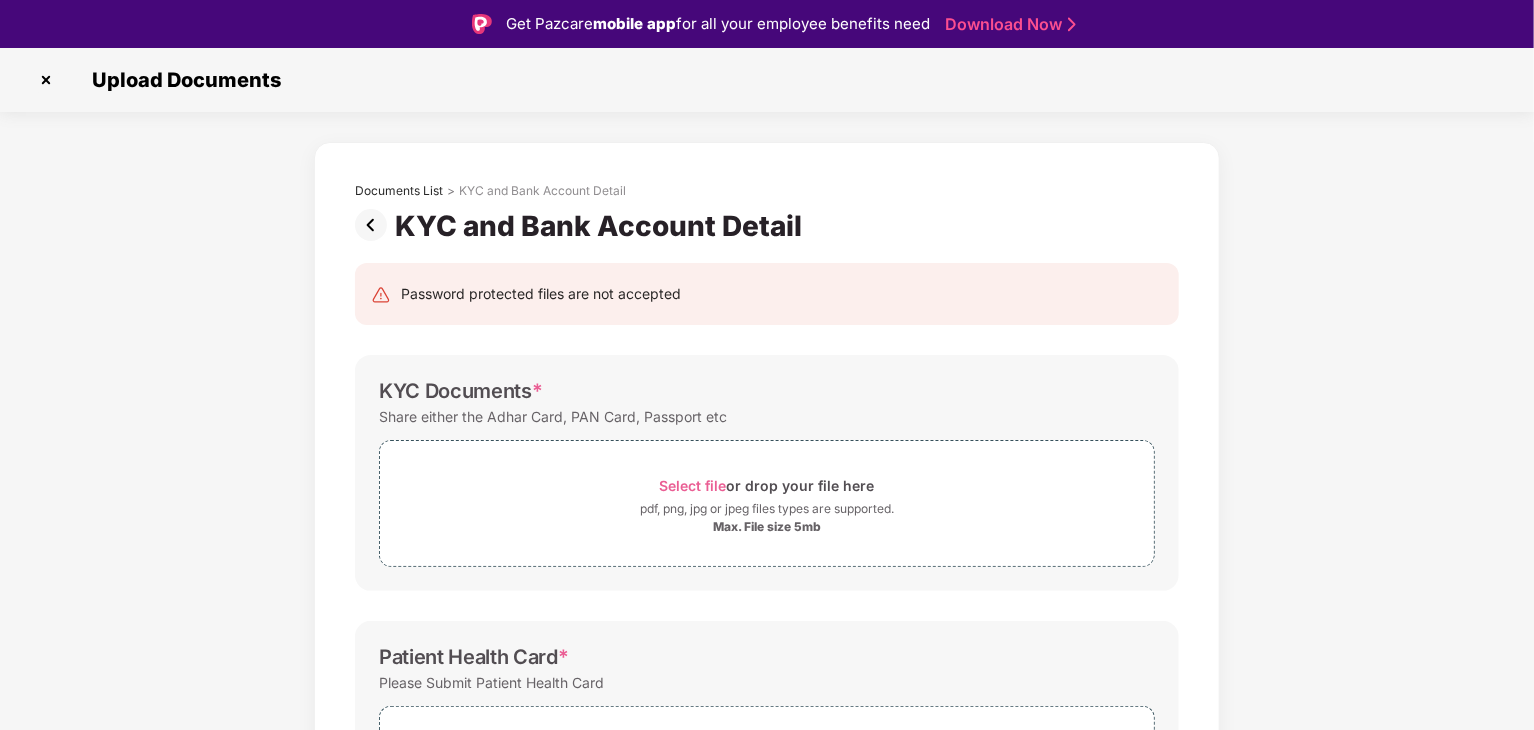 click at bounding box center [46, 80] 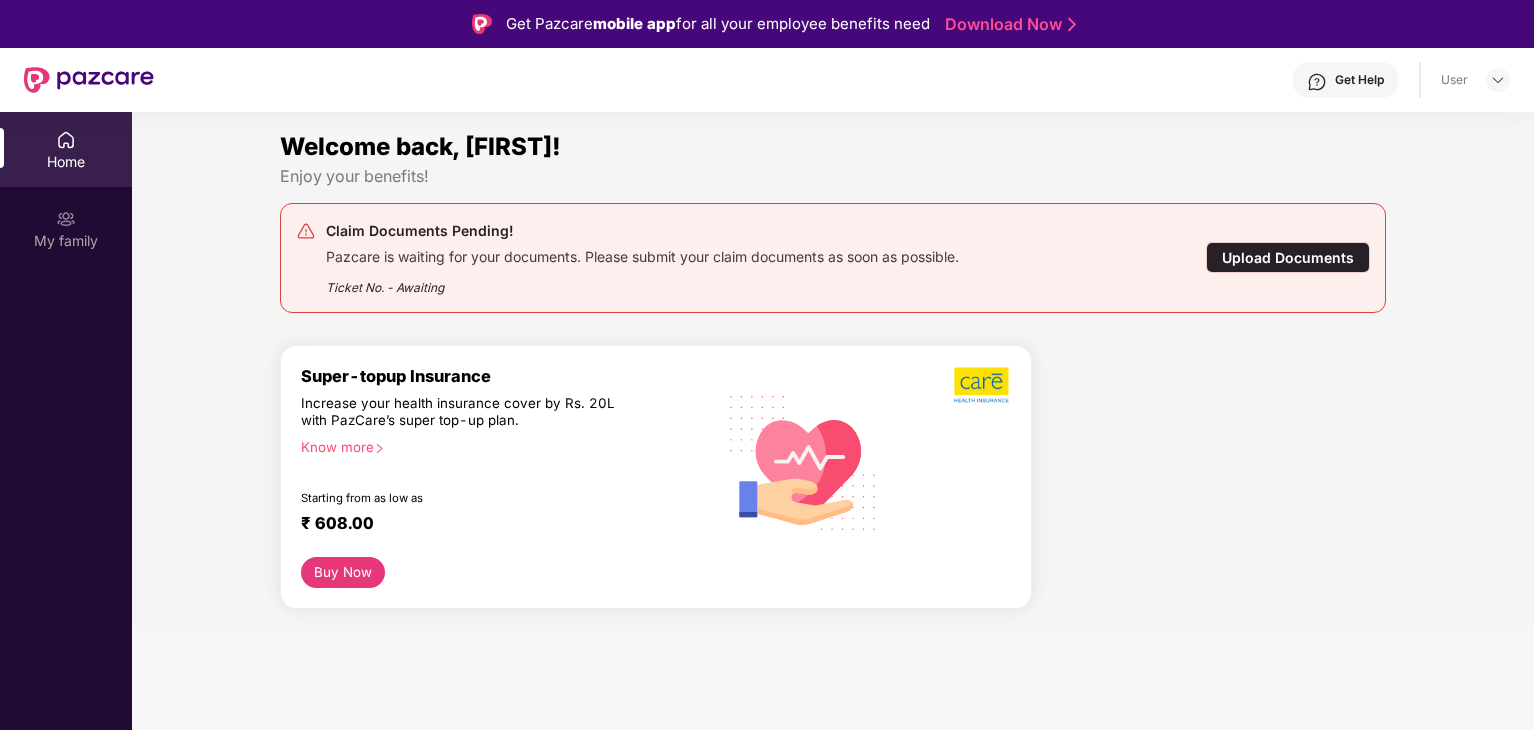 scroll, scrollTop: 0, scrollLeft: 0, axis: both 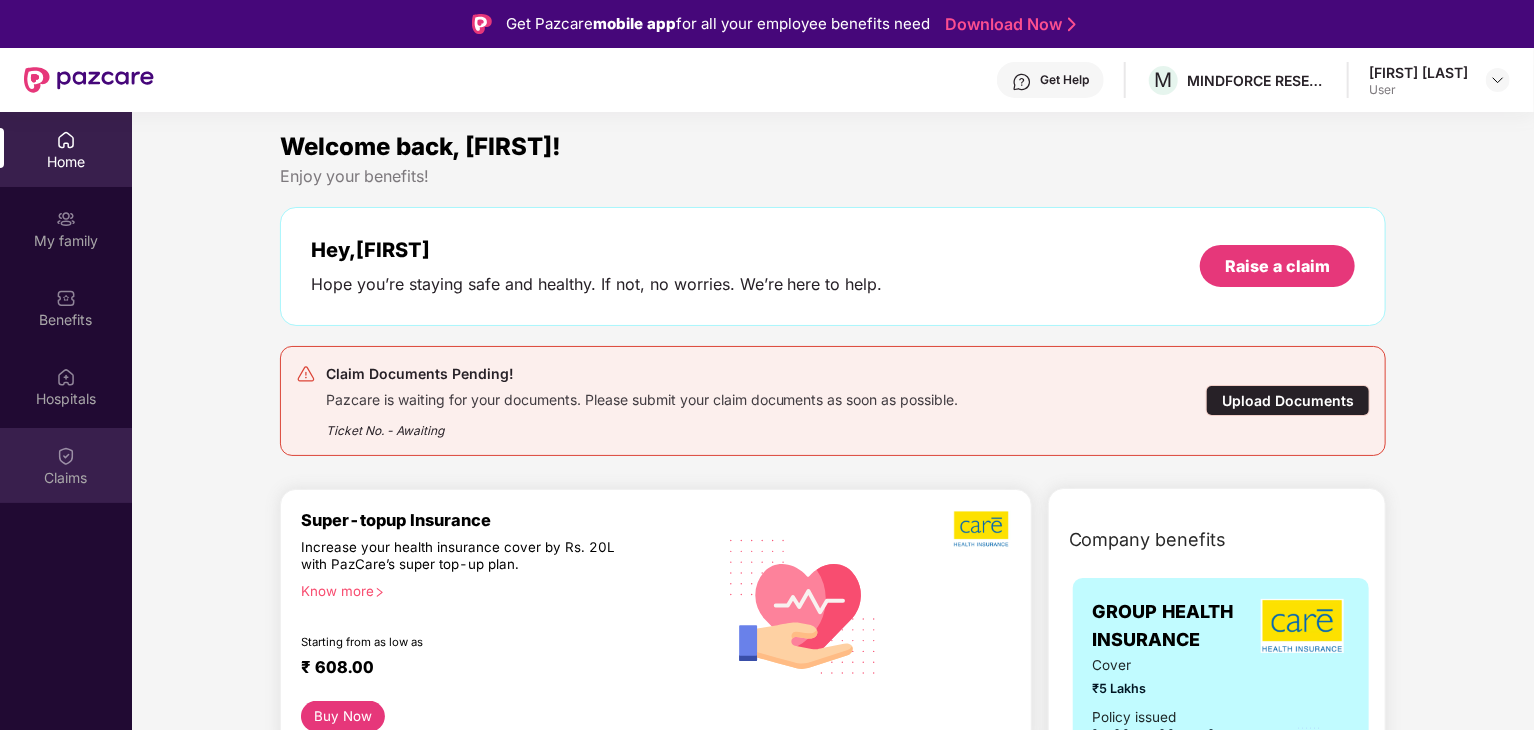 click at bounding box center [66, 456] 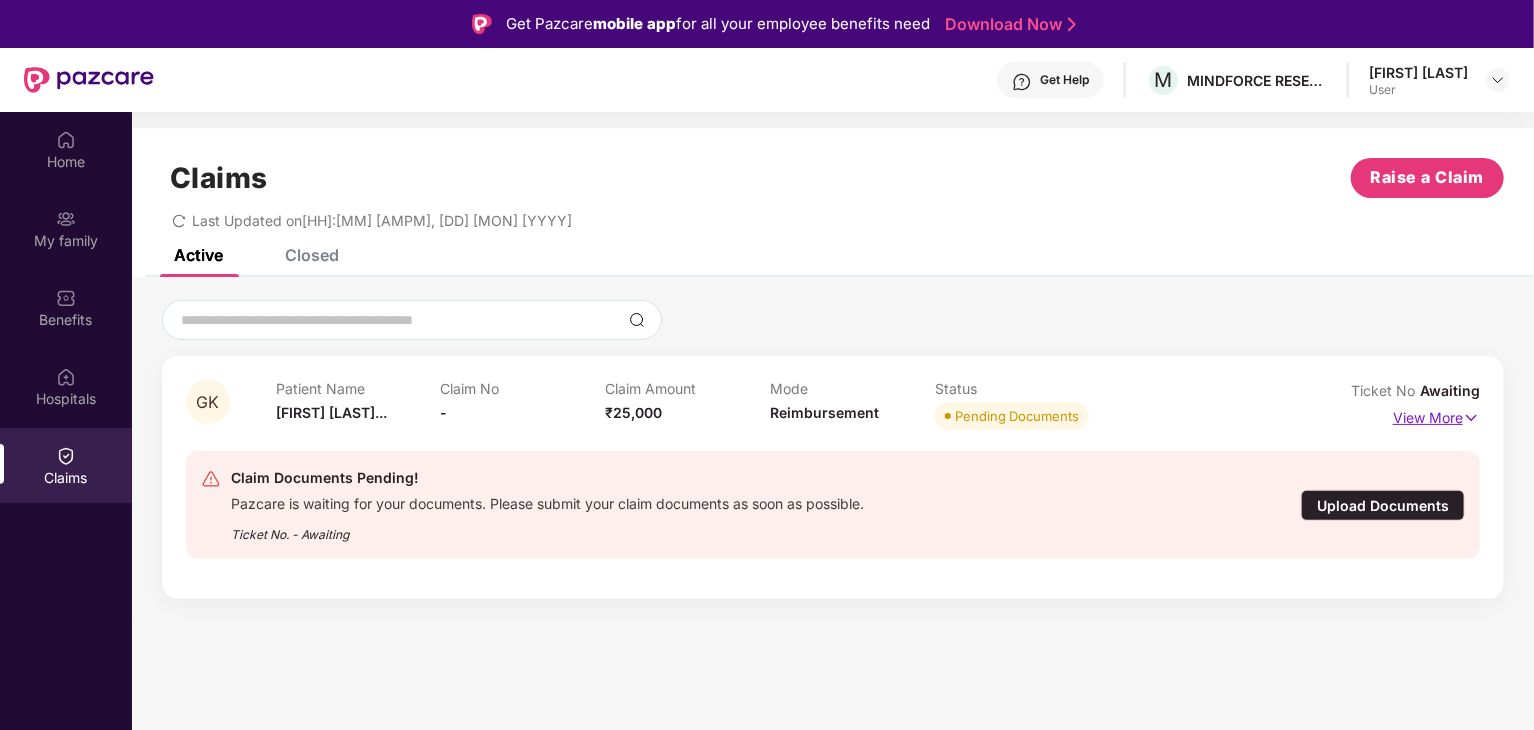 click on "View More" at bounding box center (1436, 415) 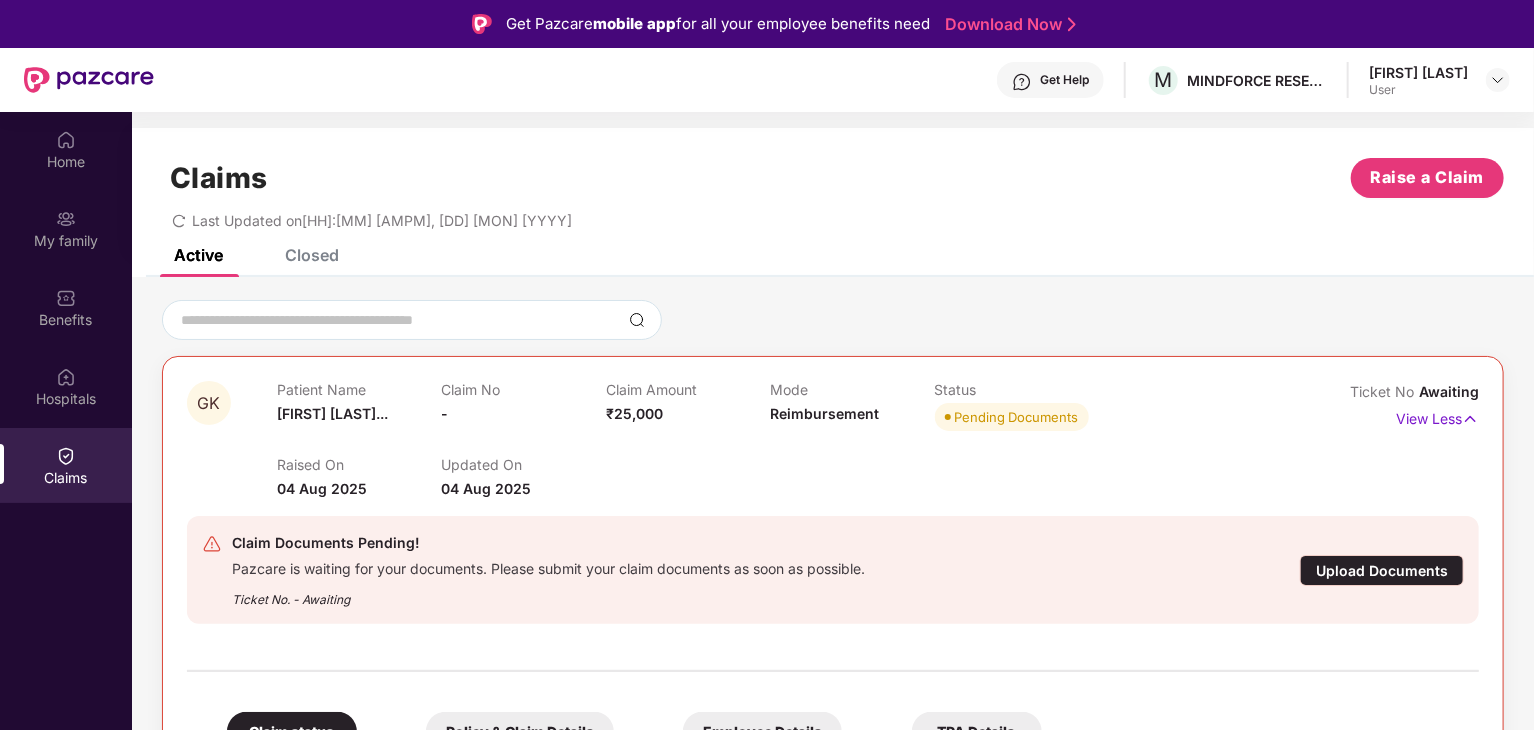scroll, scrollTop: 182, scrollLeft: 0, axis: vertical 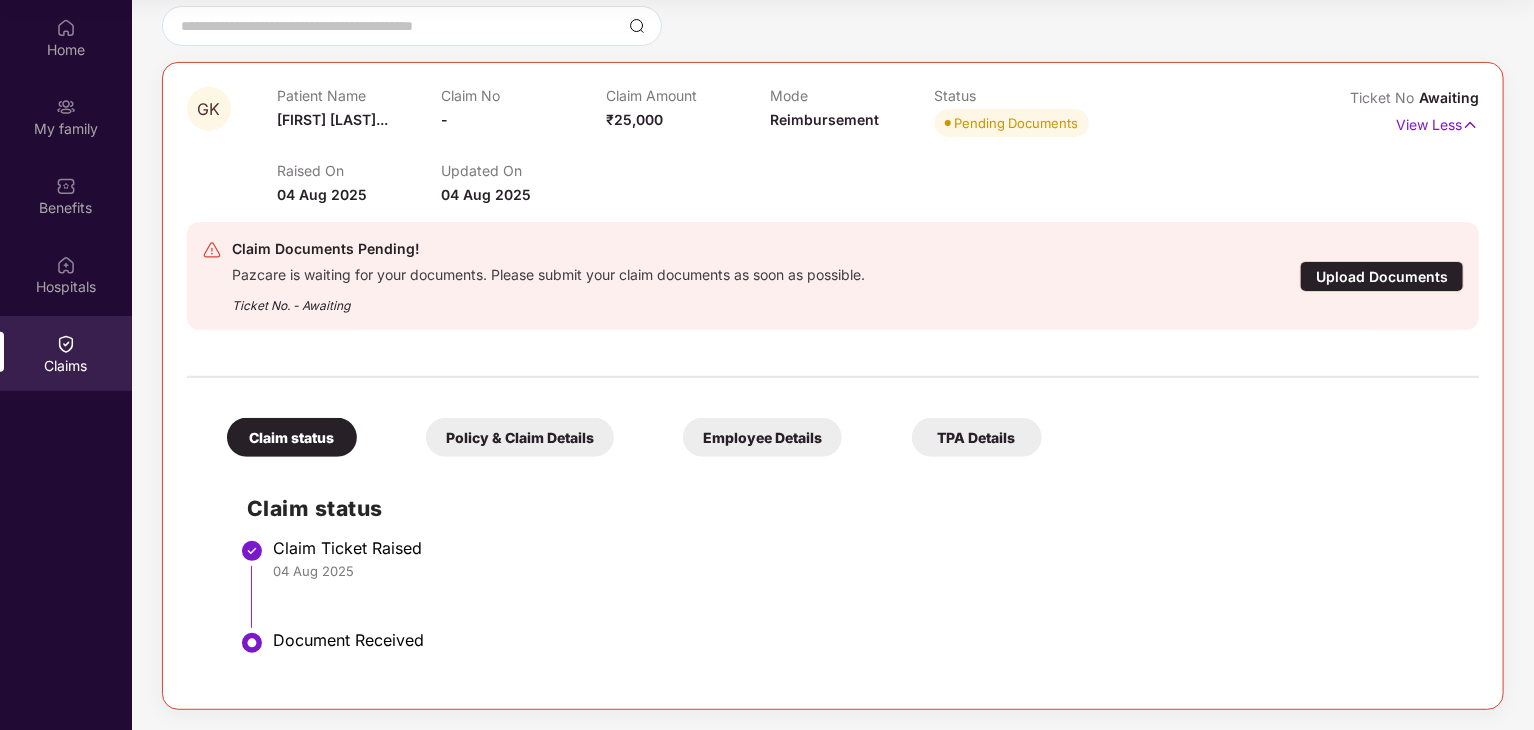 click on "Policy & Claim Details" at bounding box center [520, 437] 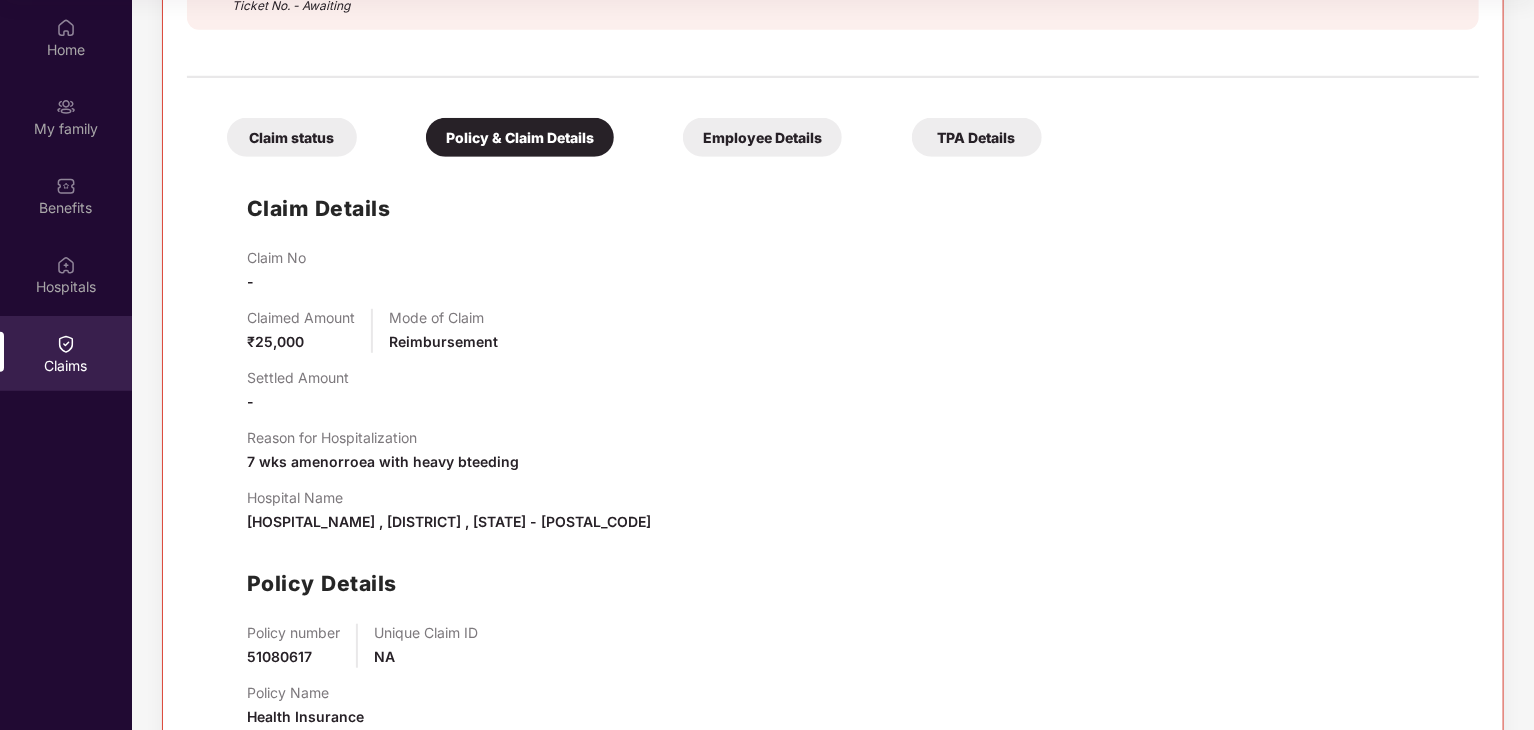 scroll, scrollTop: 540, scrollLeft: 0, axis: vertical 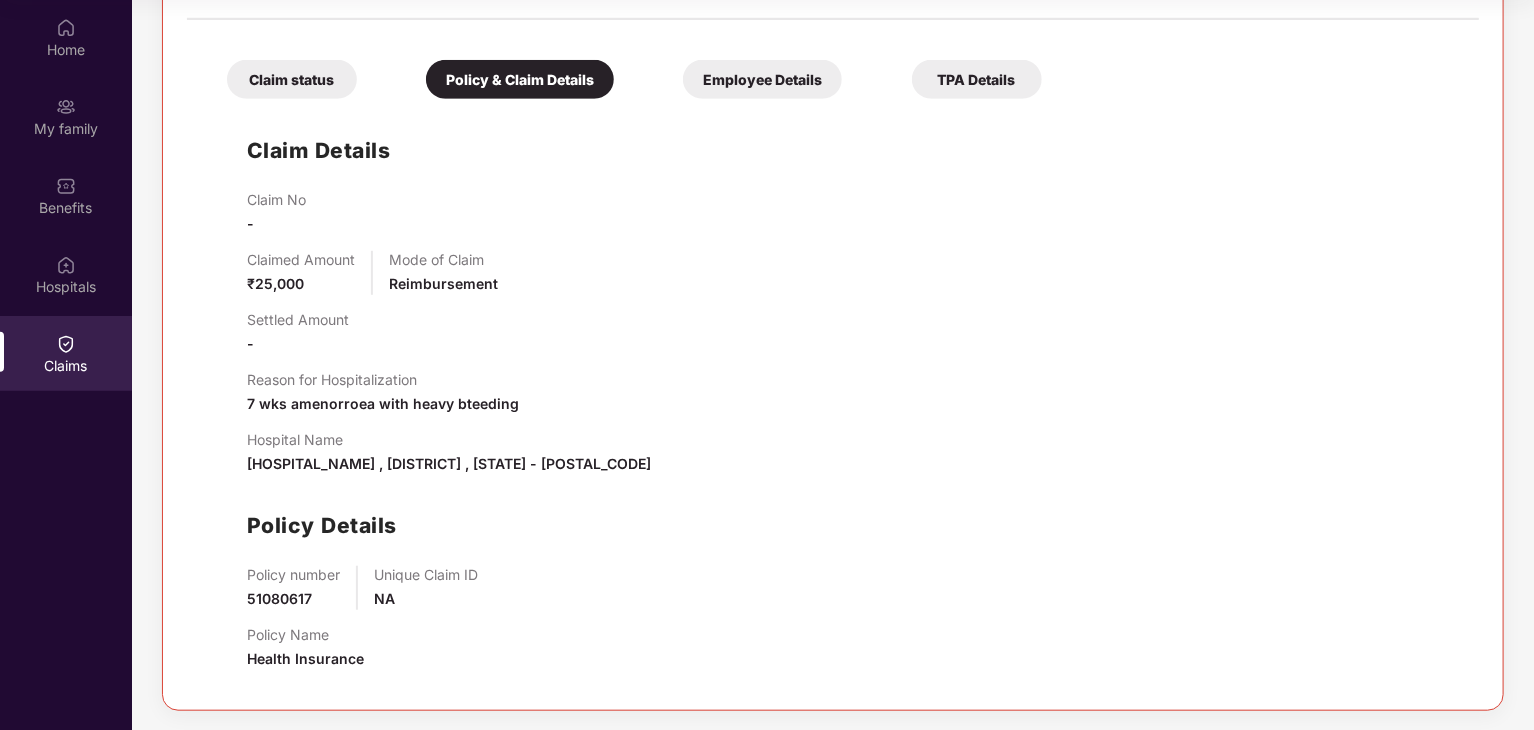 click on "7 wks amenorroea with heavy bteeding" at bounding box center [383, 403] 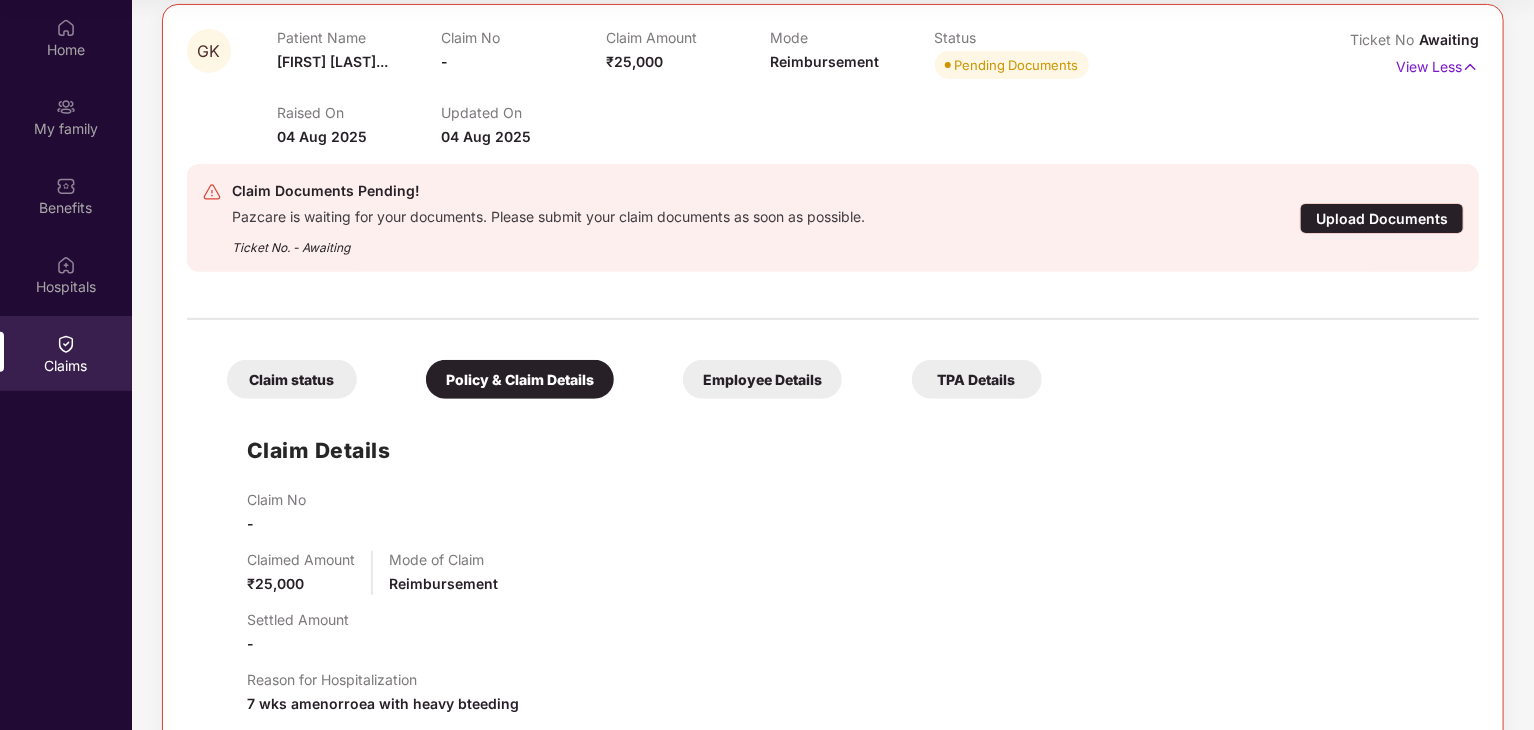 scroll, scrollTop: 540, scrollLeft: 0, axis: vertical 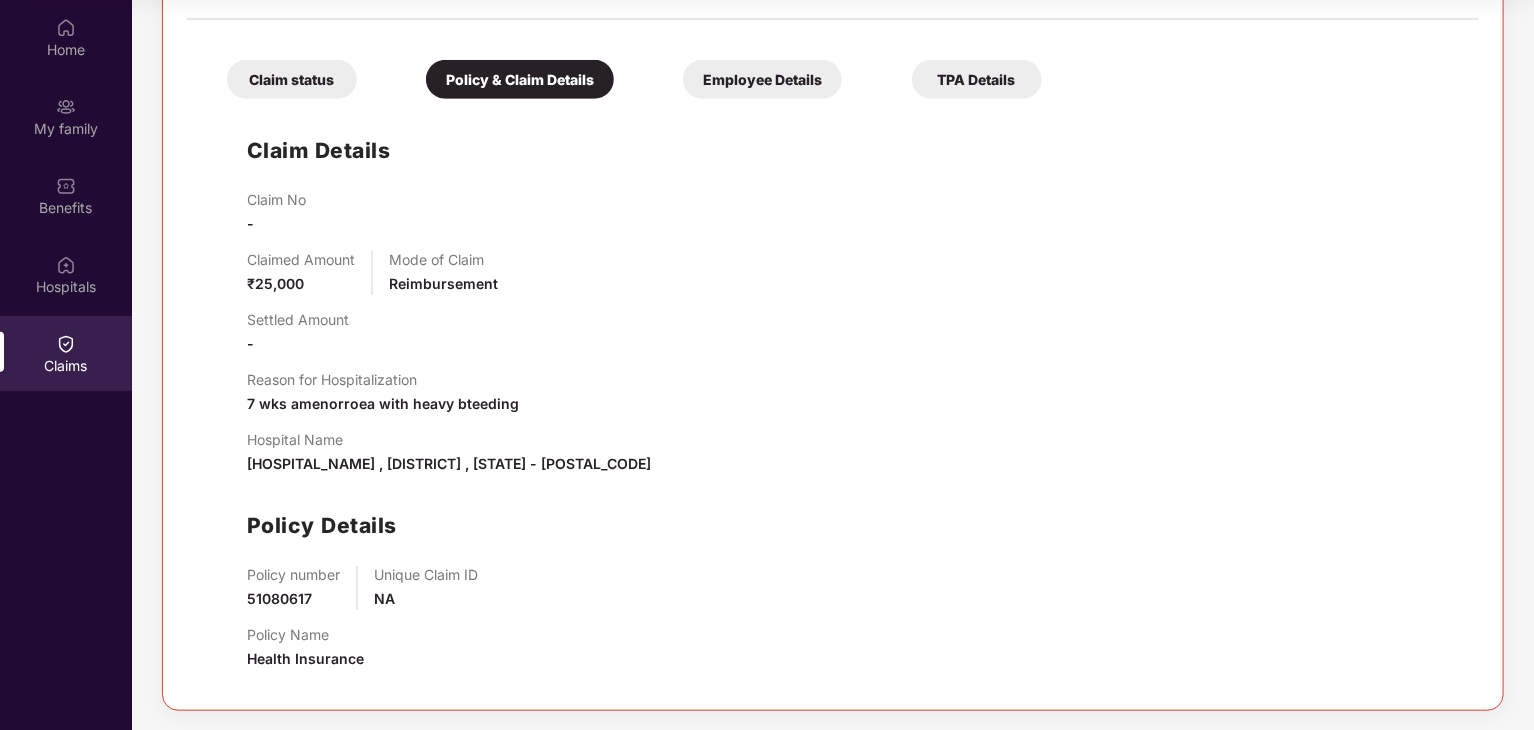 drag, startPoint x: 376, startPoint y: 402, endPoint x: 531, endPoint y: 401, distance: 155.00322 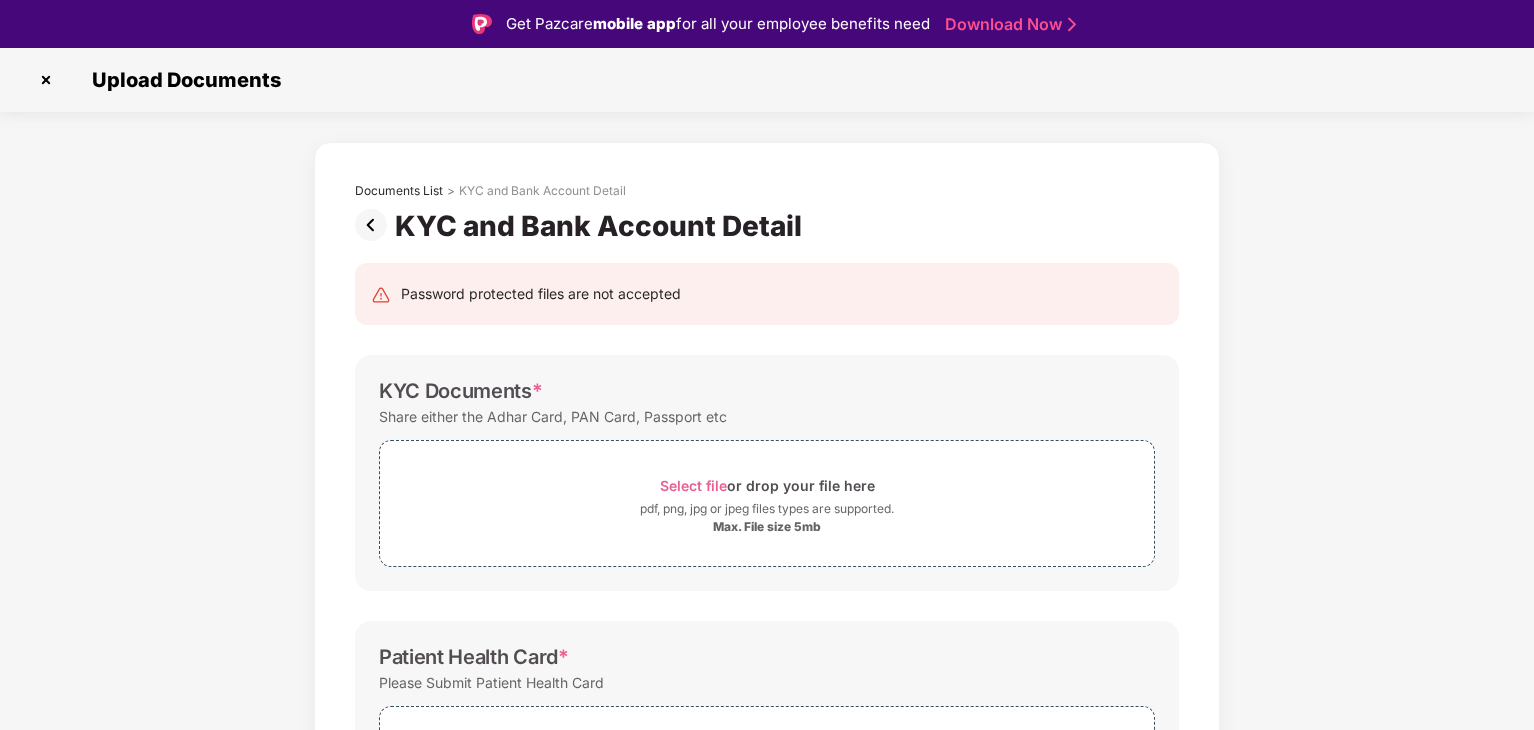 scroll, scrollTop: 0, scrollLeft: 0, axis: both 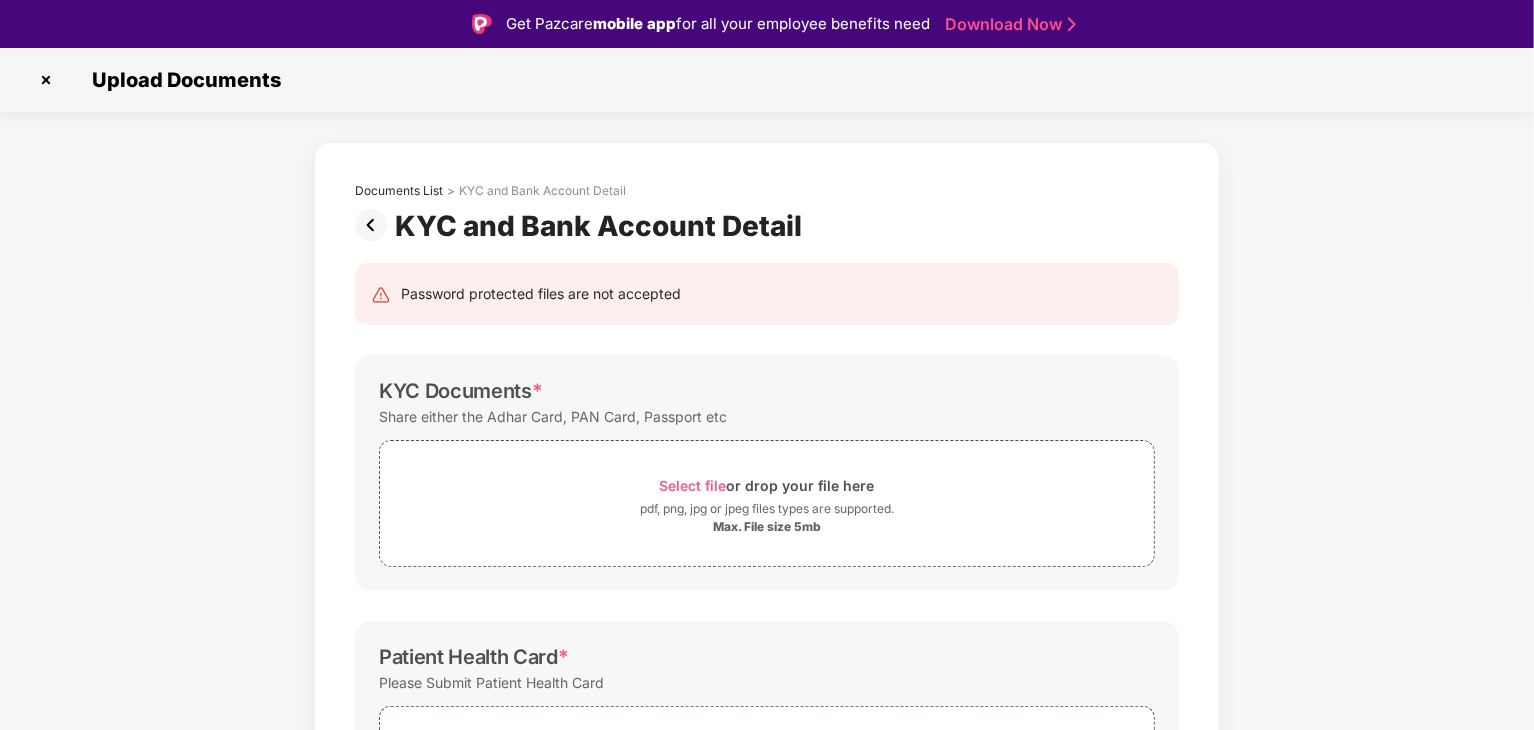 click at bounding box center [46, 80] 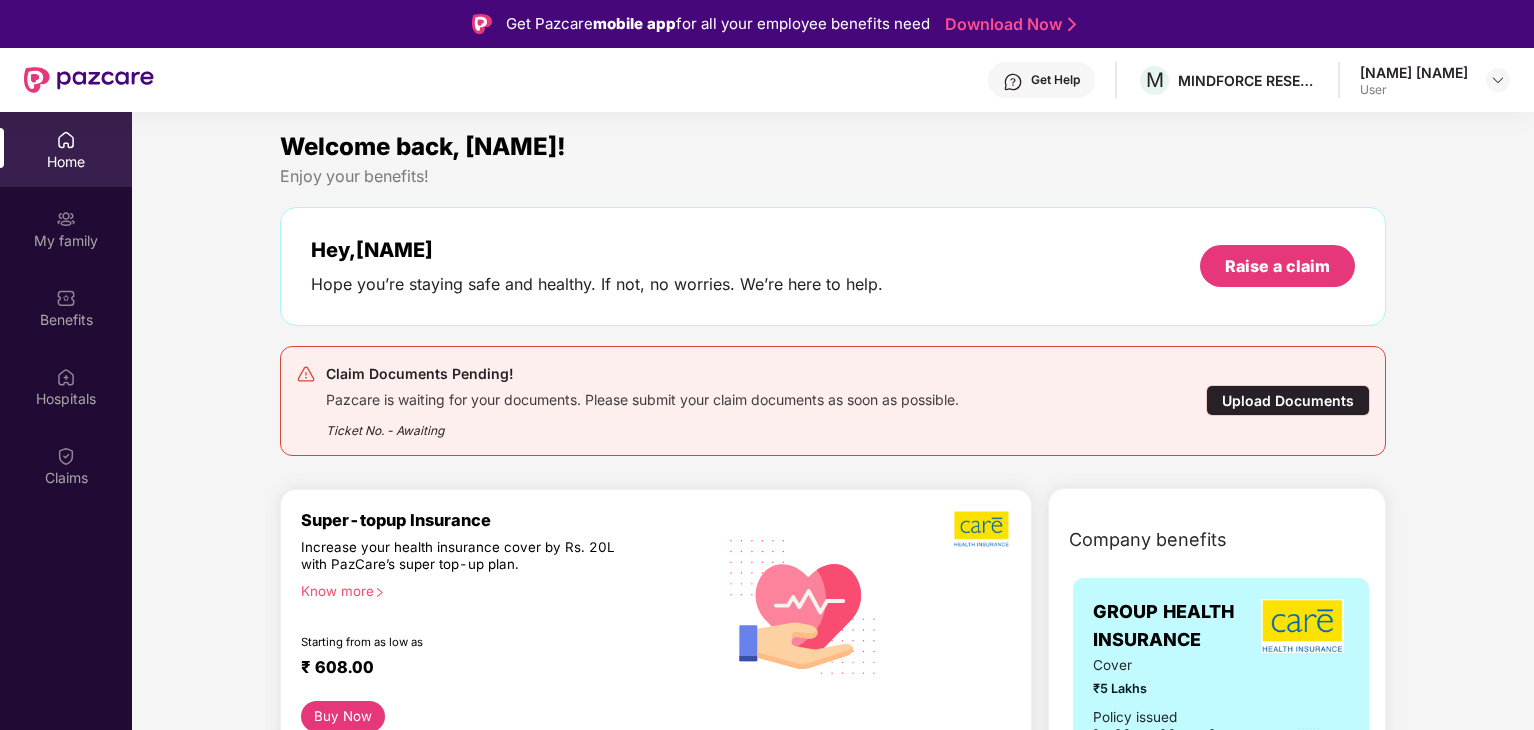 scroll, scrollTop: 0, scrollLeft: 0, axis: both 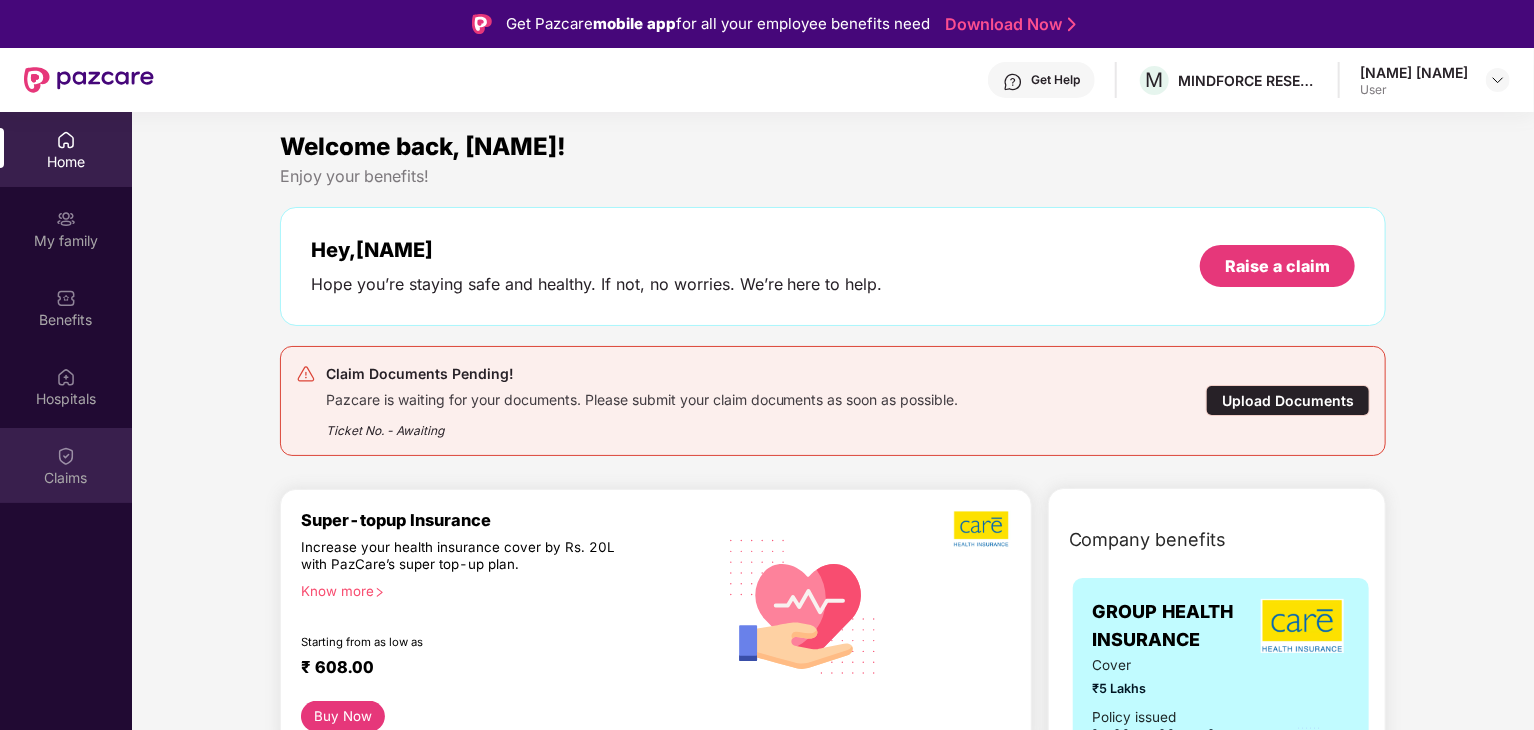 click on "Claims" at bounding box center [66, 478] 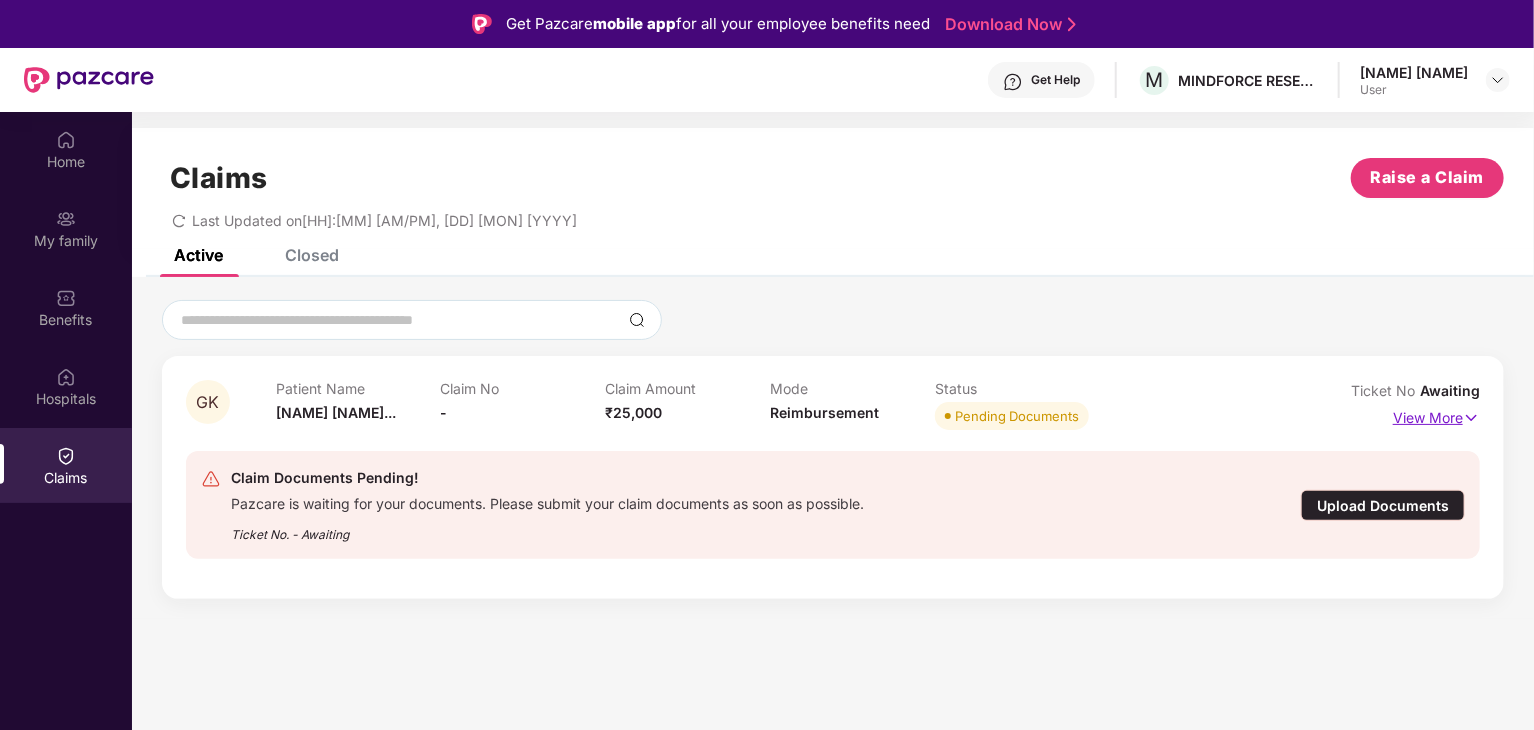click on "View More" at bounding box center (1436, 415) 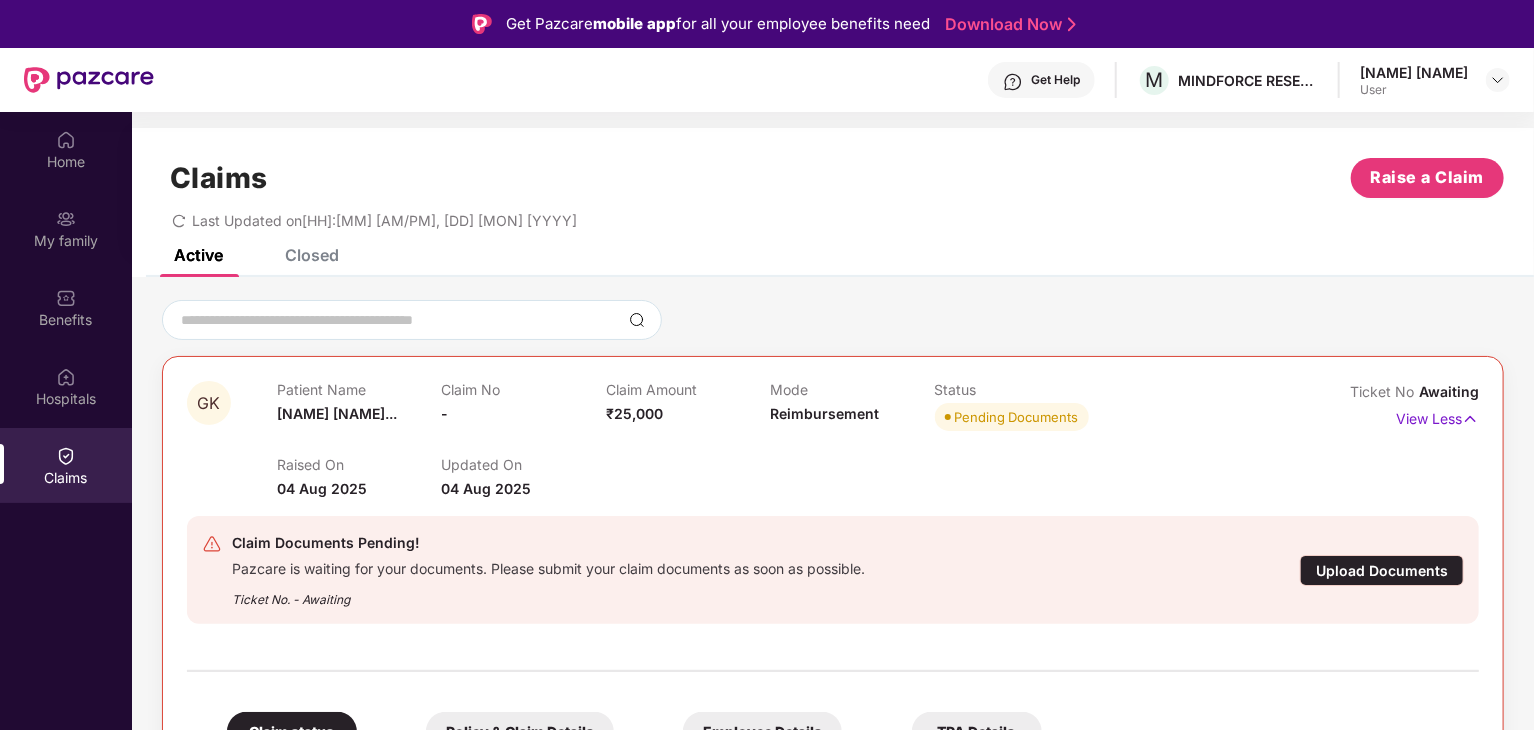 scroll, scrollTop: 182, scrollLeft: 0, axis: vertical 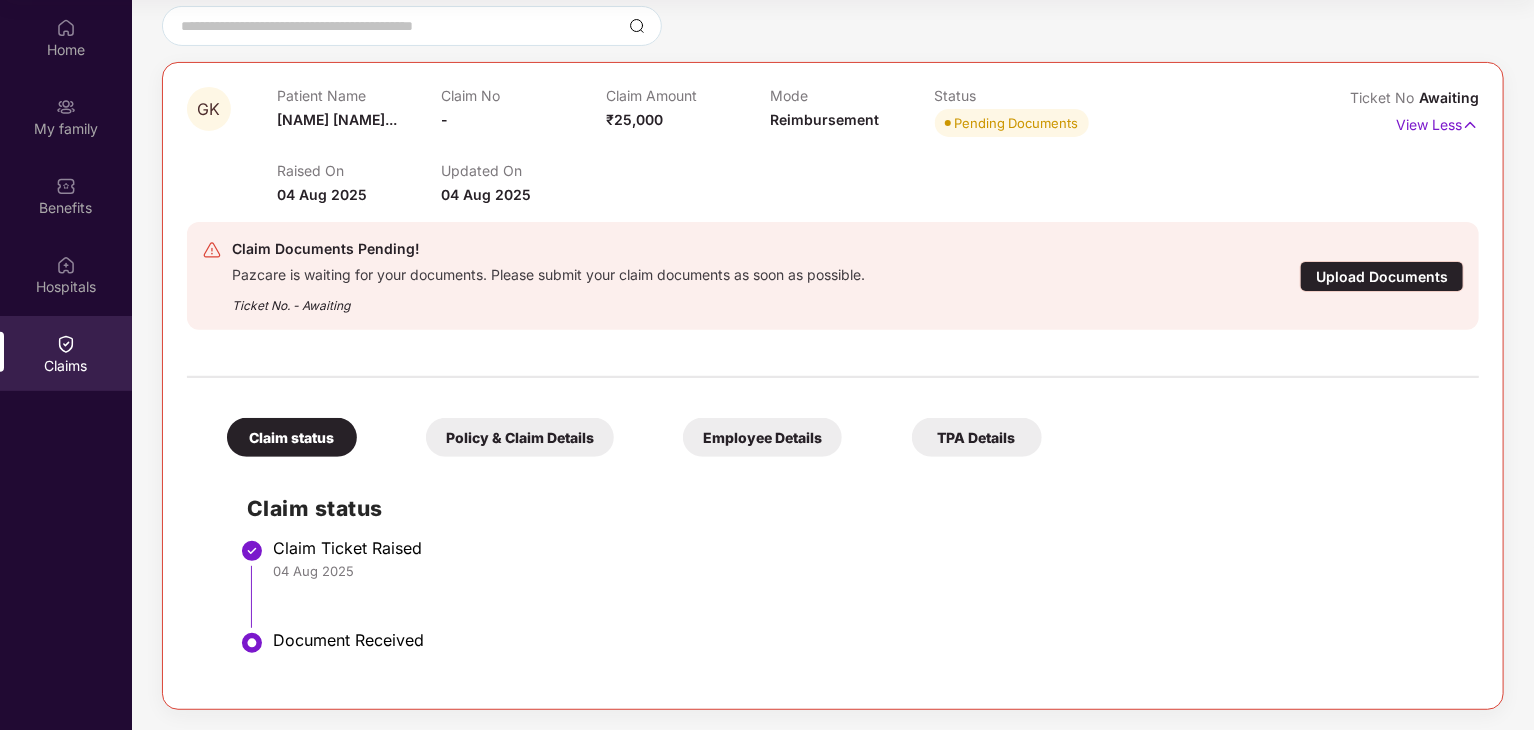 click on "Policy & Claim Details" at bounding box center (520, 437) 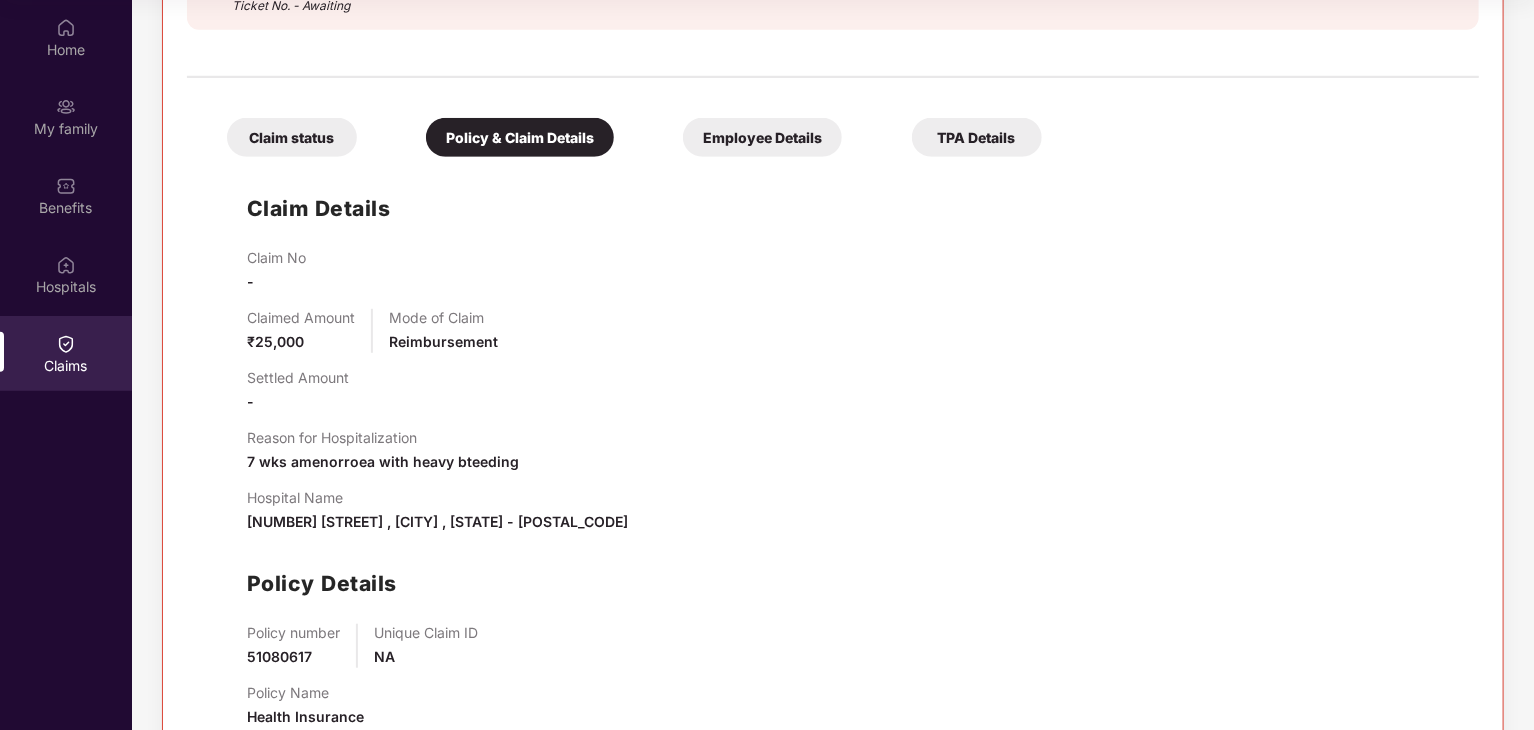 scroll, scrollTop: 540, scrollLeft: 0, axis: vertical 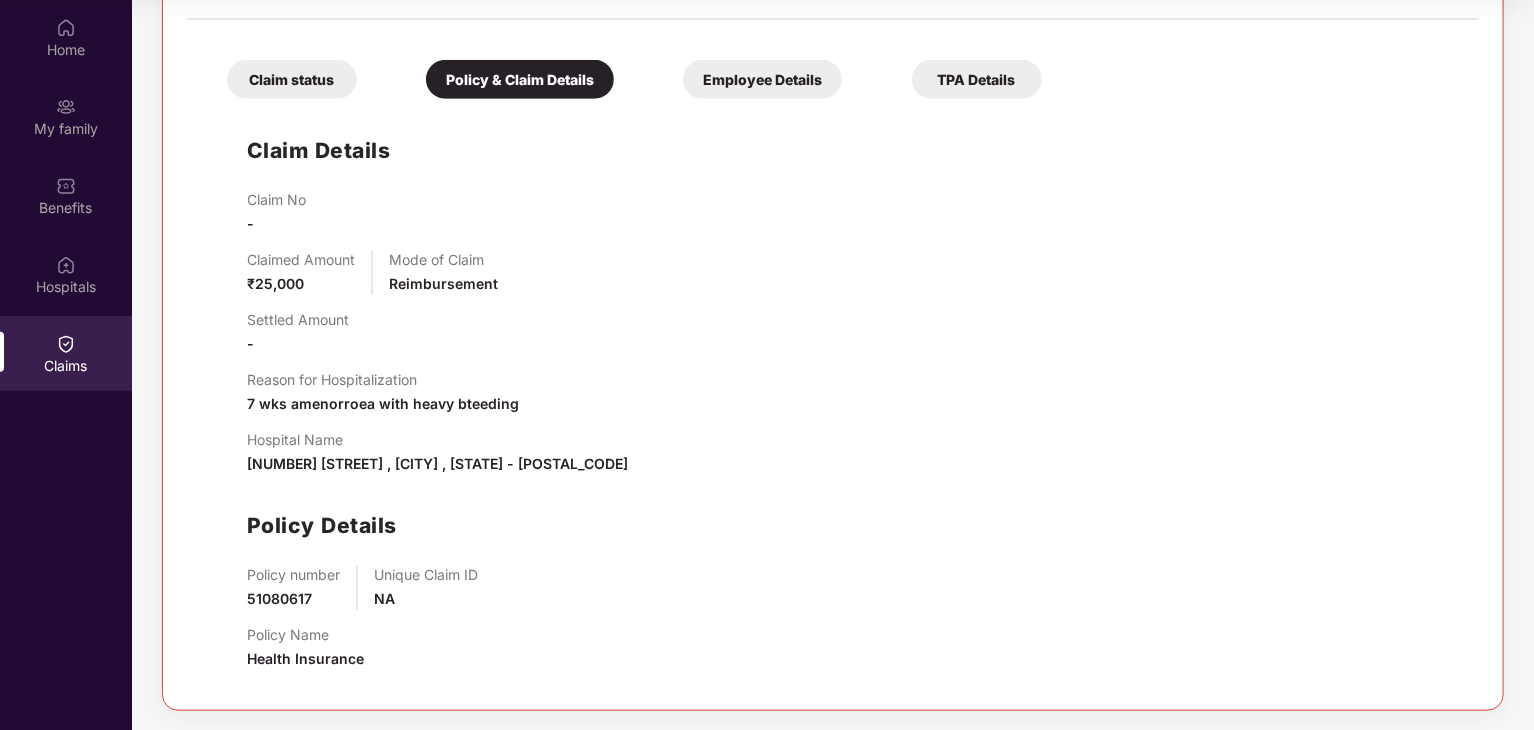 drag, startPoint x: 372, startPoint y: 401, endPoint x: 771, endPoint y: 521, distance: 416.65454 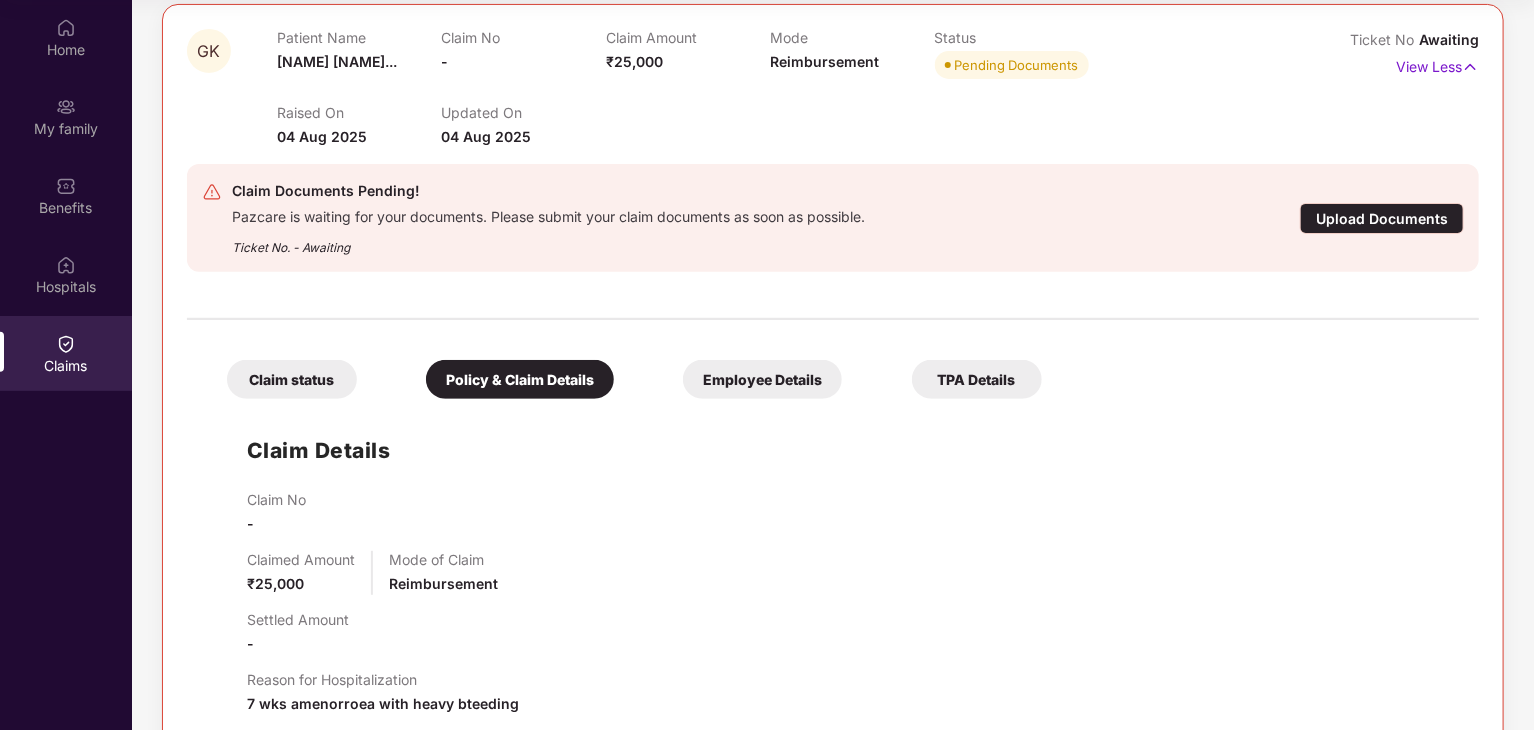 click on "Employee Details" at bounding box center (762, 379) 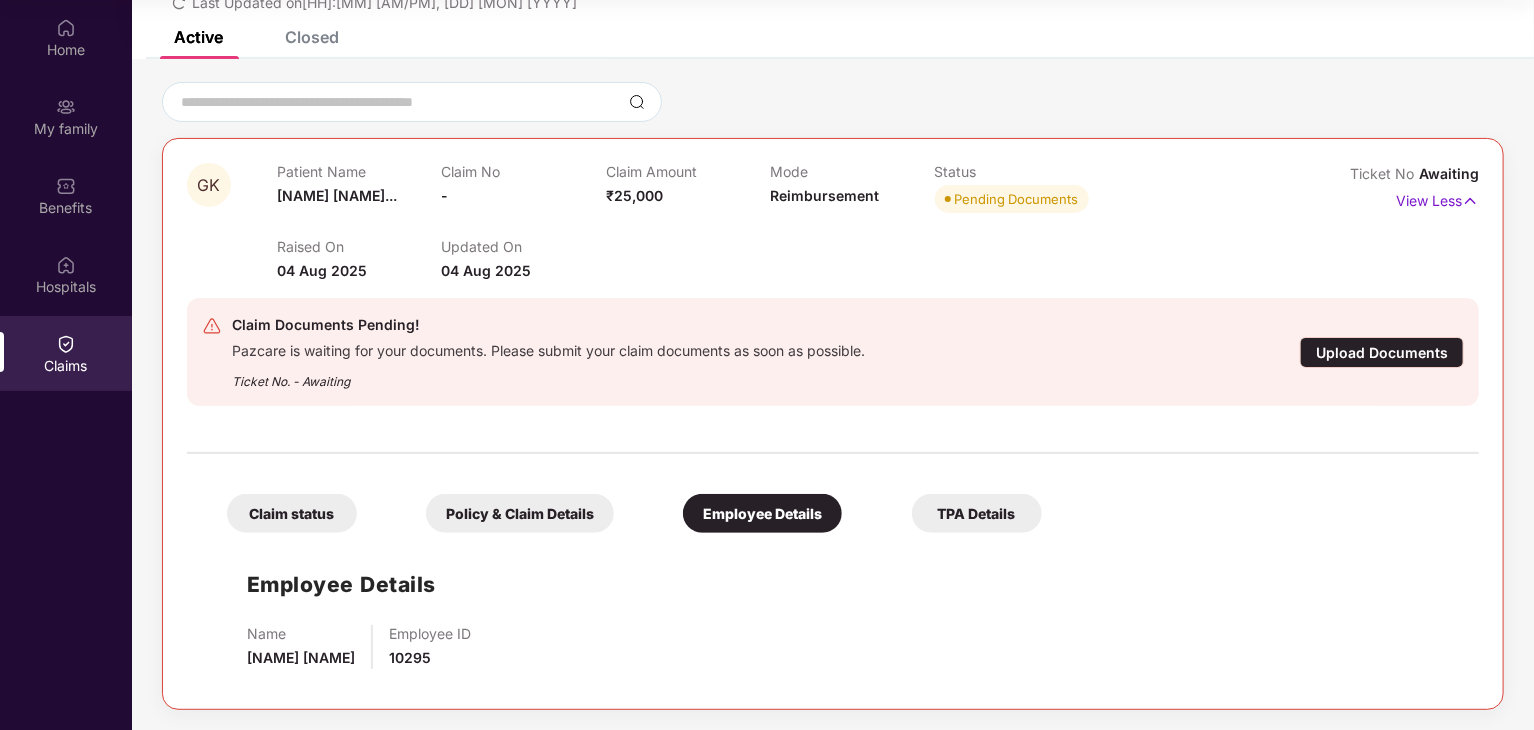 scroll, scrollTop: 106, scrollLeft: 0, axis: vertical 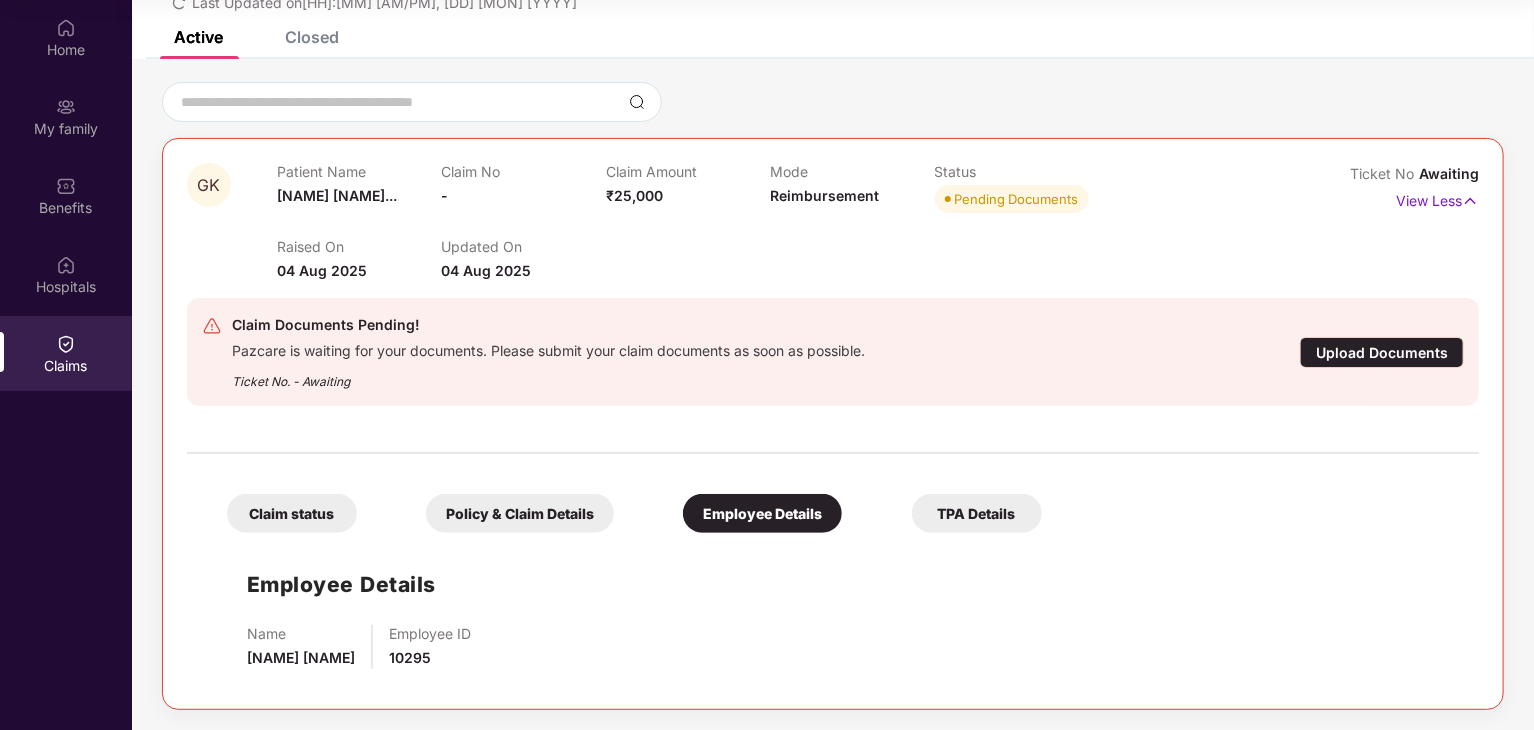 click on "Claim status Policy & Claim Details Employee Details TPA Details" at bounding box center [624, 503] 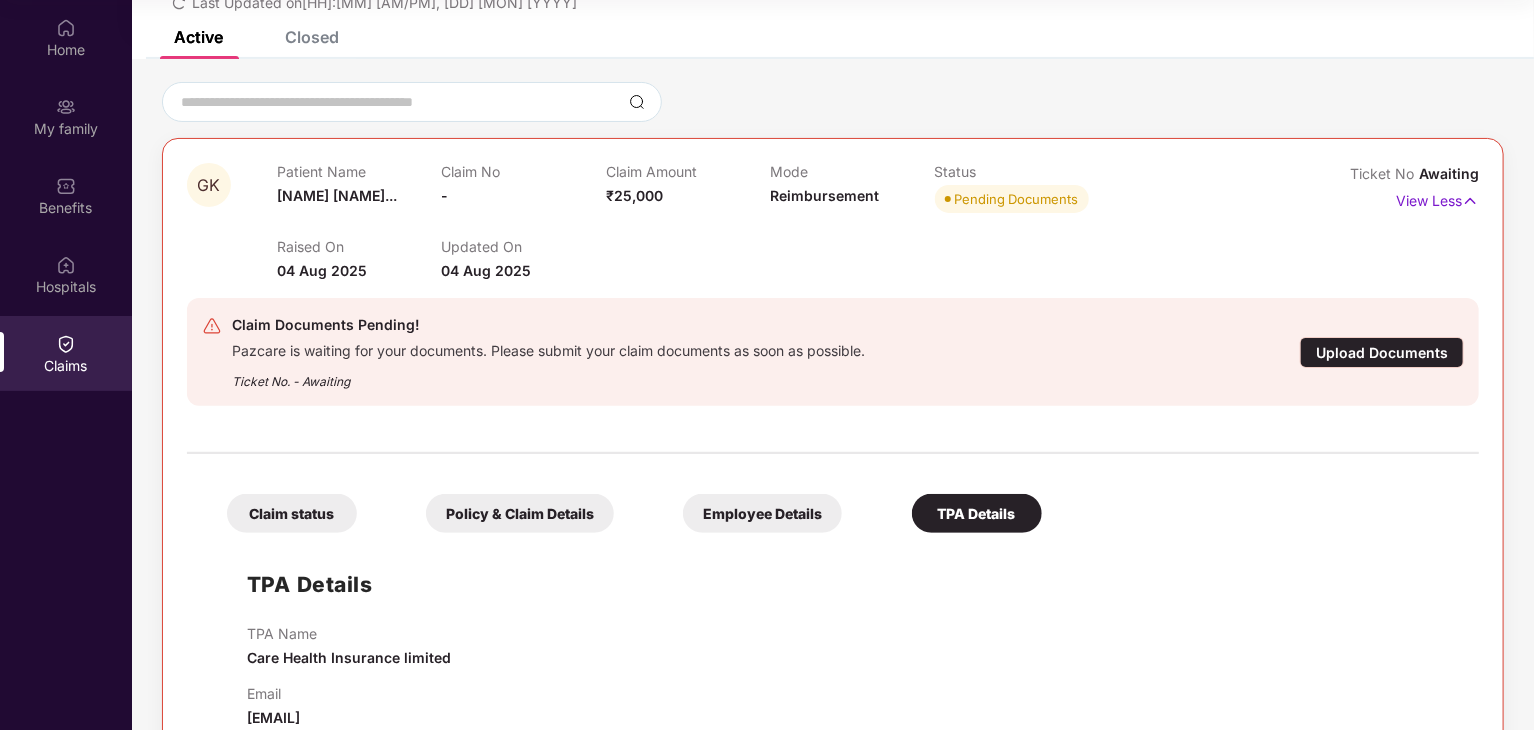 scroll, scrollTop: 150, scrollLeft: 0, axis: vertical 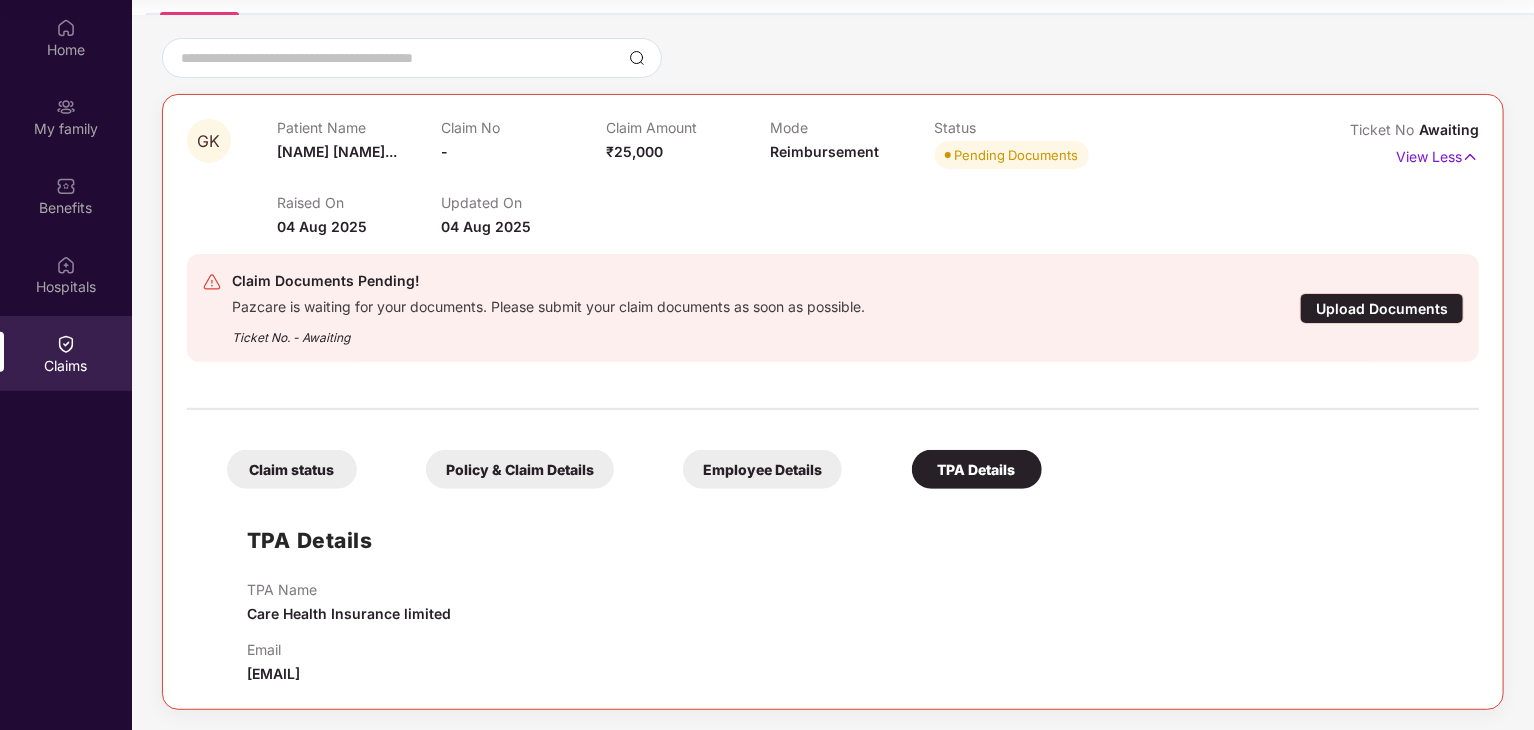 click on "Claim status" at bounding box center (292, 469) 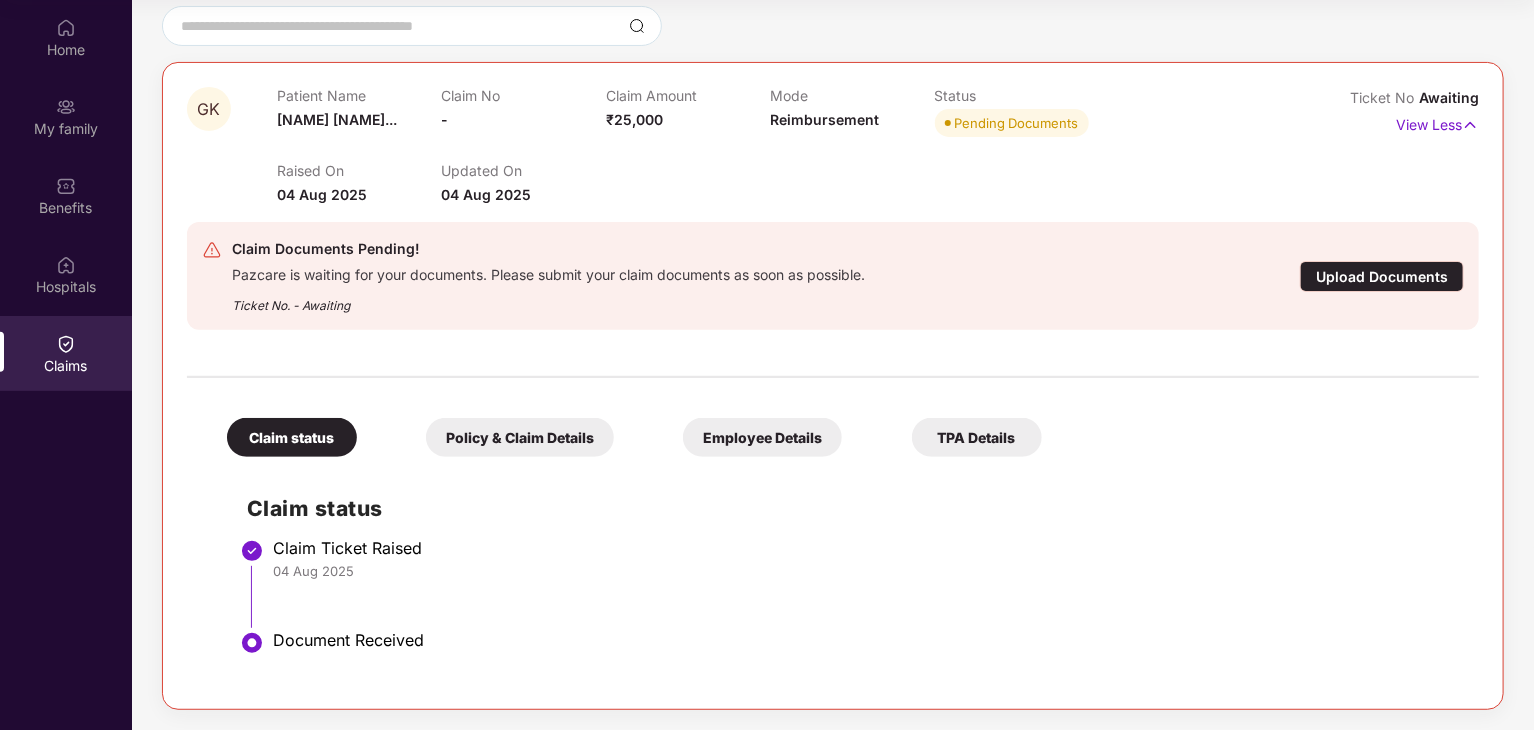 click on "Policy & Claim Details" at bounding box center [520, 437] 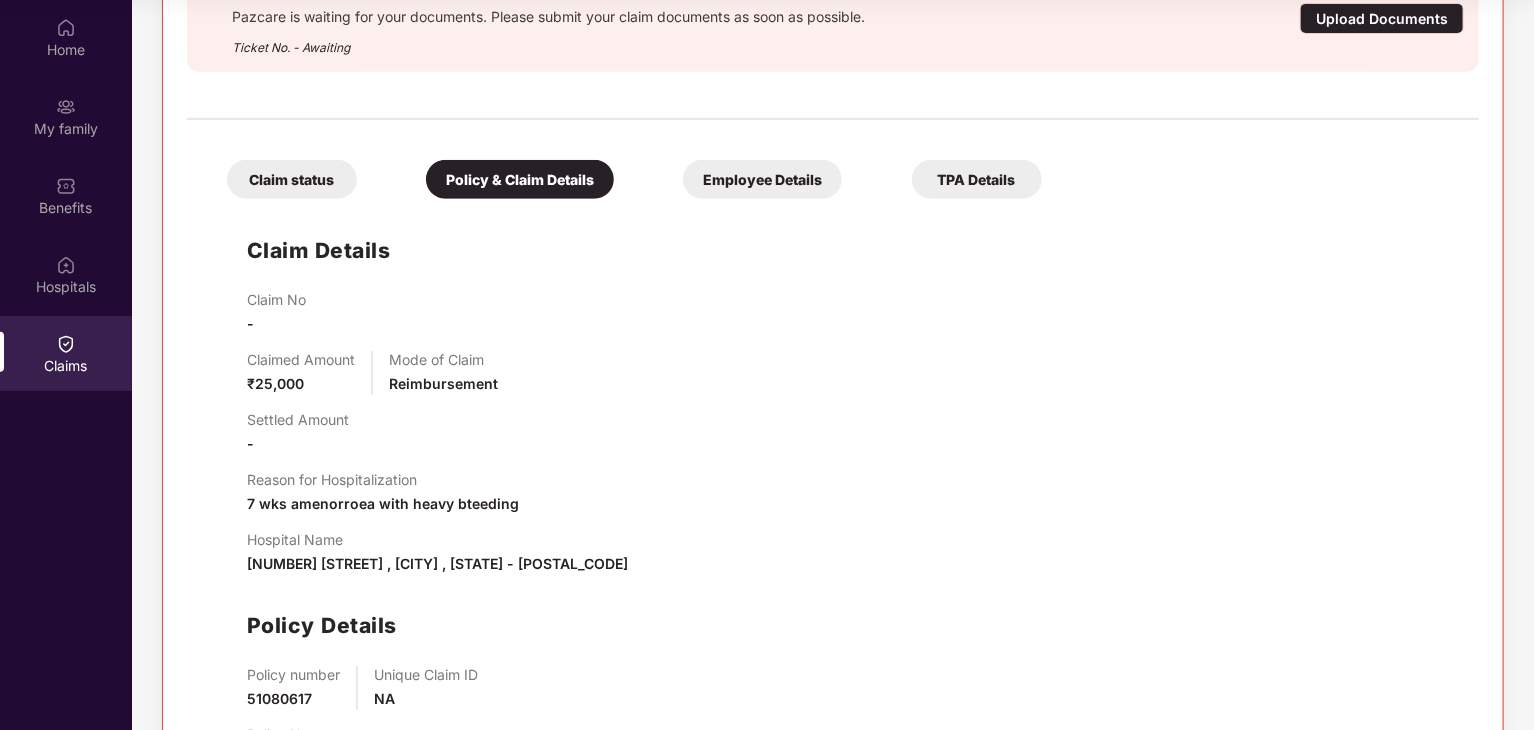 scroll, scrollTop: 540, scrollLeft: 0, axis: vertical 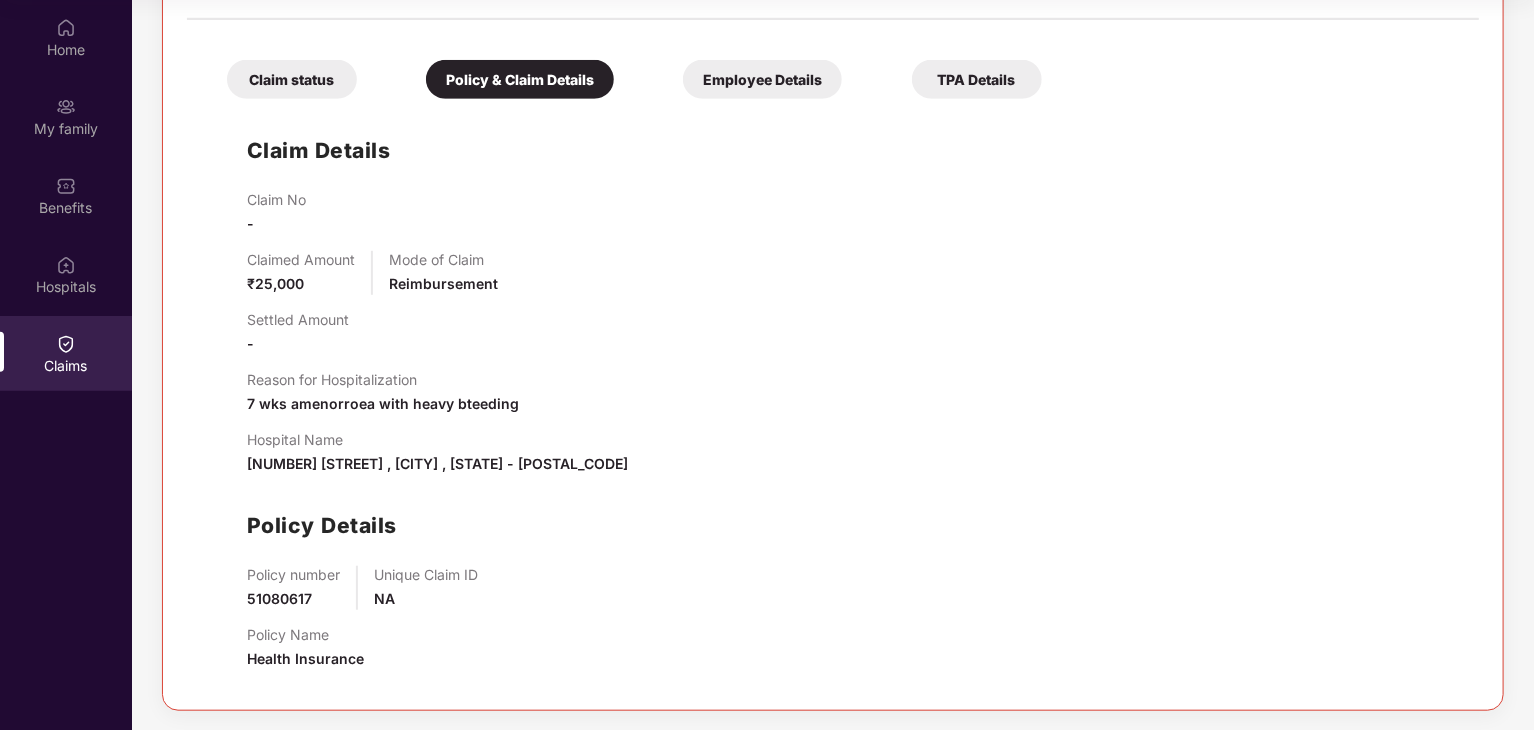 click on "7 wks amenorroea with heavy bteeding" at bounding box center (383, 403) 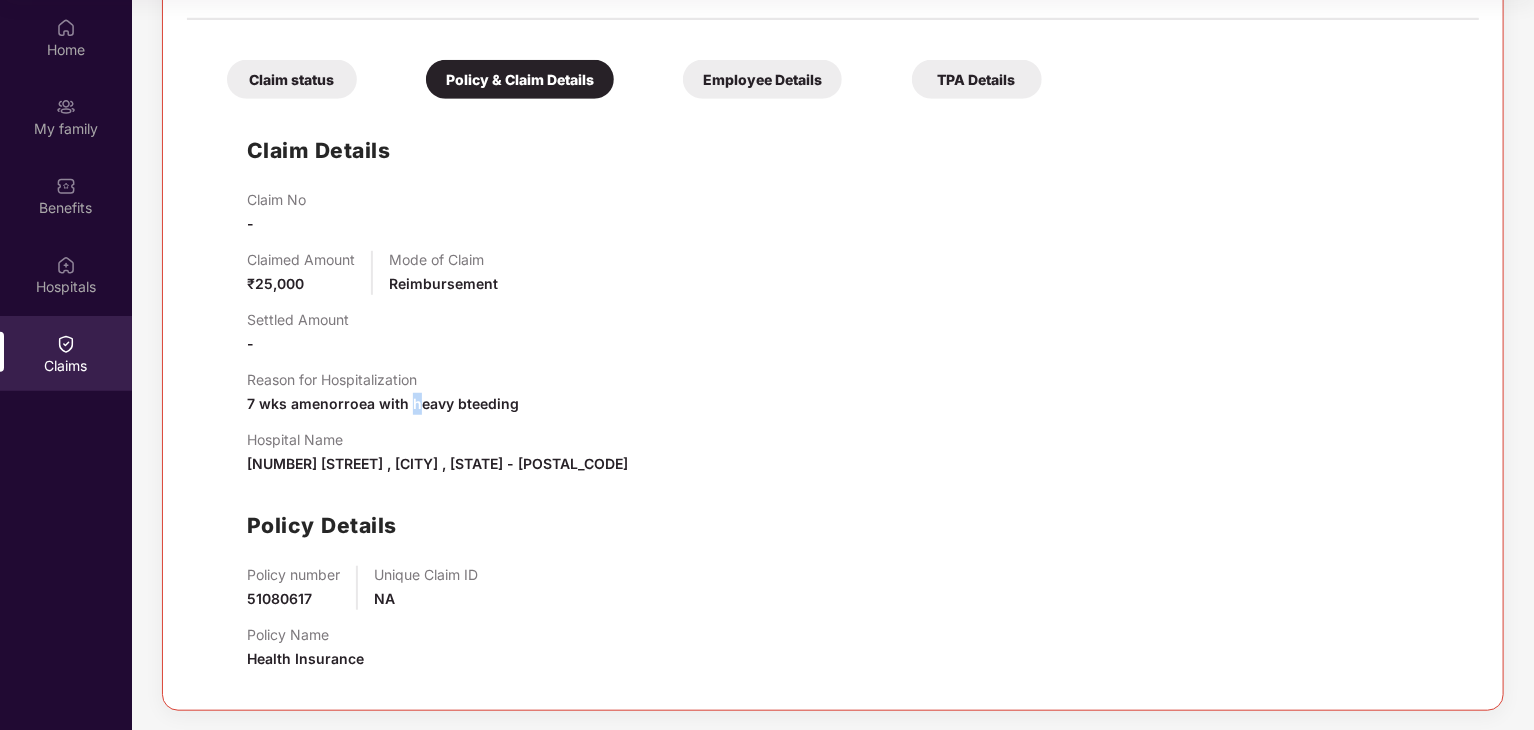 click on "7 wks amenorroea with heavy bteeding" at bounding box center (383, 403) 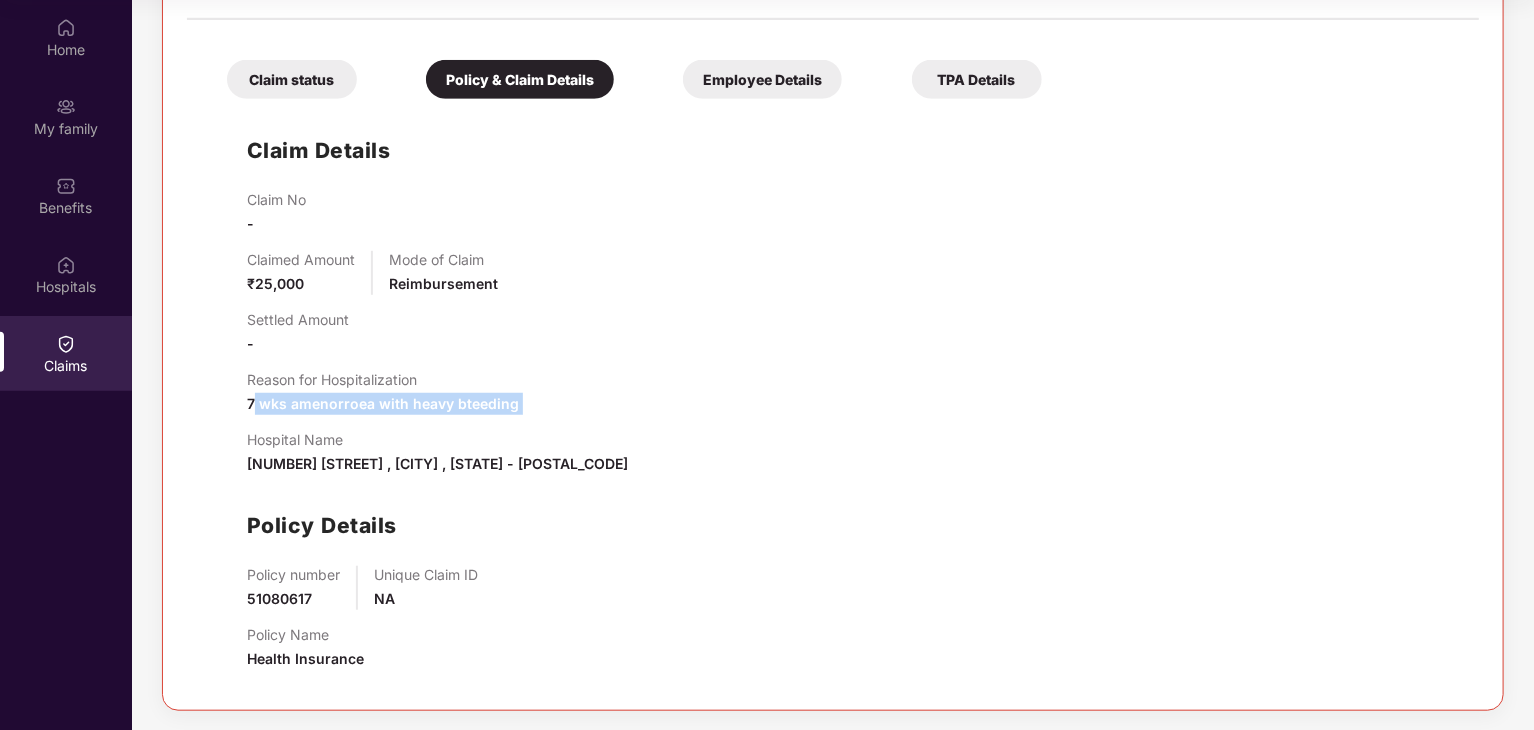 click on "7 wks amenorroea with heavy bteeding" at bounding box center (383, 403) 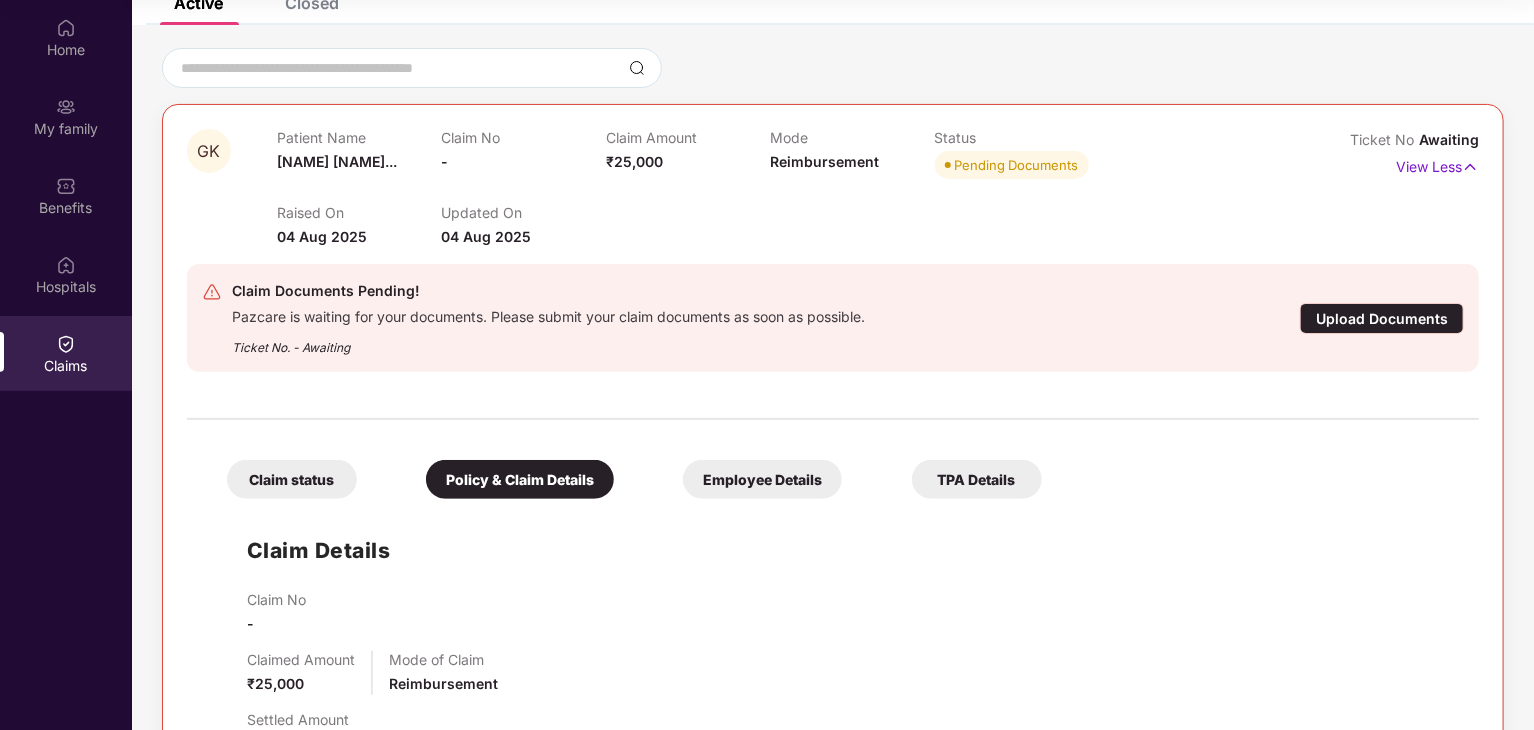 scroll, scrollTop: 0, scrollLeft: 0, axis: both 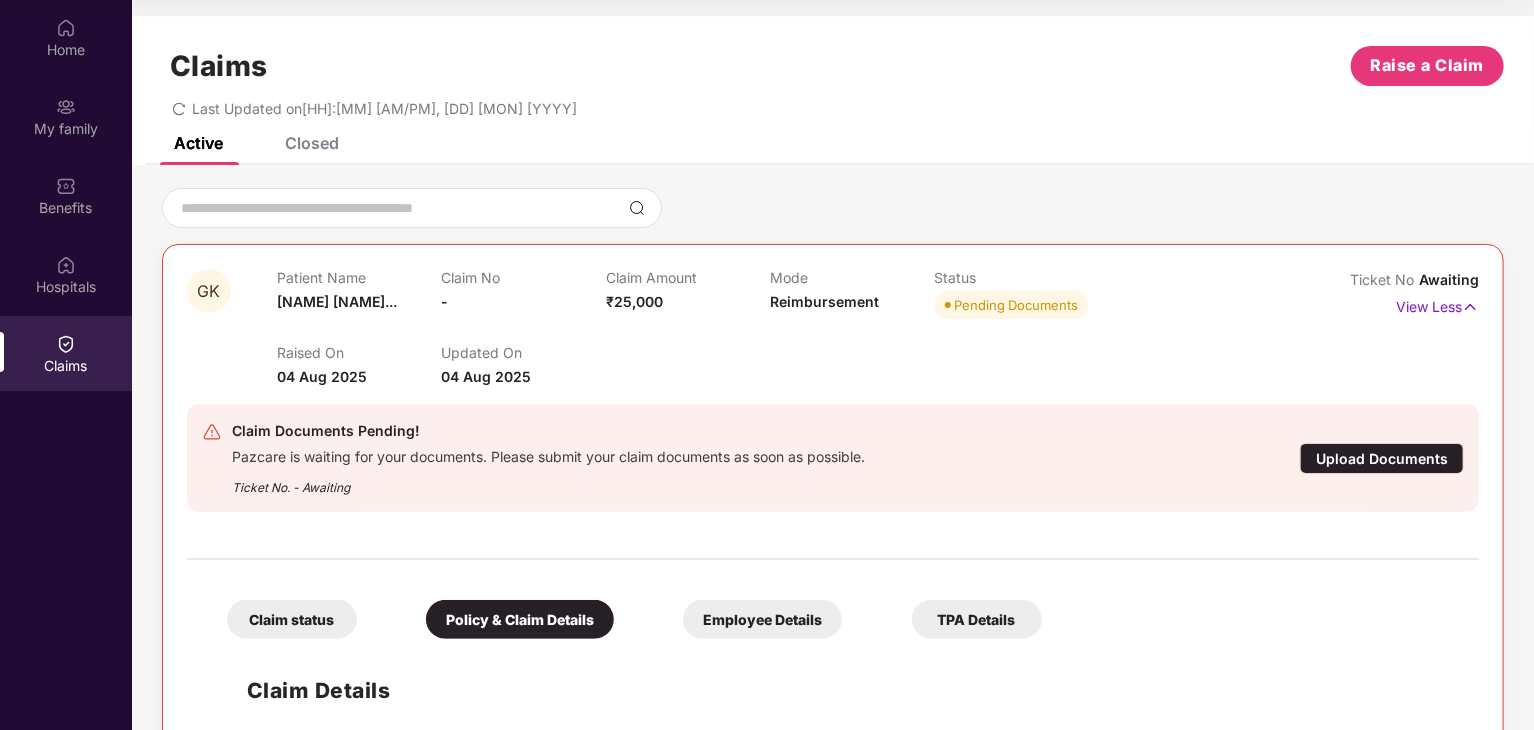 click on "-" at bounding box center (444, 301) 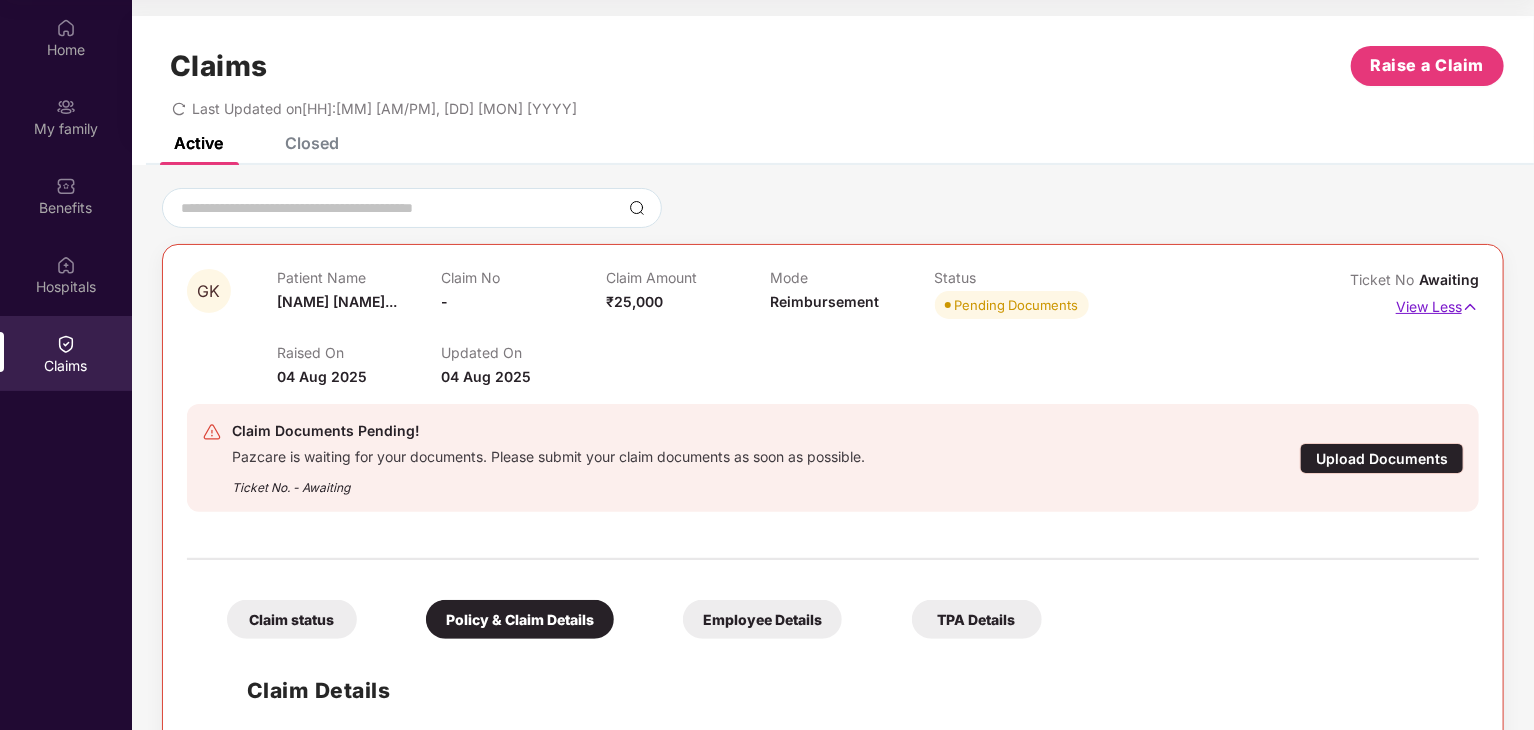 click on "View Less" at bounding box center [1437, 304] 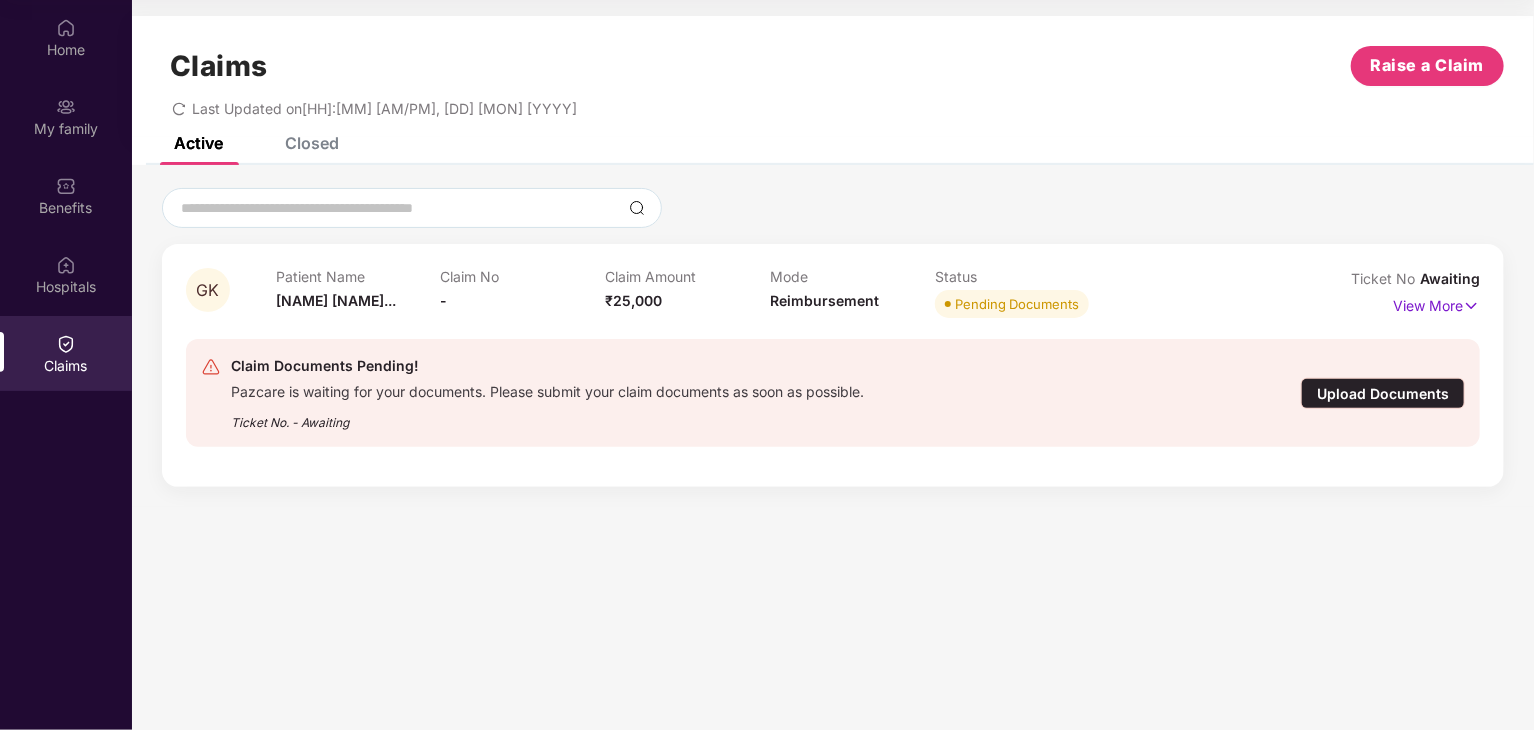 click on "Closed" at bounding box center (312, 143) 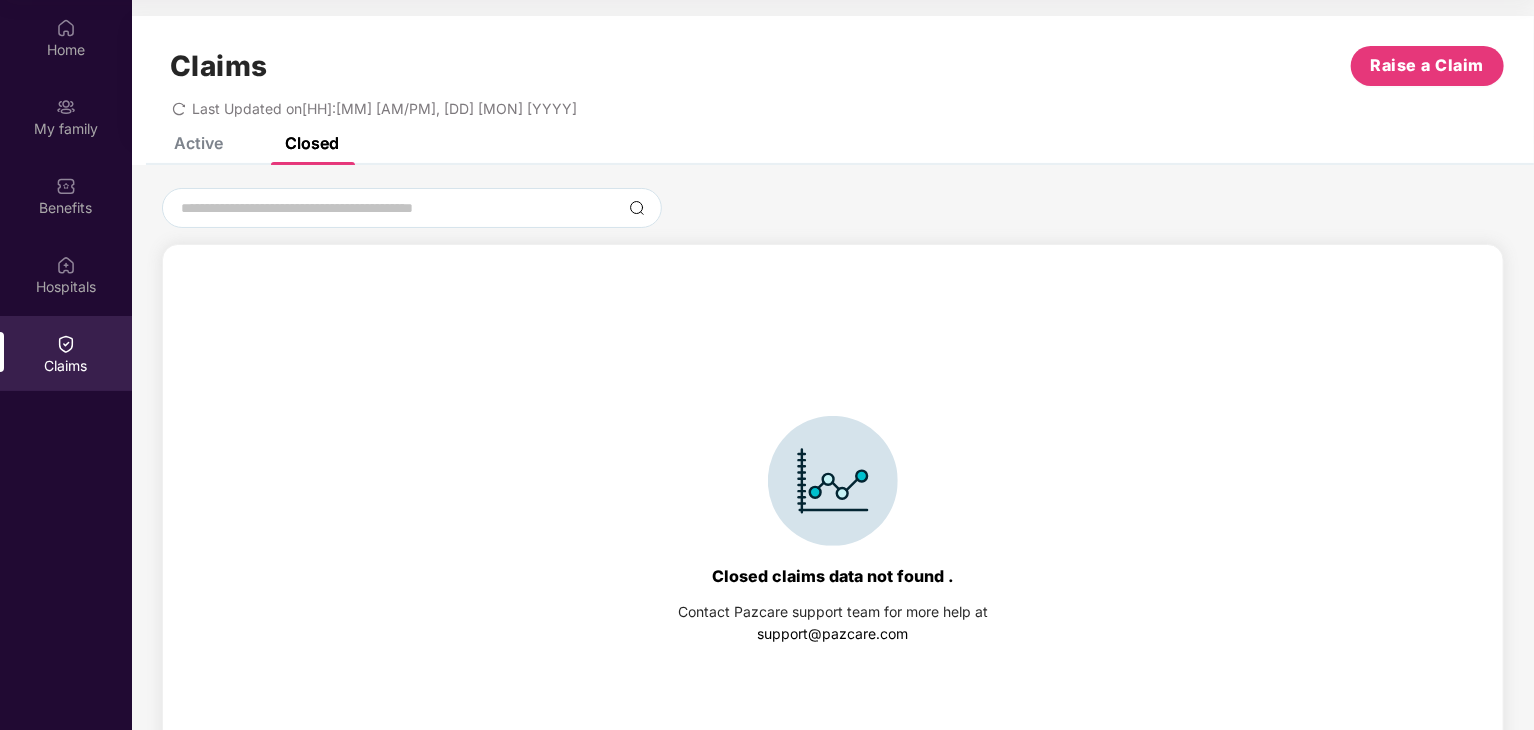 click on "Active" at bounding box center (198, 143) 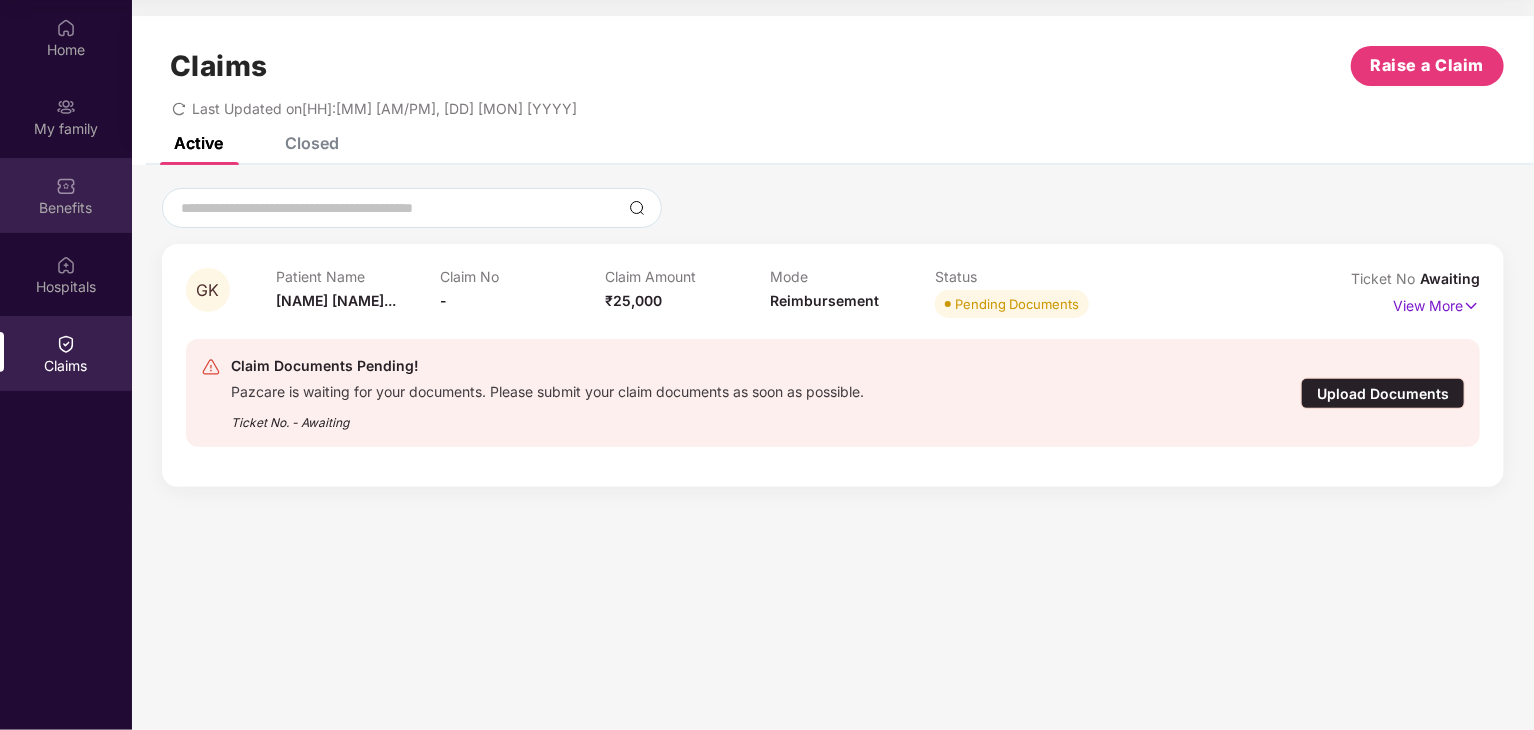 click on "Benefits" at bounding box center (66, 208) 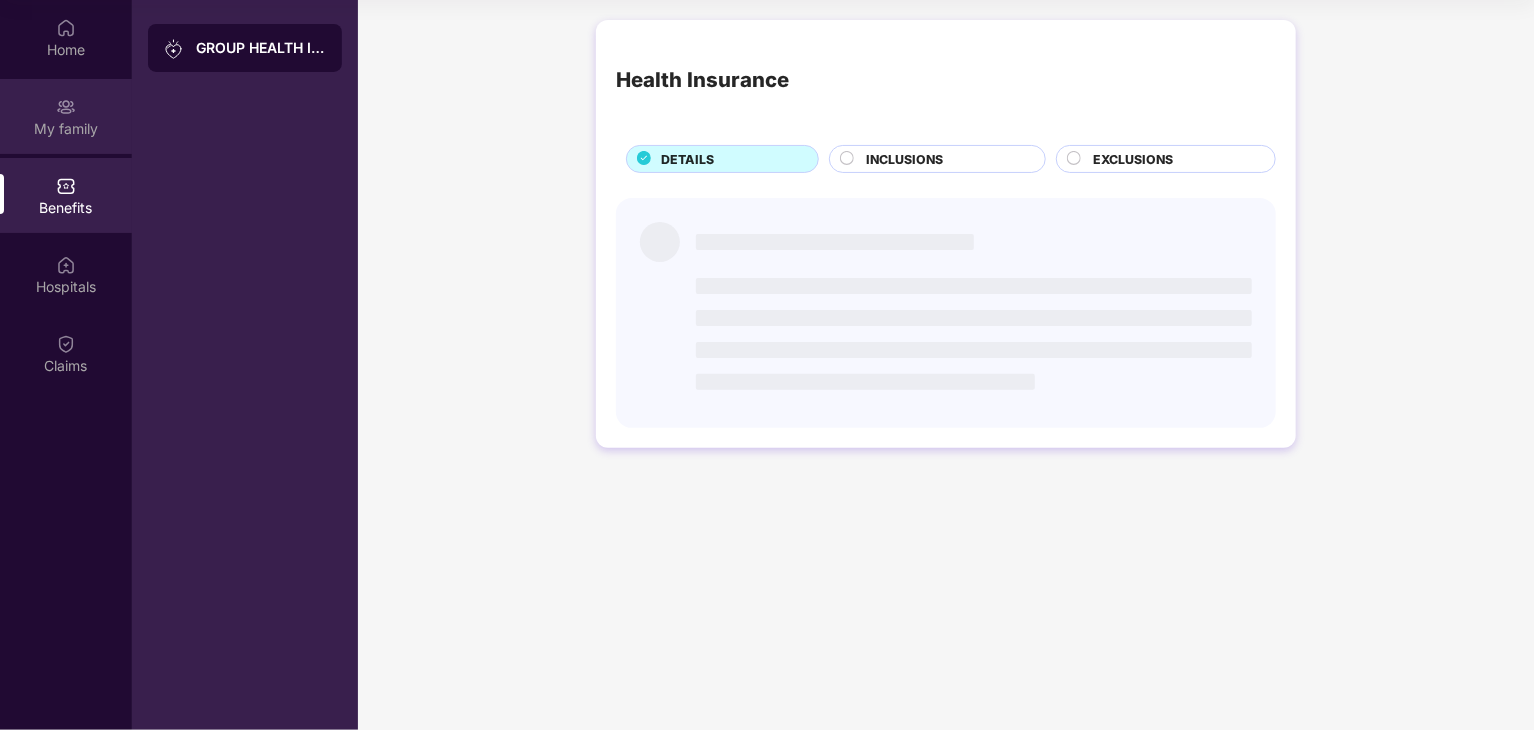 click on "My family" at bounding box center [66, 129] 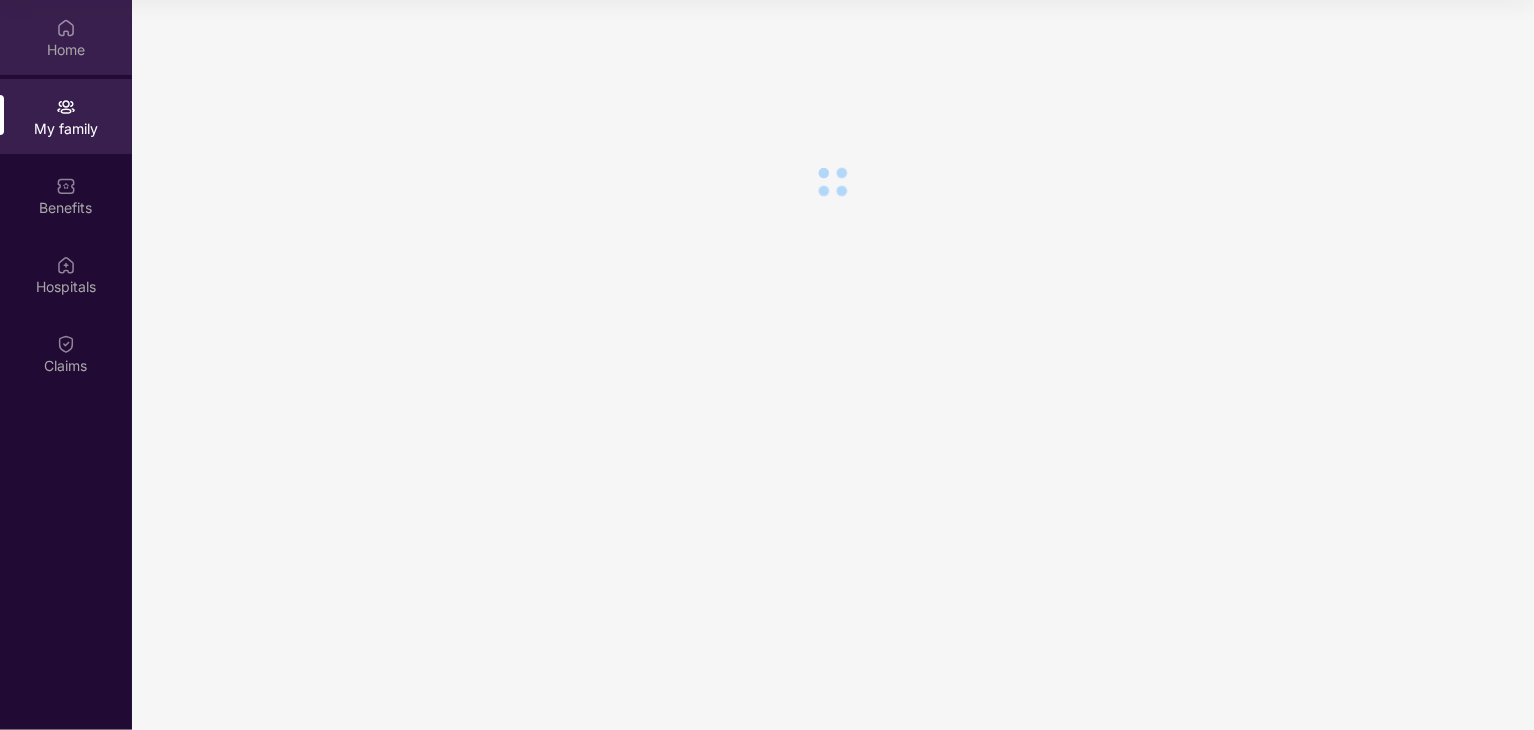 click on "Home" at bounding box center [66, 50] 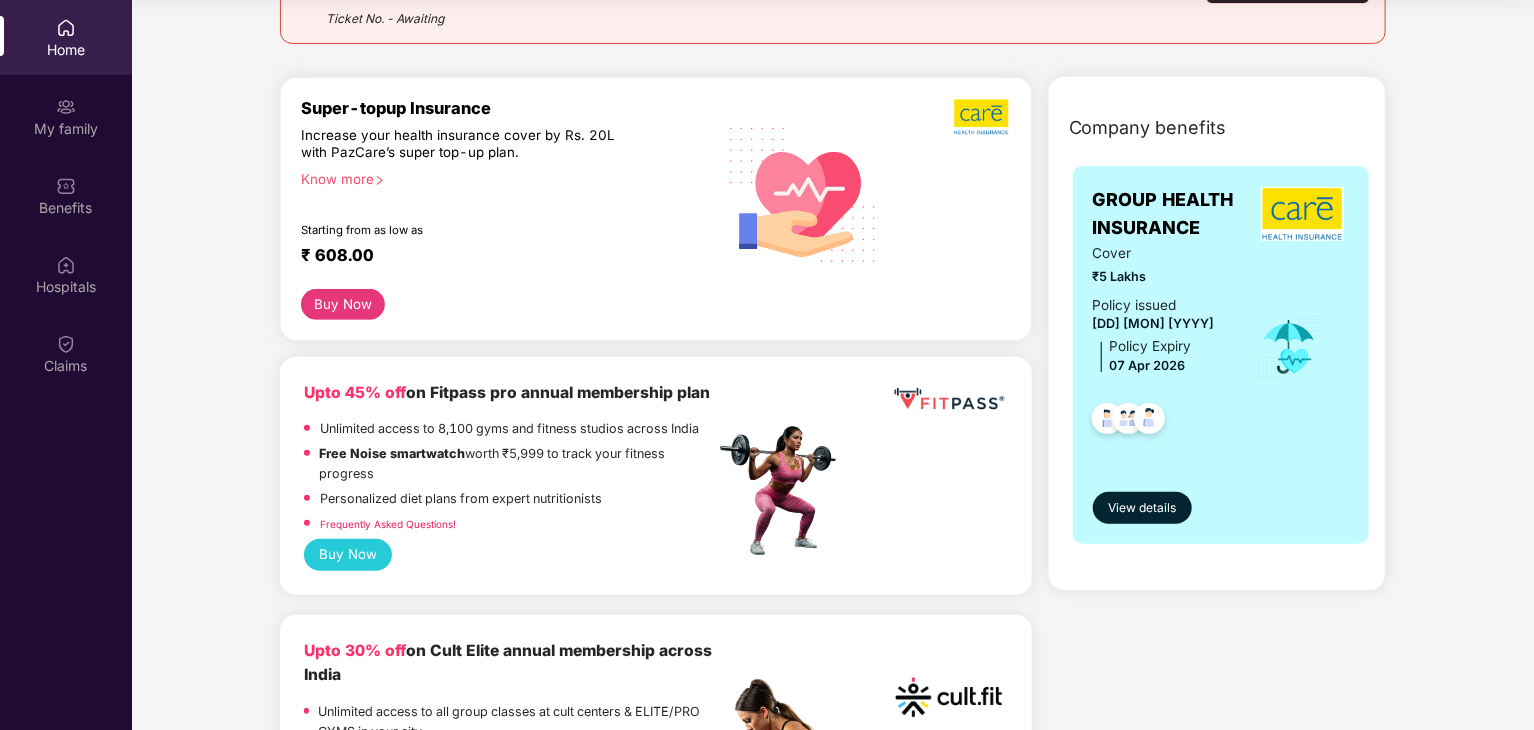 scroll, scrollTop: 0, scrollLeft: 0, axis: both 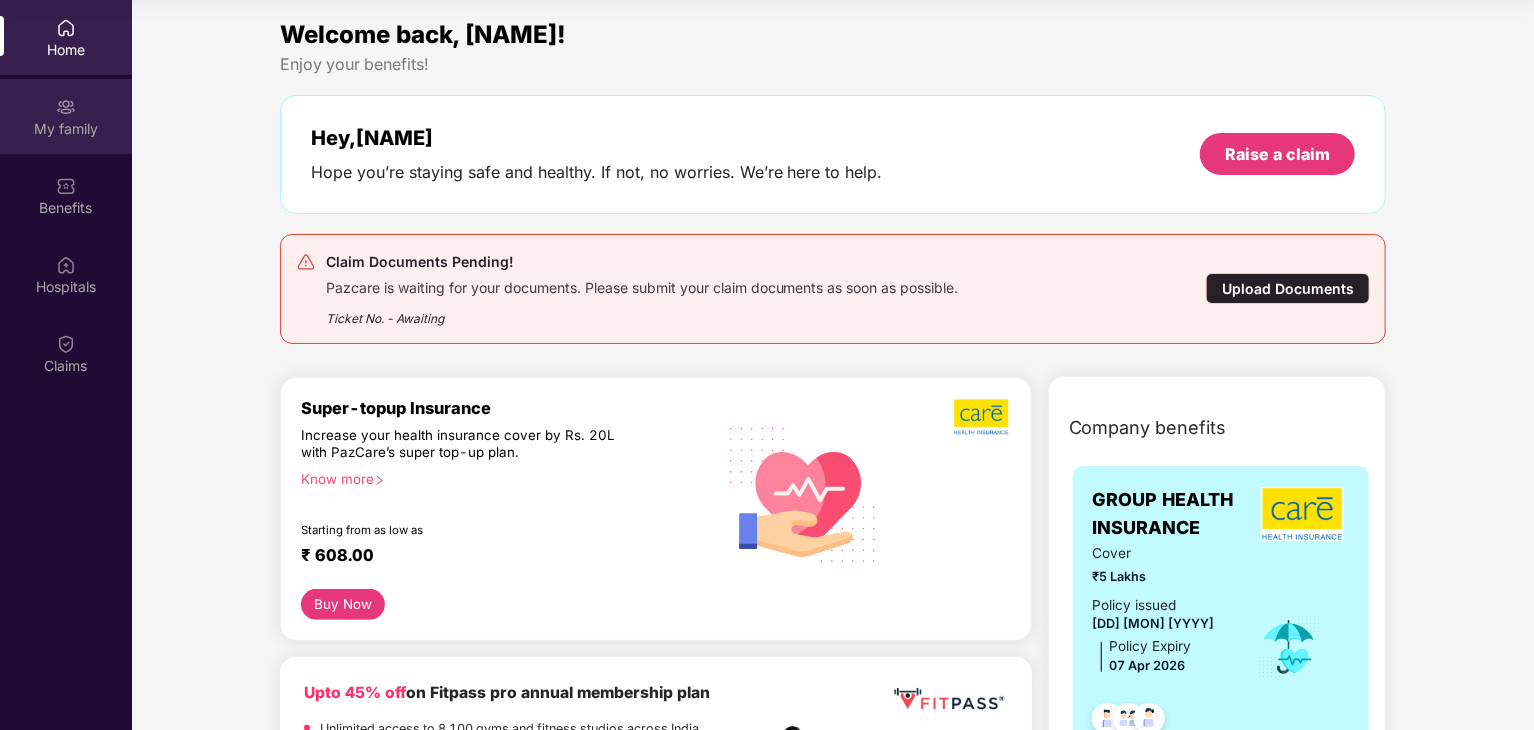 click on "My family" at bounding box center (66, 129) 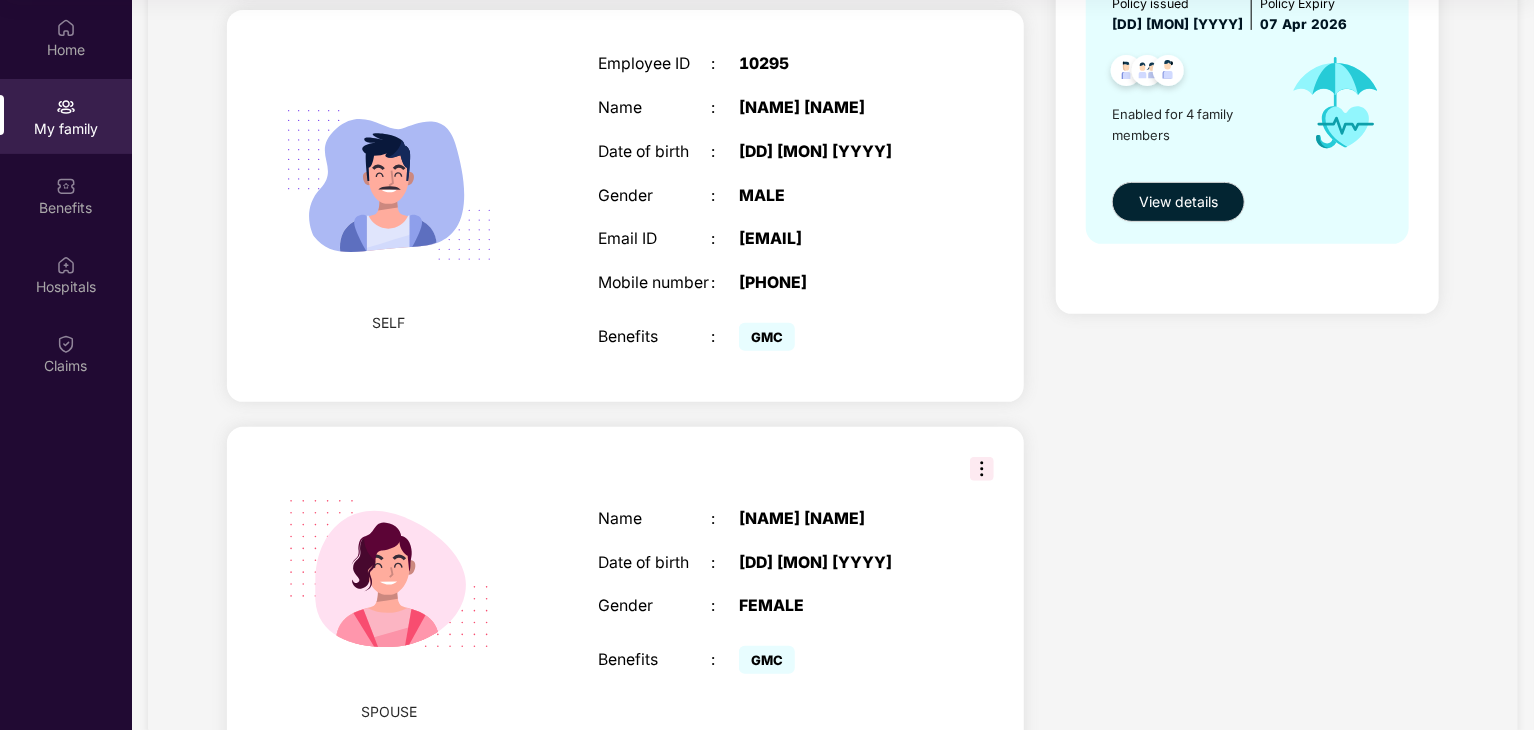 scroll, scrollTop: 0, scrollLeft: 0, axis: both 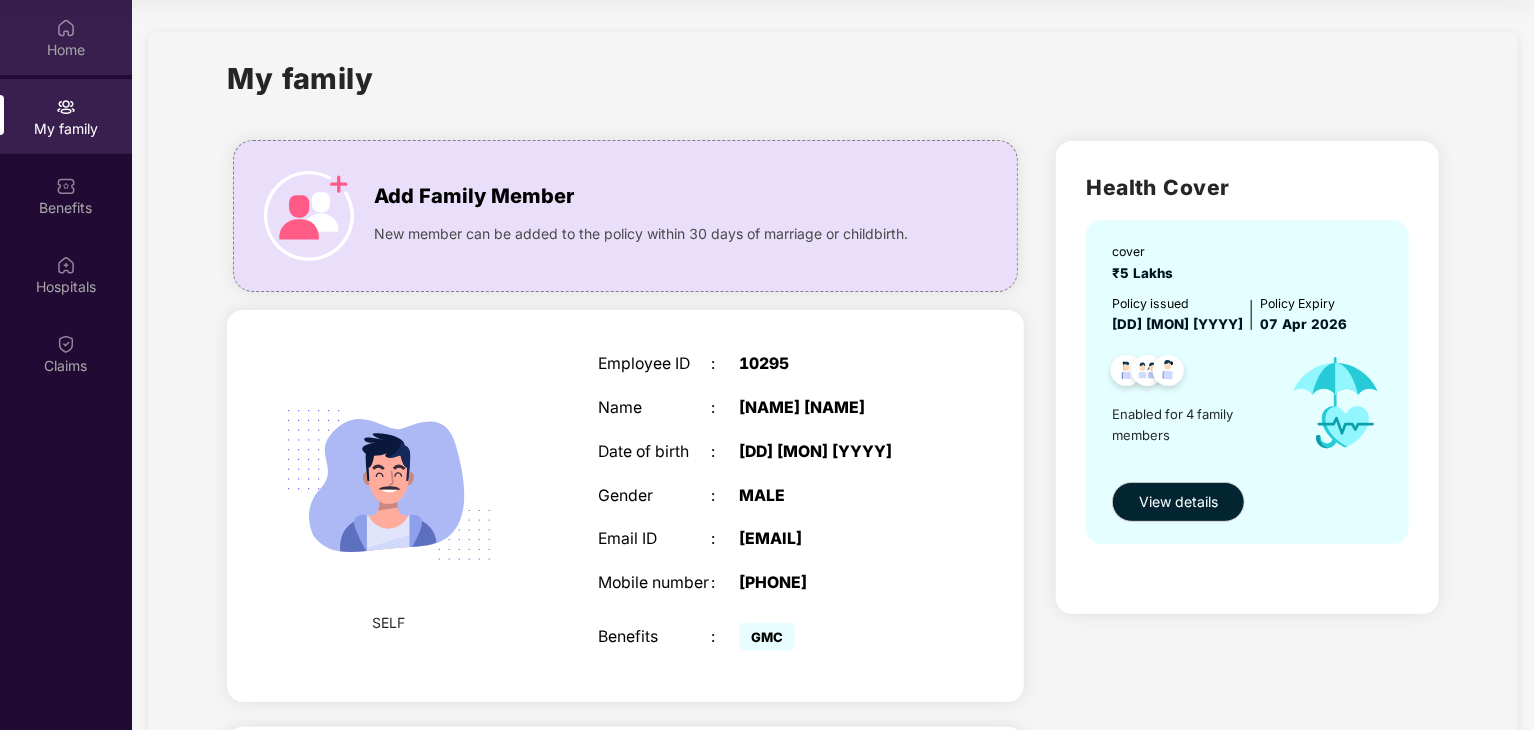 click on "Home" at bounding box center (66, 50) 